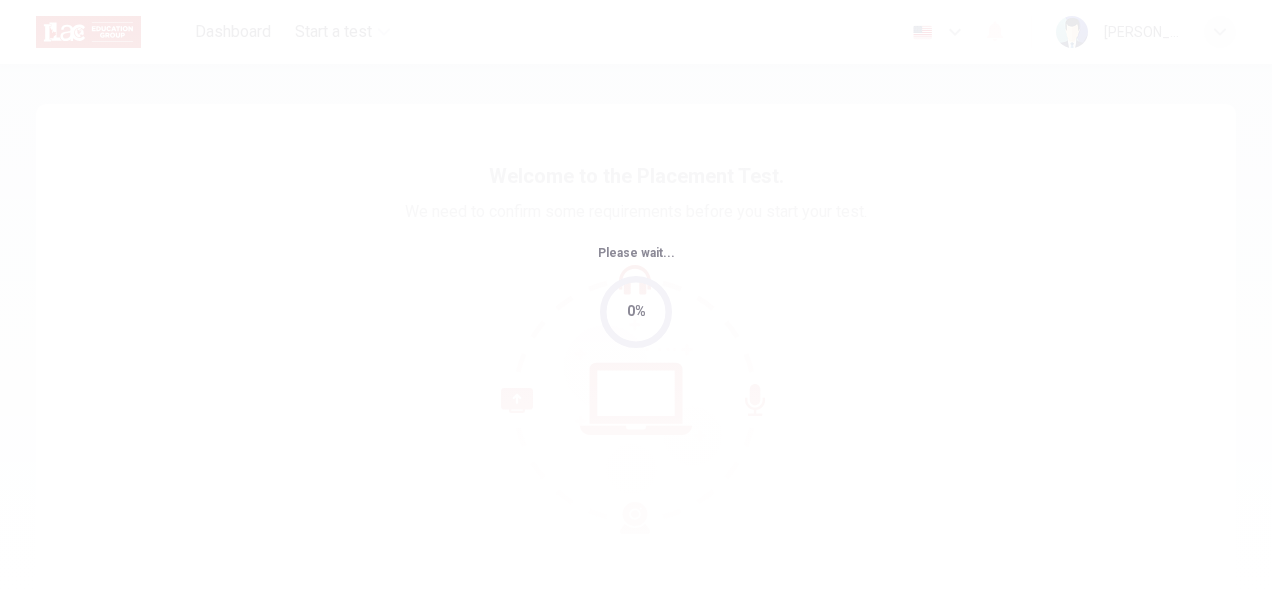 scroll, scrollTop: 0, scrollLeft: 0, axis: both 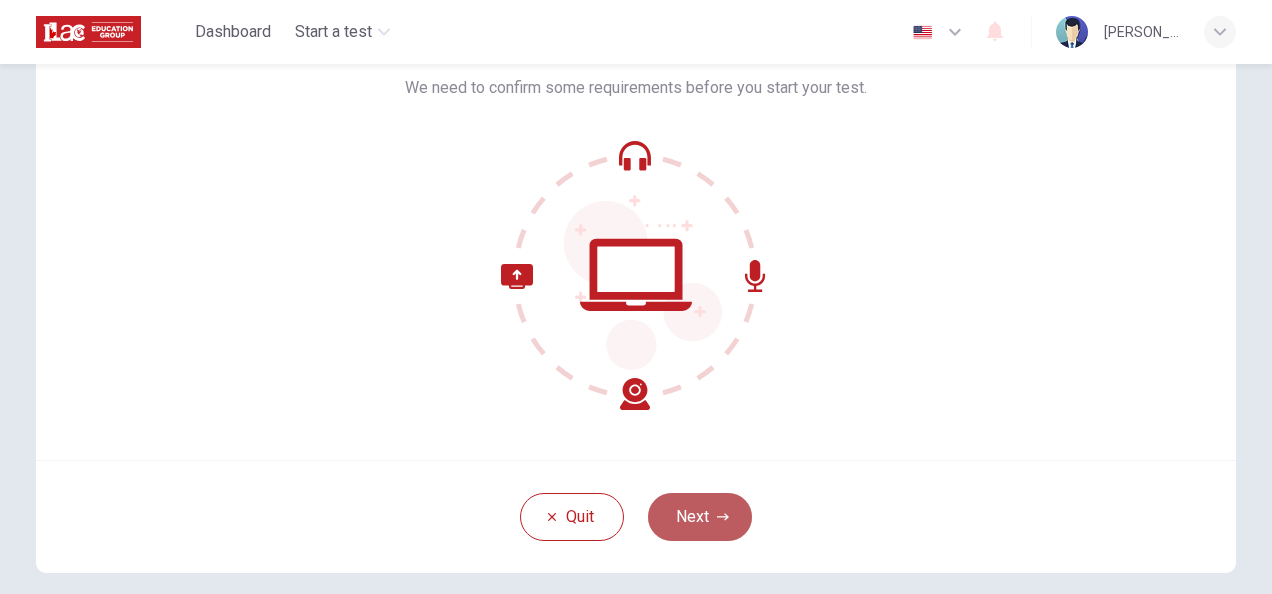 click on "Next" at bounding box center [700, 517] 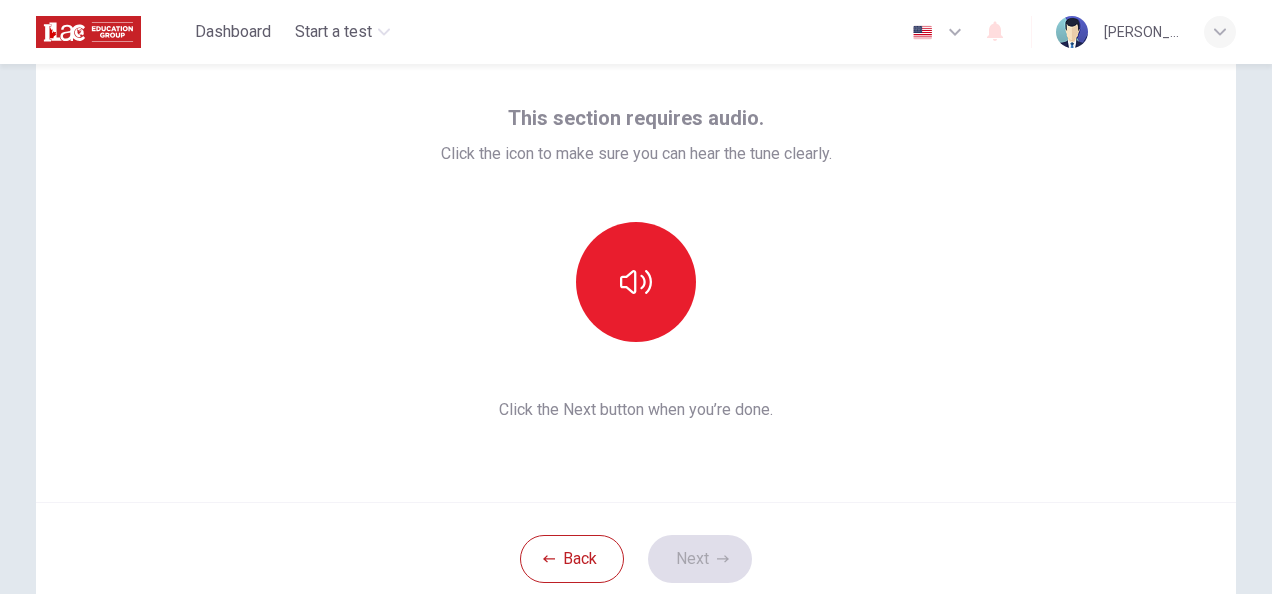 scroll, scrollTop: 84, scrollLeft: 0, axis: vertical 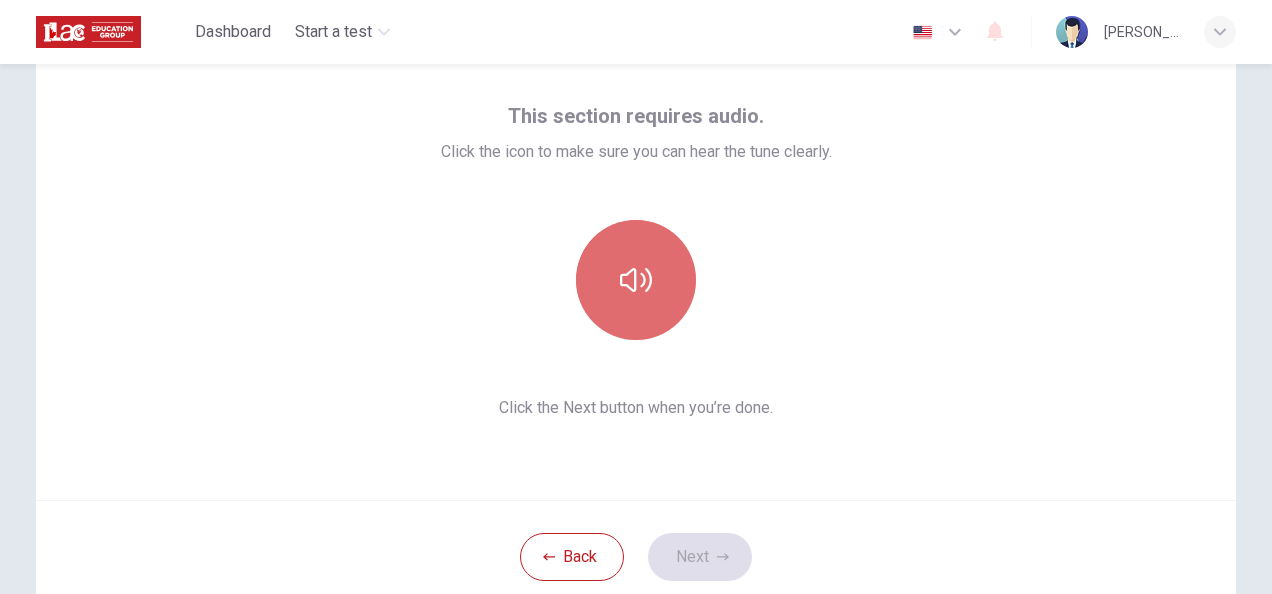click 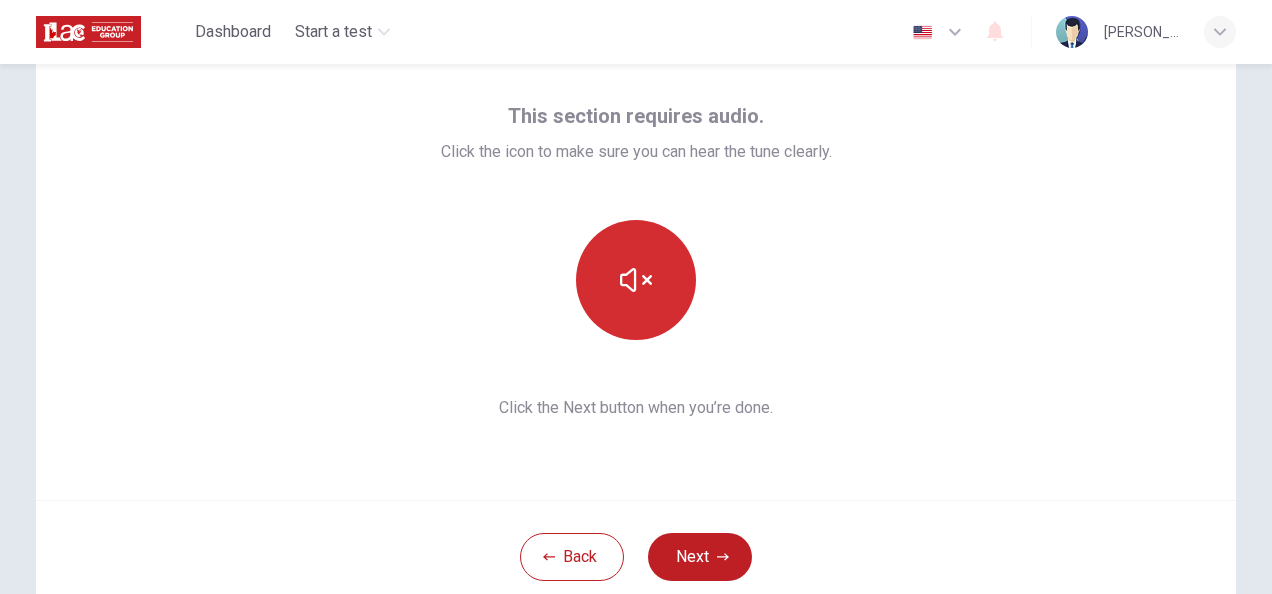 type 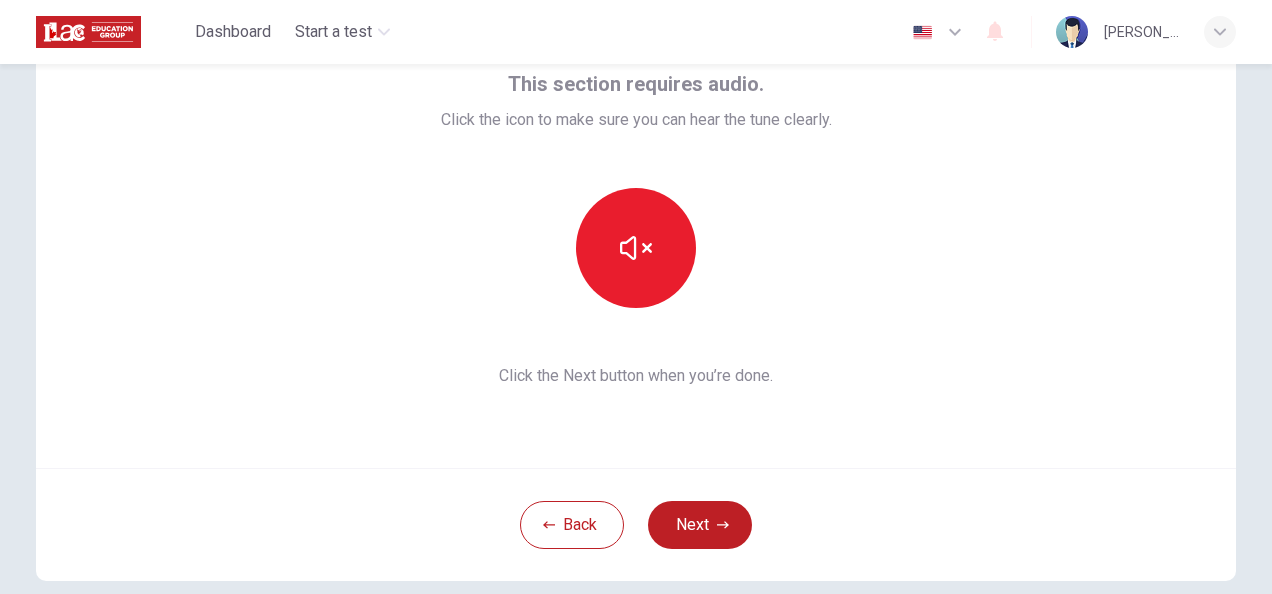 scroll, scrollTop: 119, scrollLeft: 0, axis: vertical 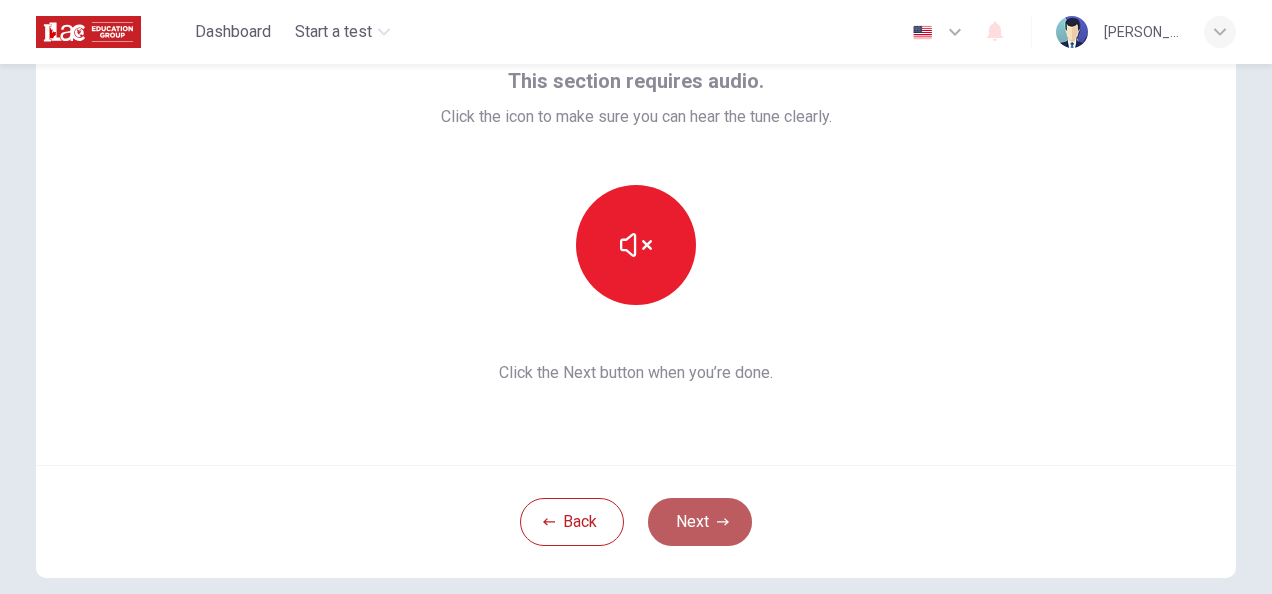 click on "Next" at bounding box center (700, 522) 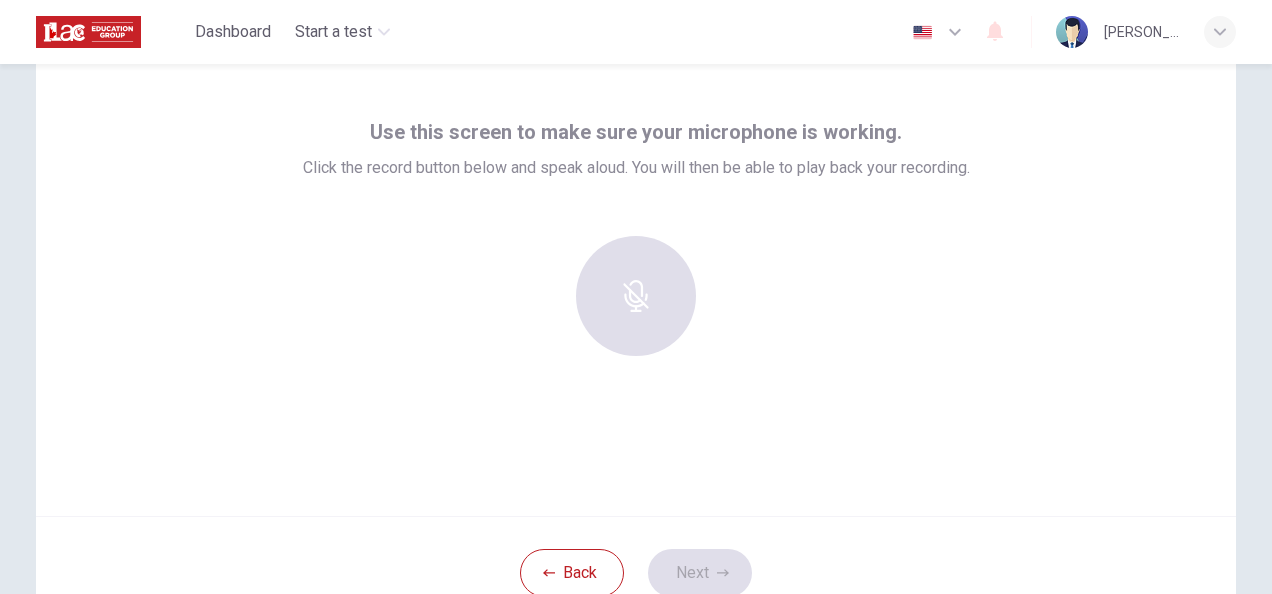 scroll, scrollTop: 67, scrollLeft: 0, axis: vertical 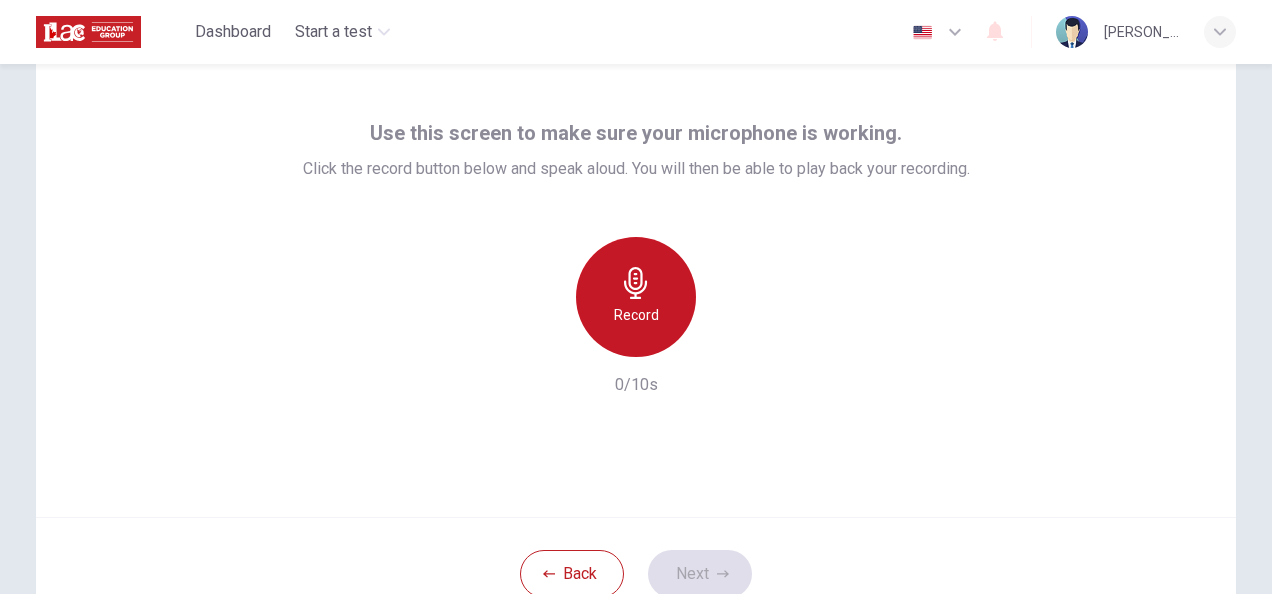 click on "Record" at bounding box center [636, 315] 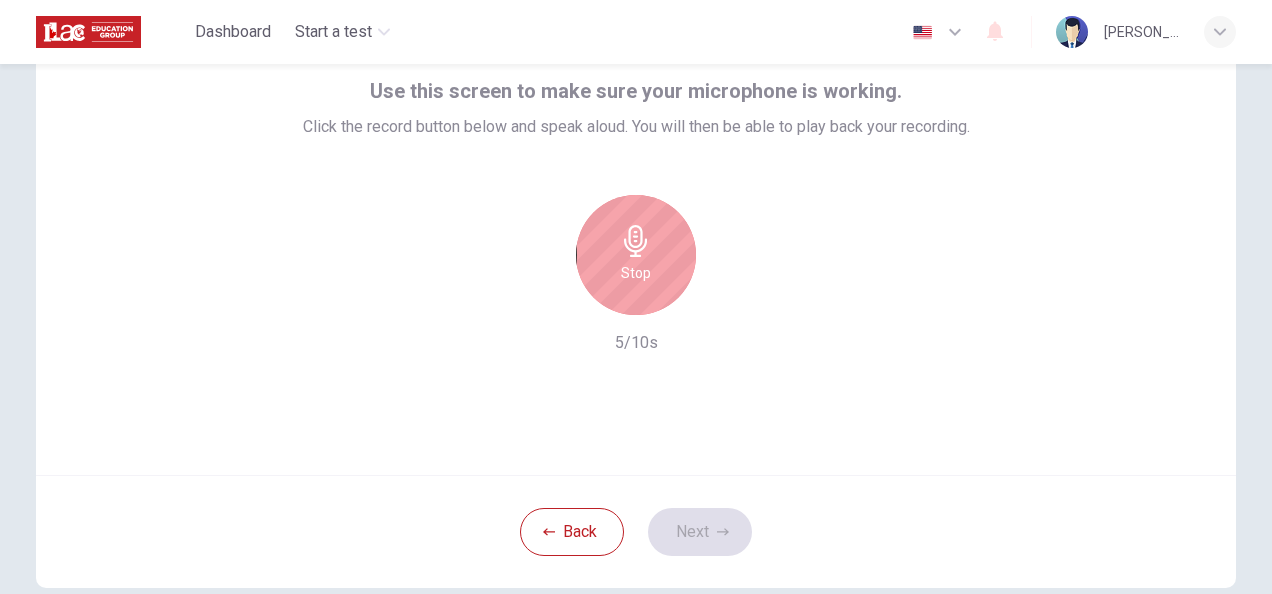 scroll, scrollTop: 119, scrollLeft: 0, axis: vertical 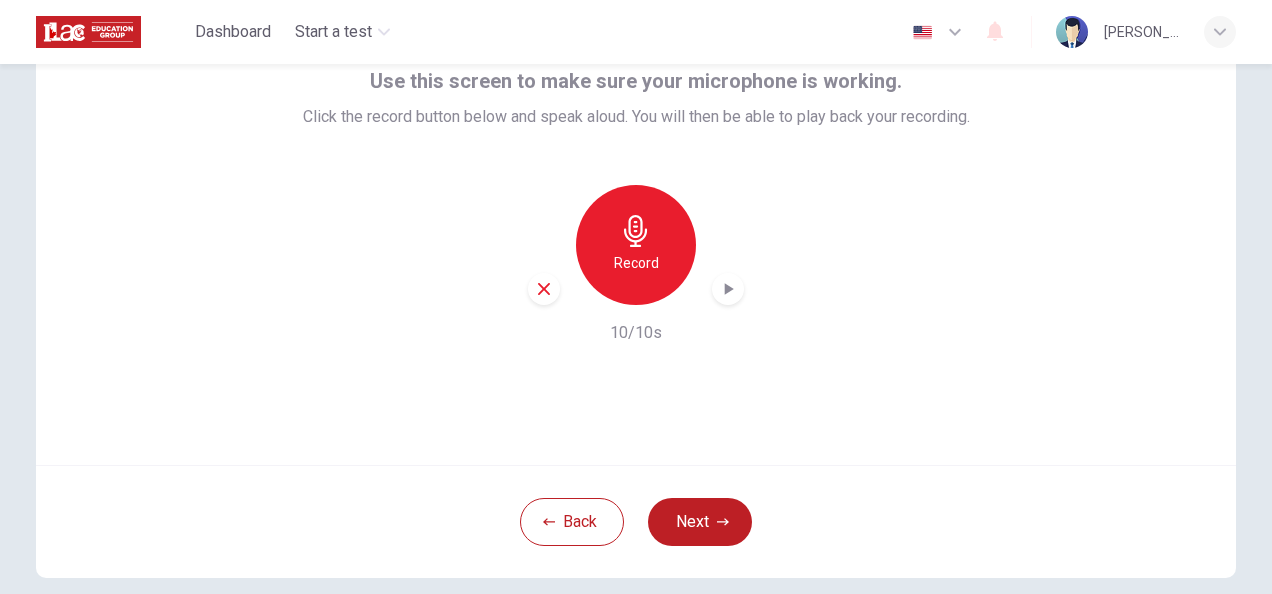 click 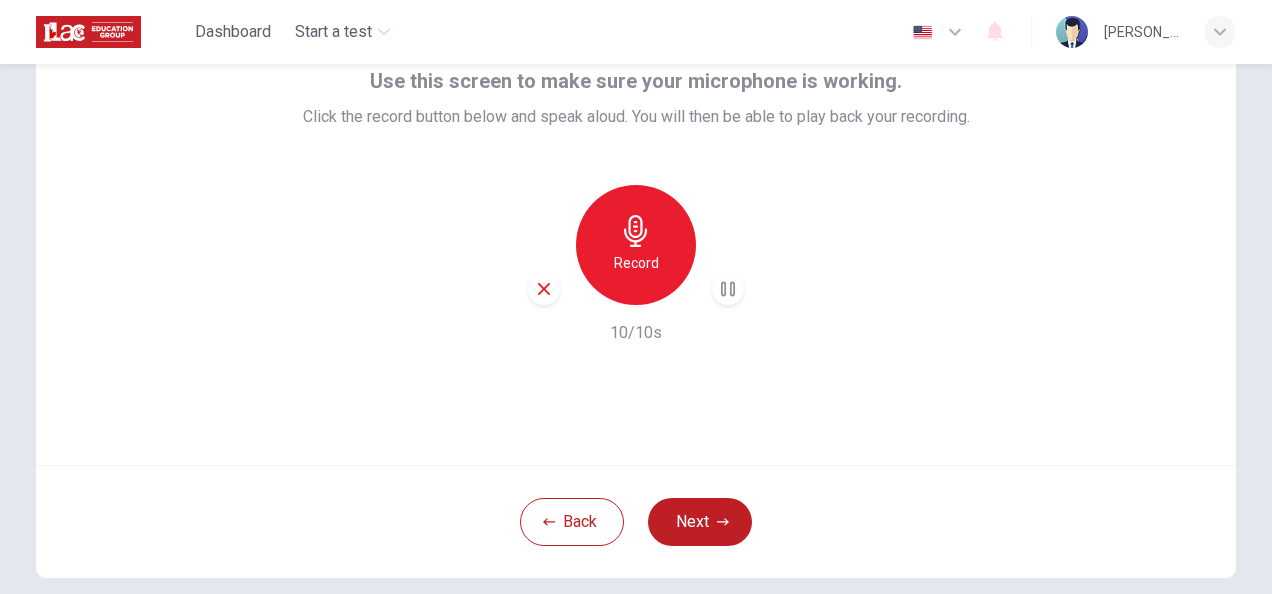 type 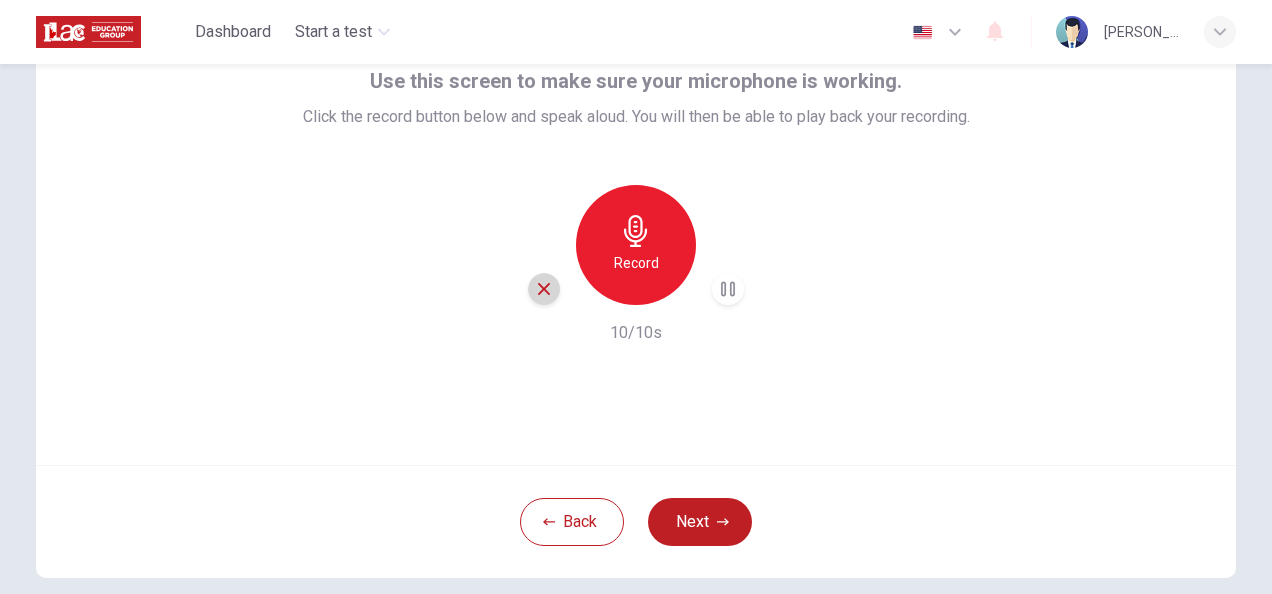 click 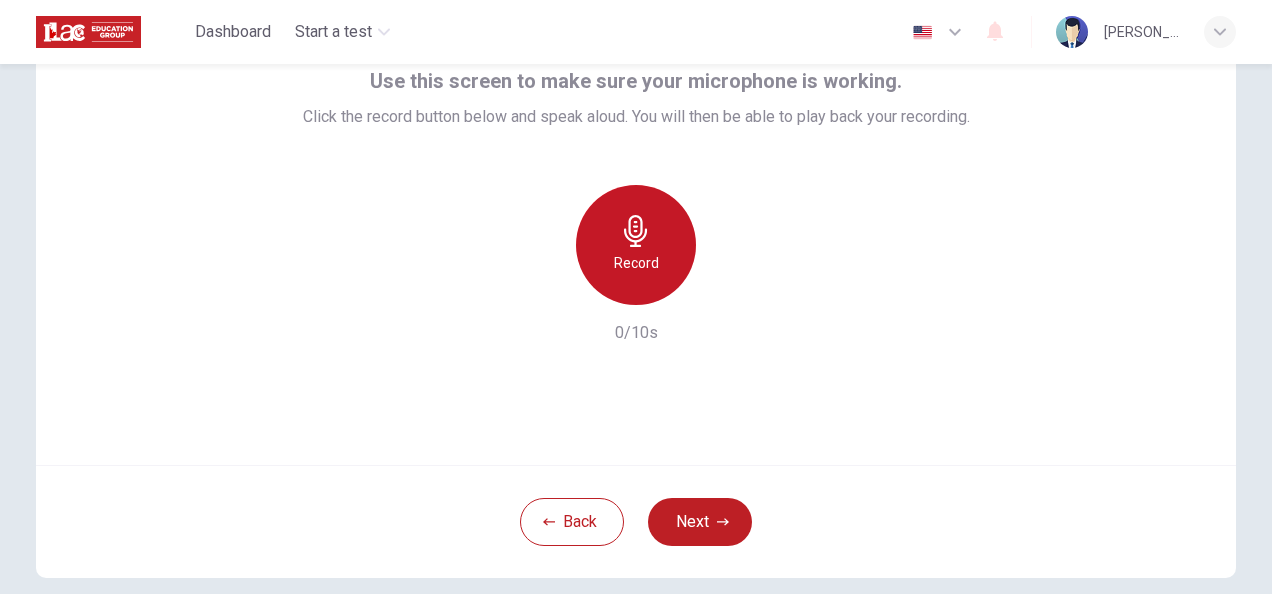 click on "Record" at bounding box center [636, 245] 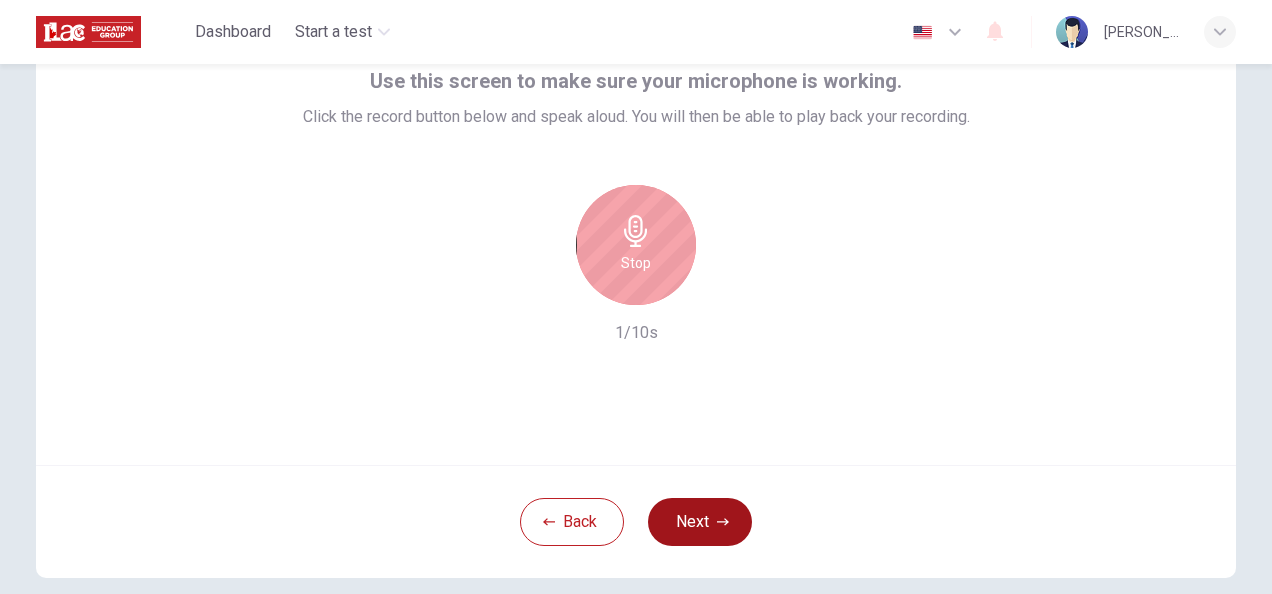 click on "Next" at bounding box center (700, 522) 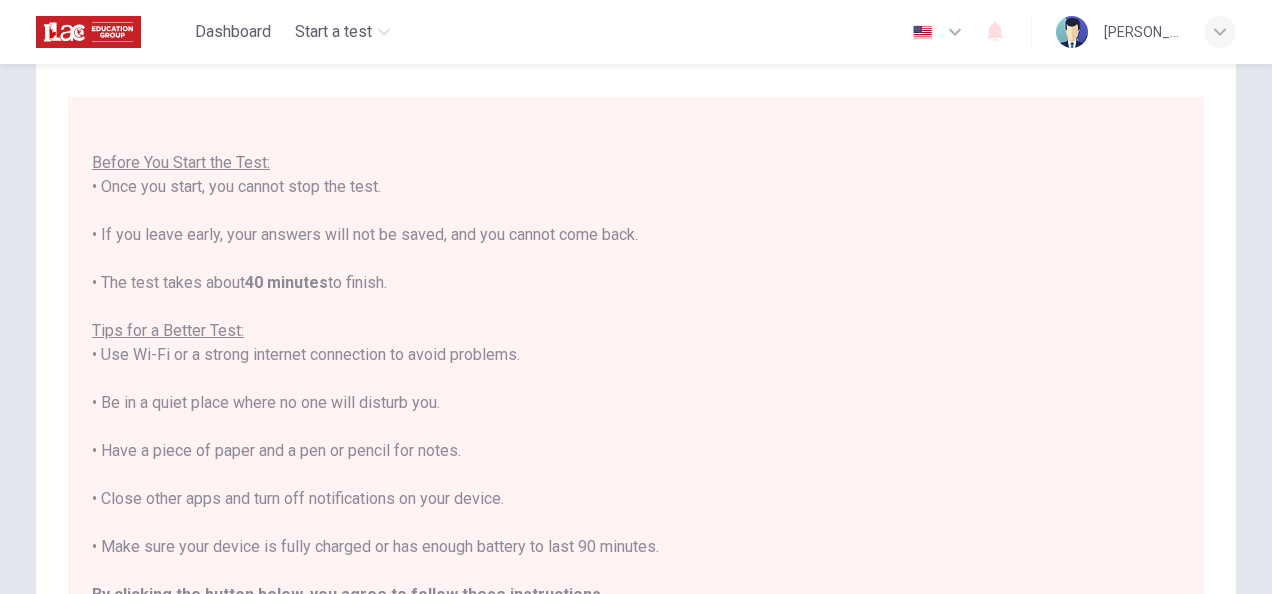 scroll, scrollTop: 22, scrollLeft: 0, axis: vertical 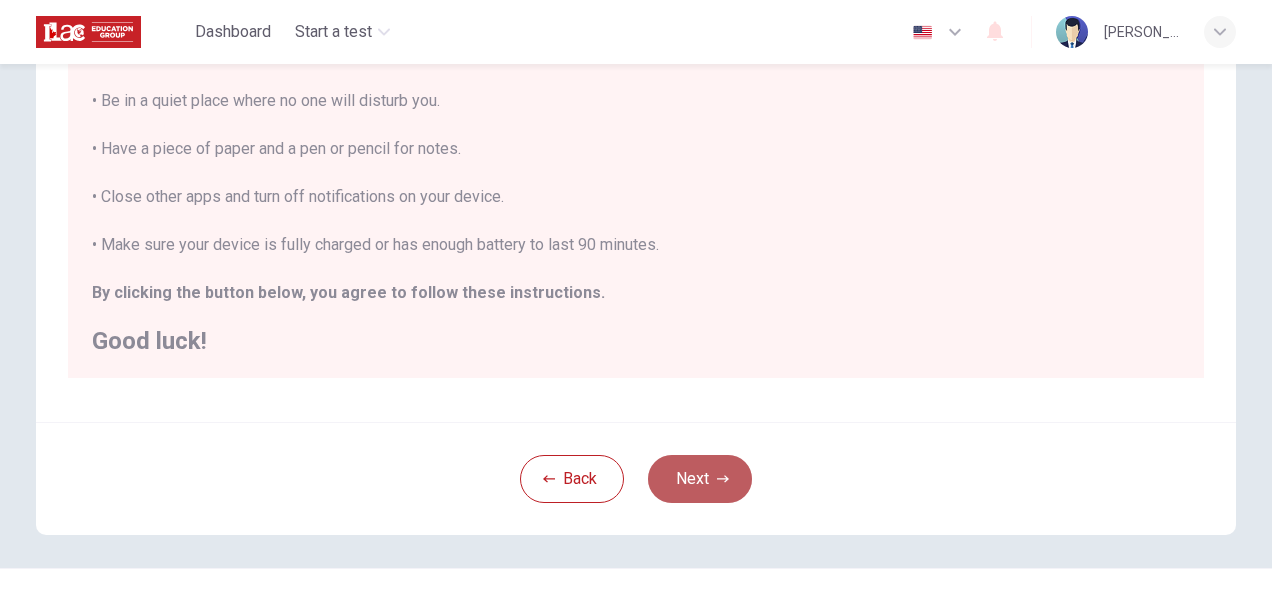 click on "Next" at bounding box center [700, 479] 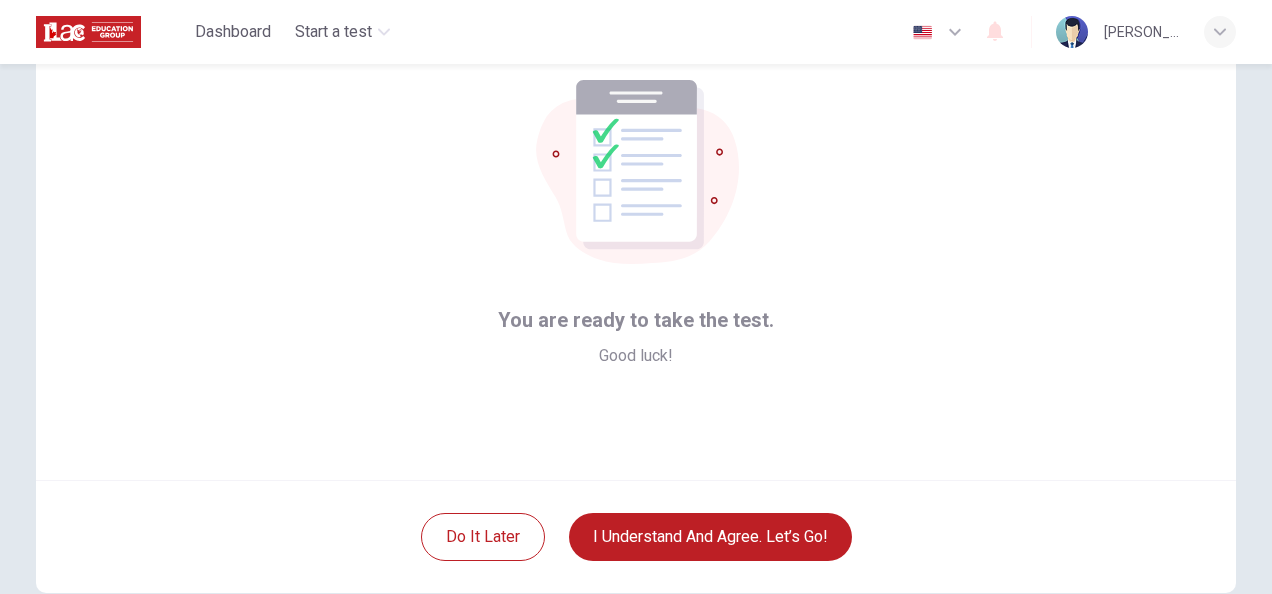 scroll, scrollTop: 86, scrollLeft: 0, axis: vertical 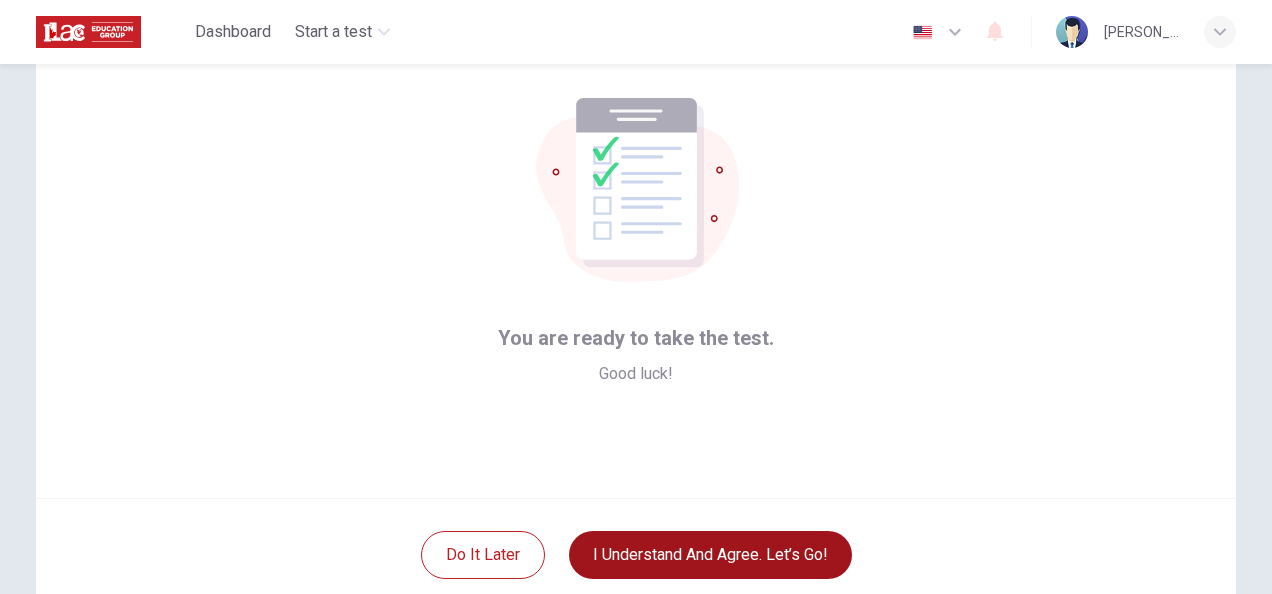 click on "I understand and agree. Let’s go!" at bounding box center (710, 555) 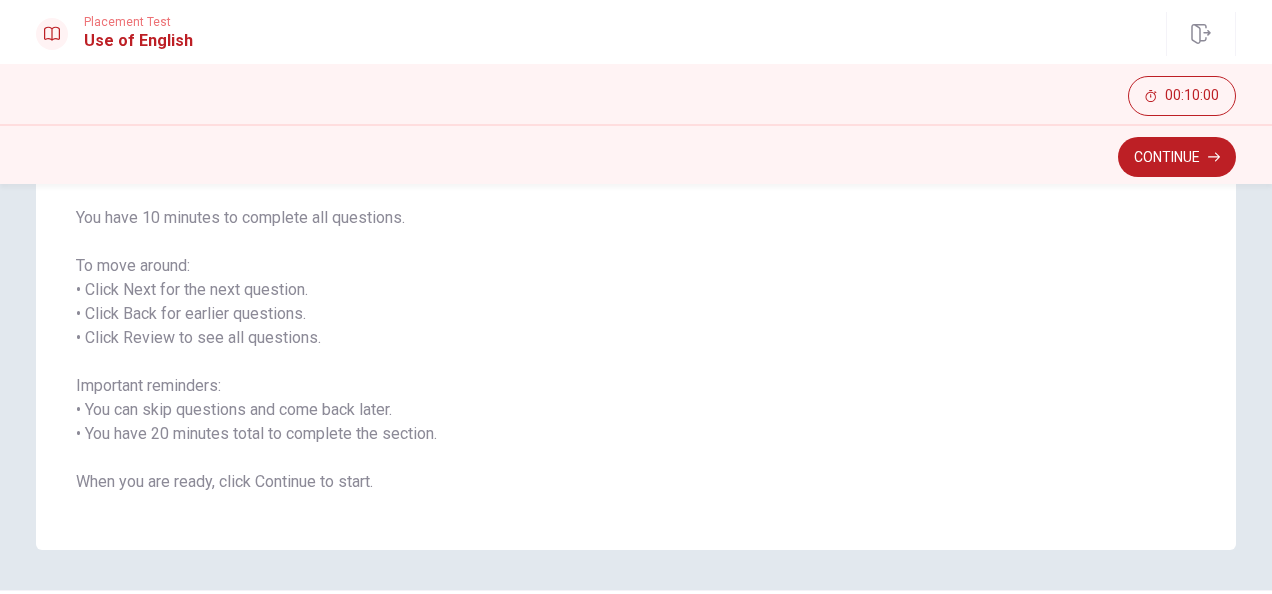 scroll, scrollTop: 244, scrollLeft: 0, axis: vertical 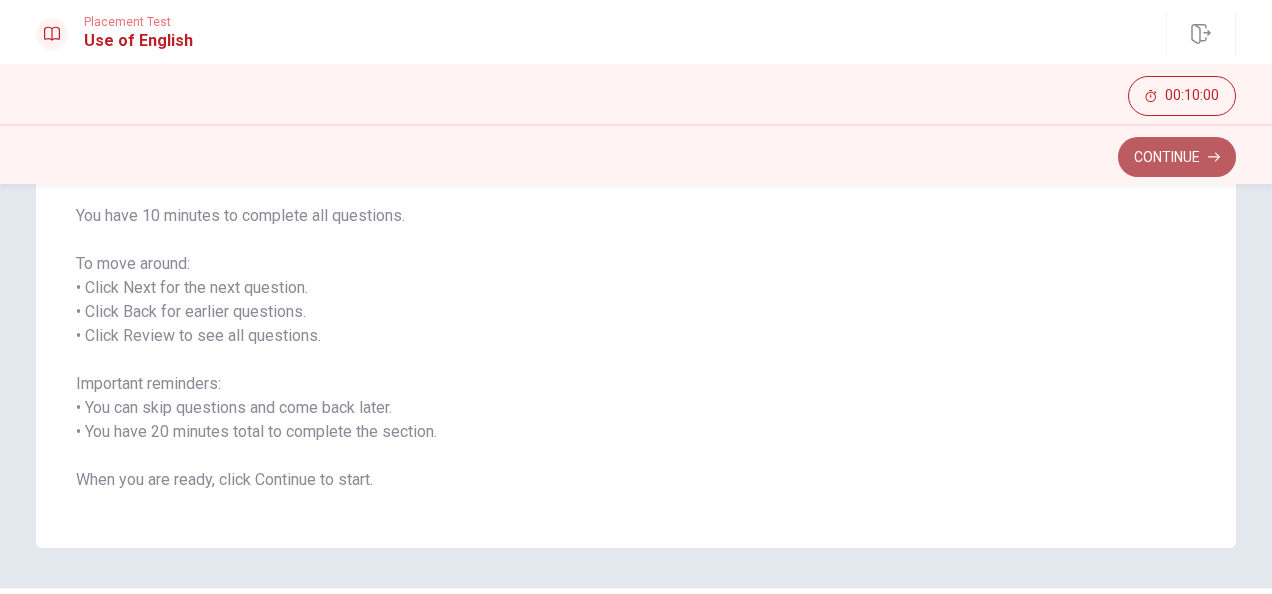 click on "Continue" at bounding box center (1177, 157) 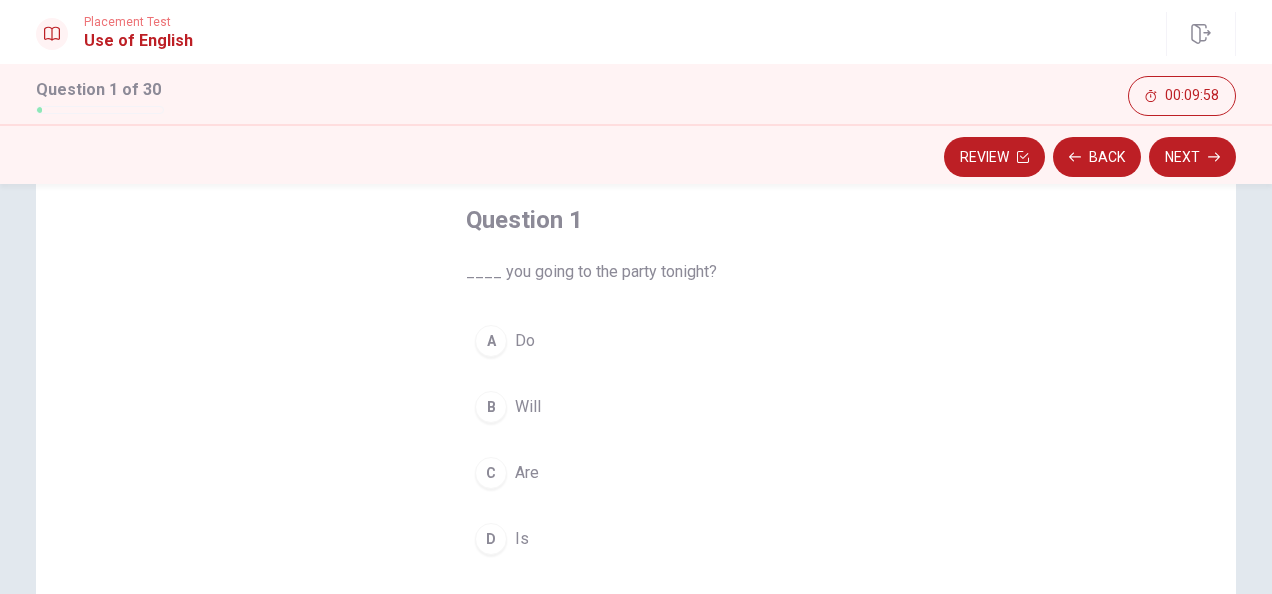 scroll, scrollTop: 105, scrollLeft: 0, axis: vertical 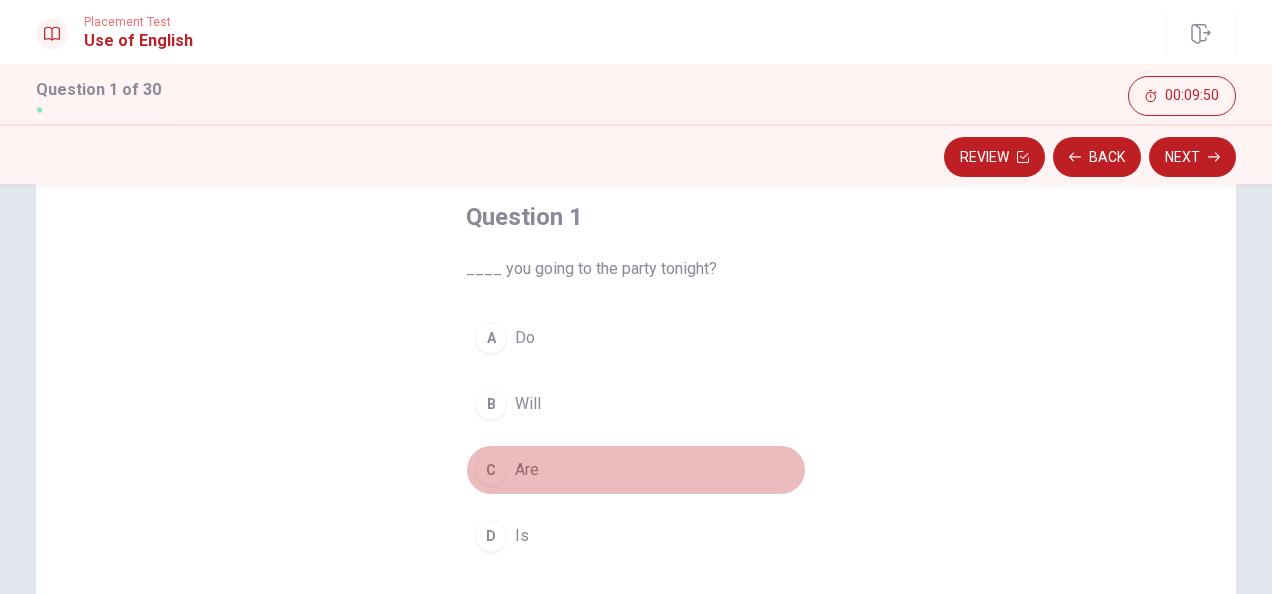 click on "C" at bounding box center (491, 470) 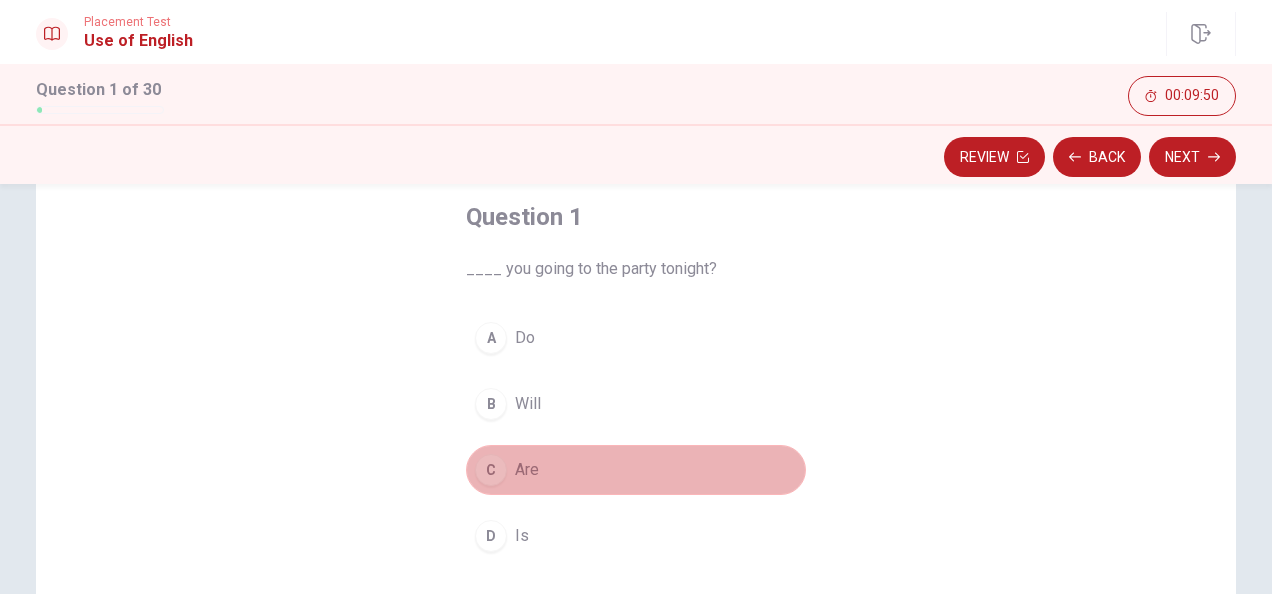 click on "C" at bounding box center [491, 470] 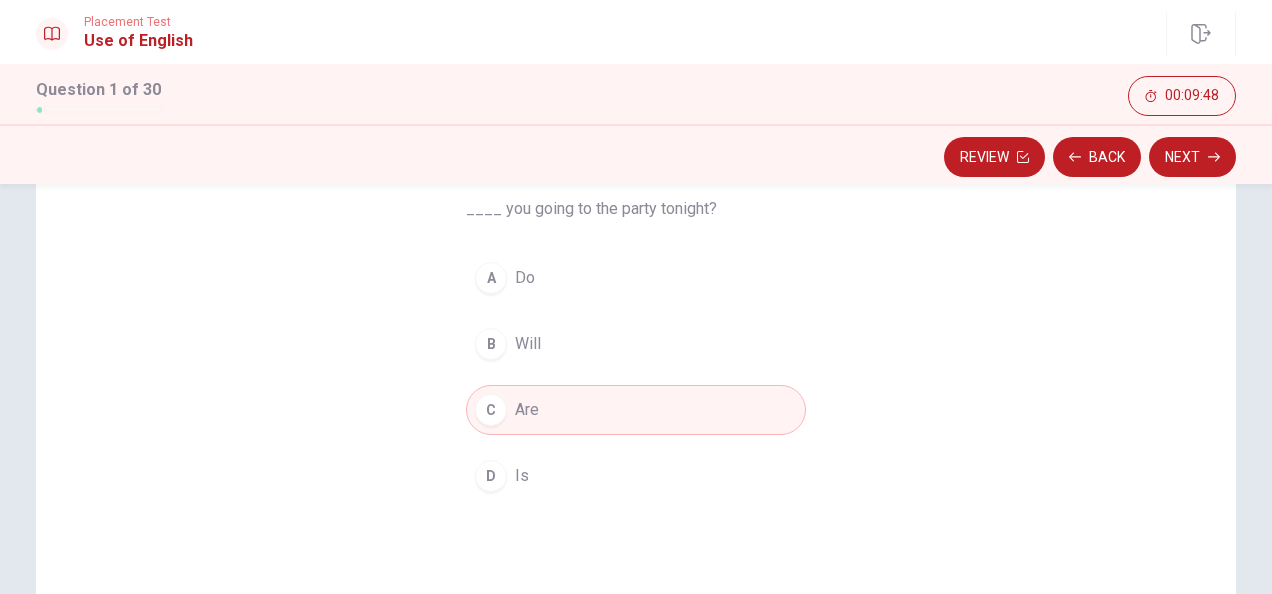scroll, scrollTop: 133, scrollLeft: 0, axis: vertical 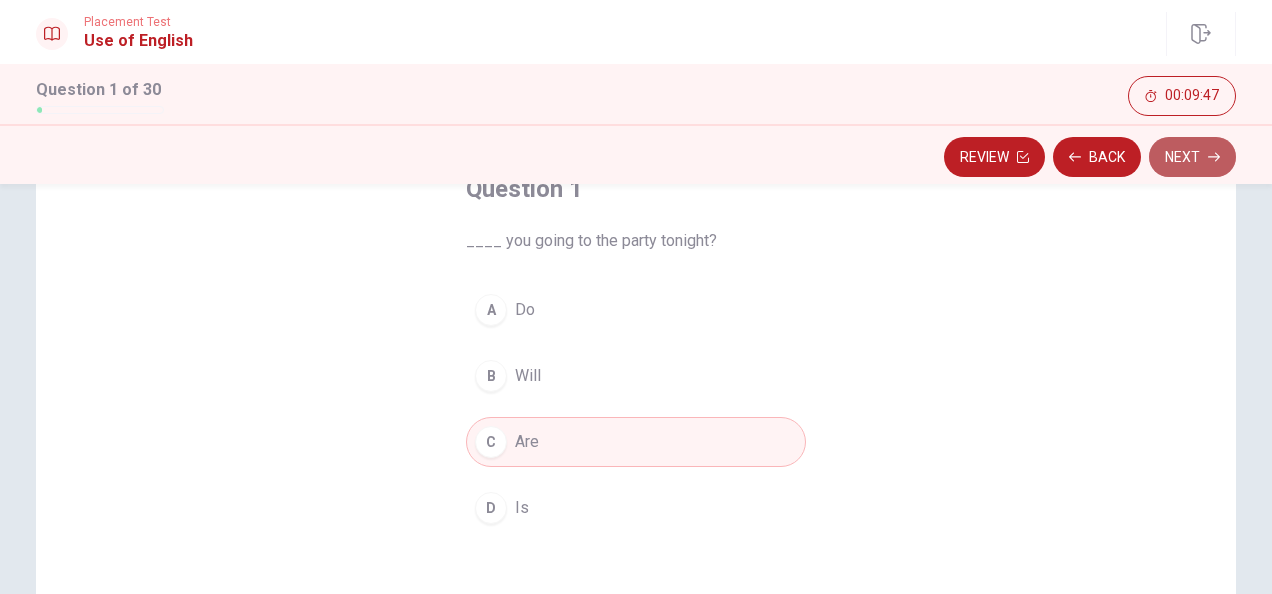 click on "Next" at bounding box center [1192, 157] 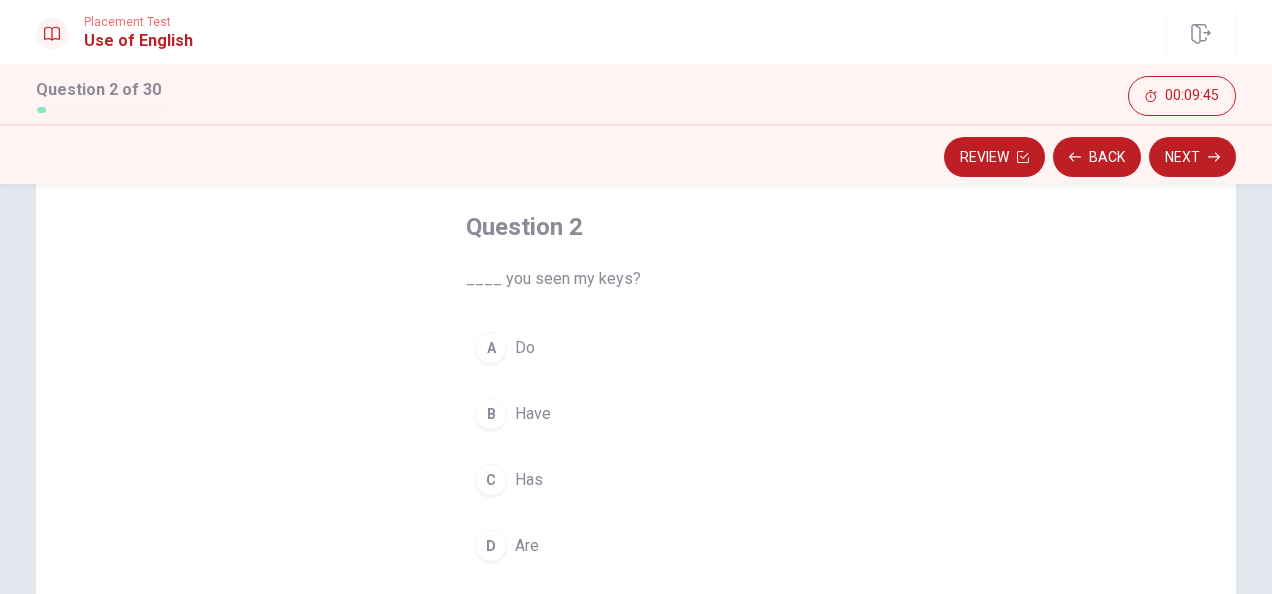 scroll, scrollTop: 100, scrollLeft: 0, axis: vertical 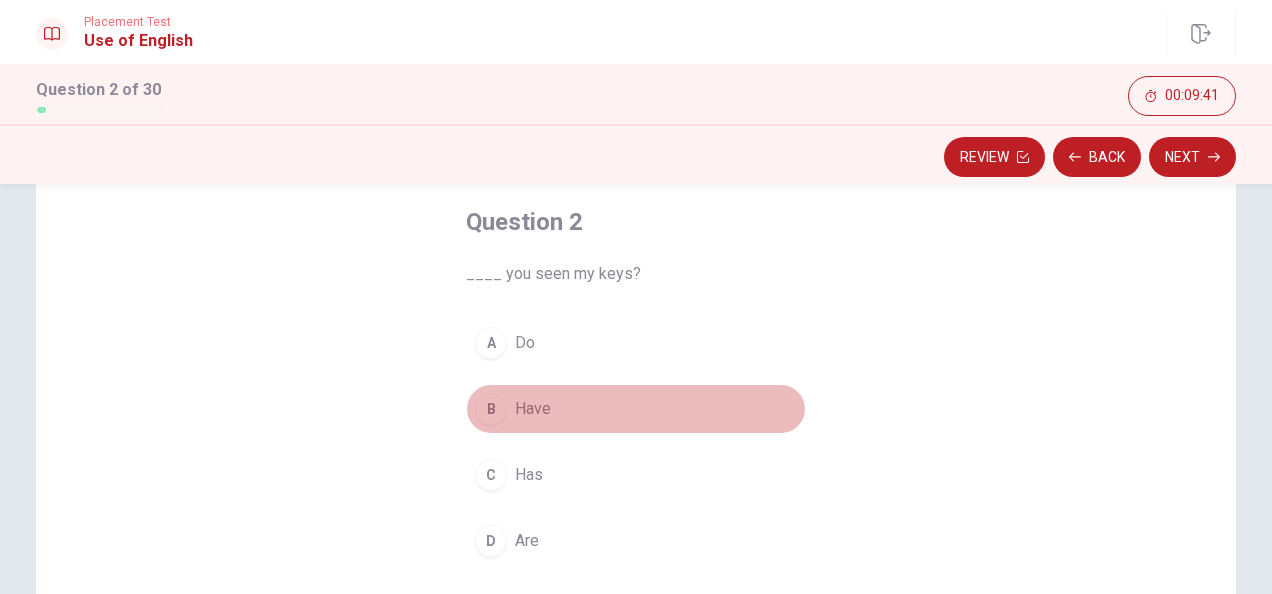 click on "B" at bounding box center [491, 409] 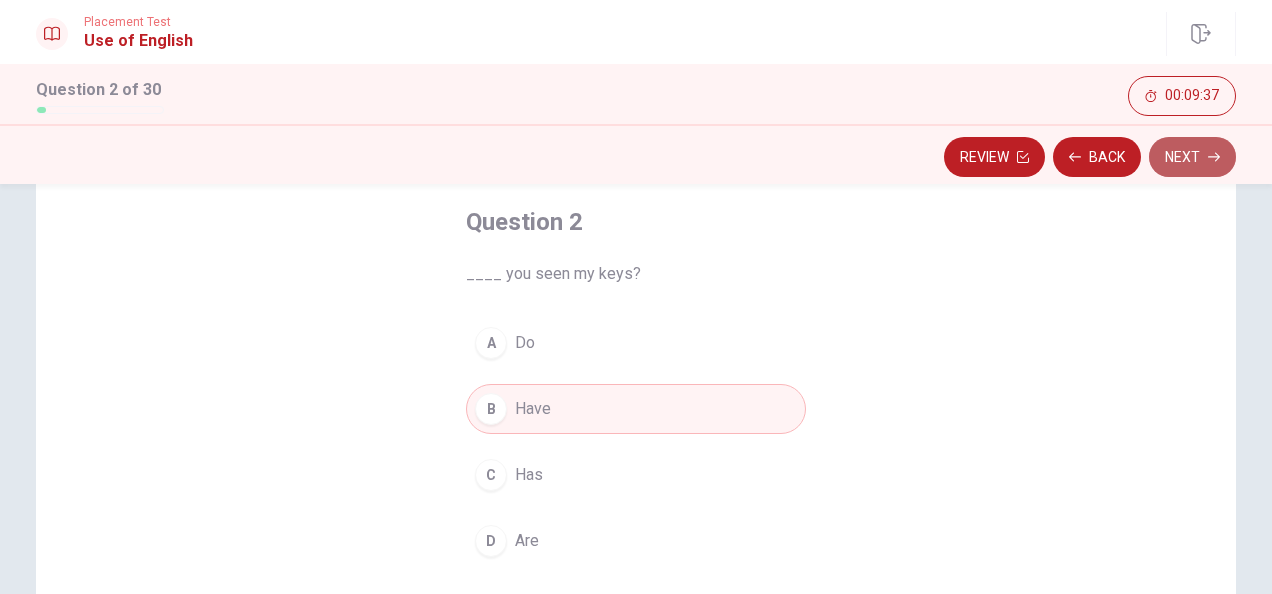 click on "Next" at bounding box center [1192, 157] 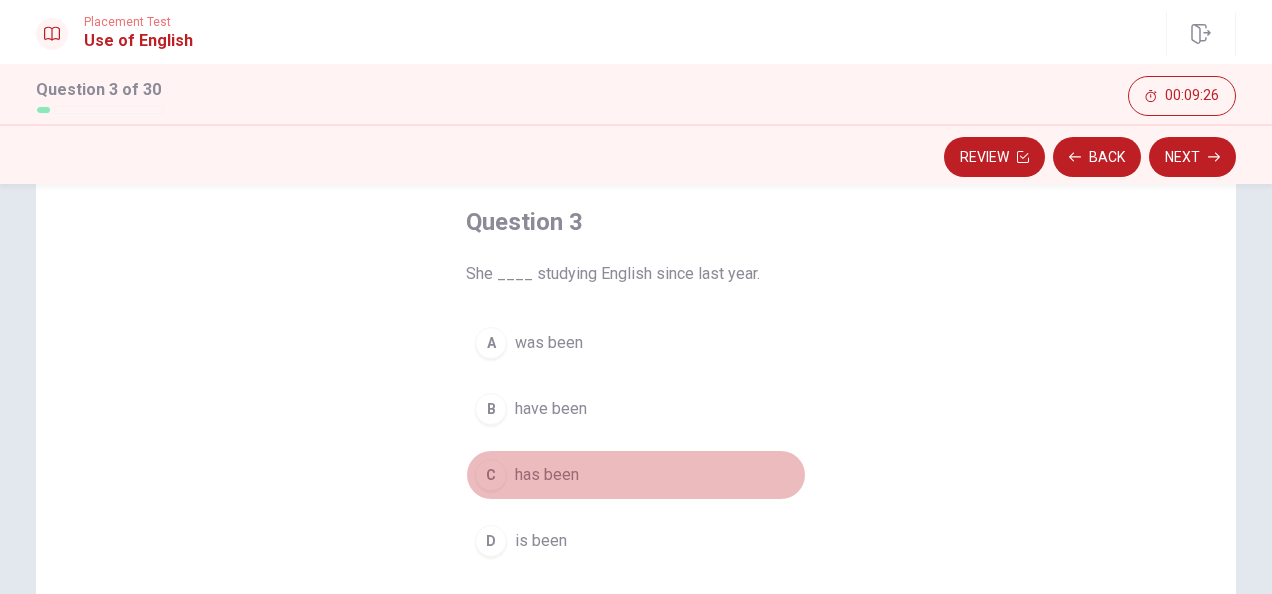 click on "C has been" at bounding box center (636, 475) 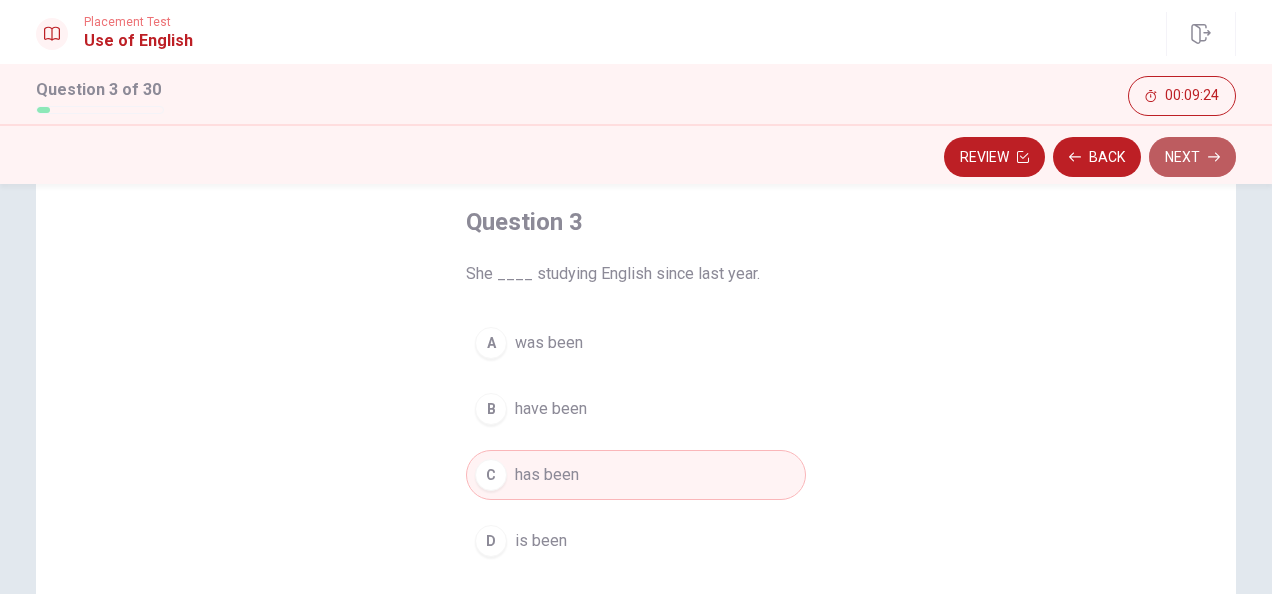 click on "Next" at bounding box center (1192, 157) 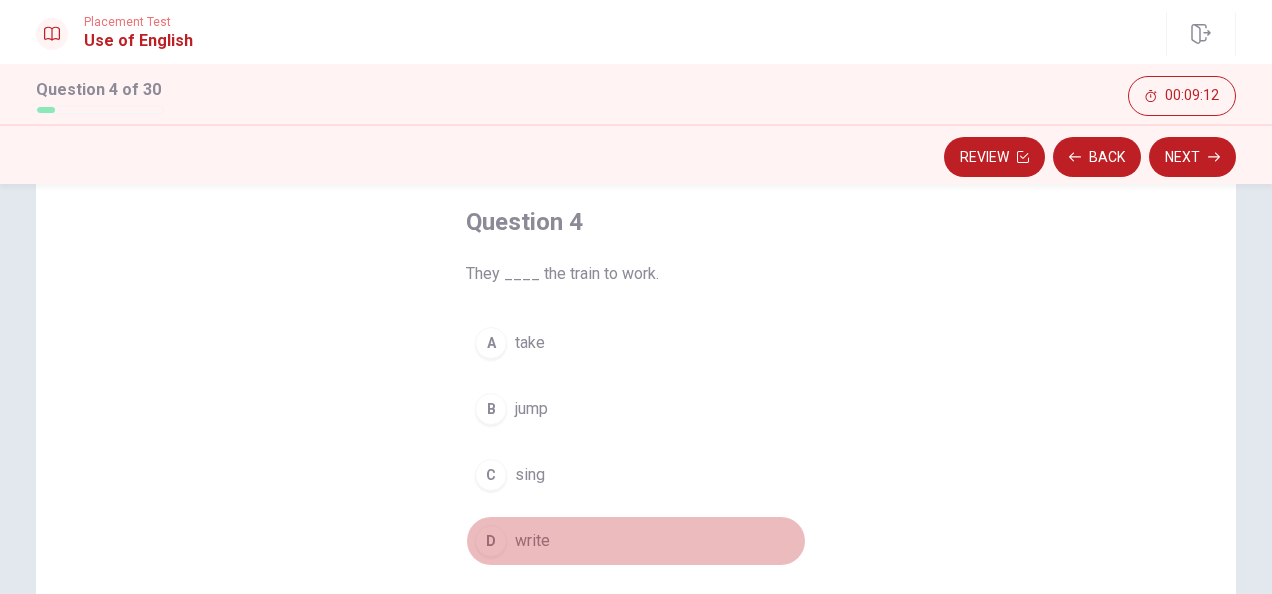 click on "write" at bounding box center [532, 541] 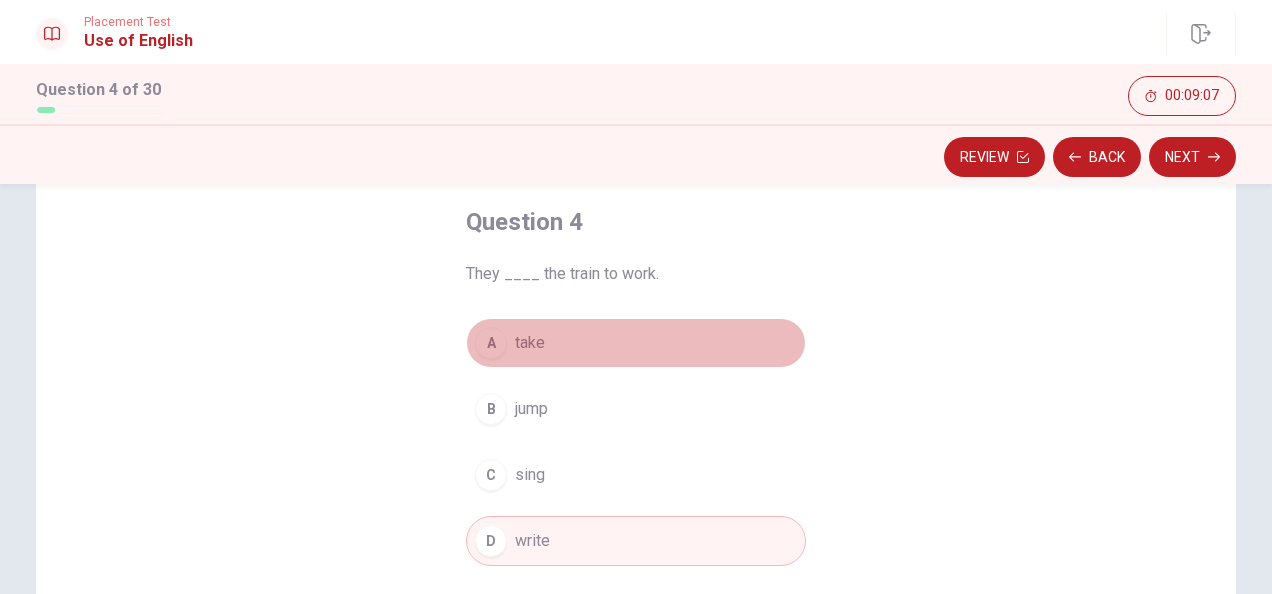 click on "A" at bounding box center [491, 343] 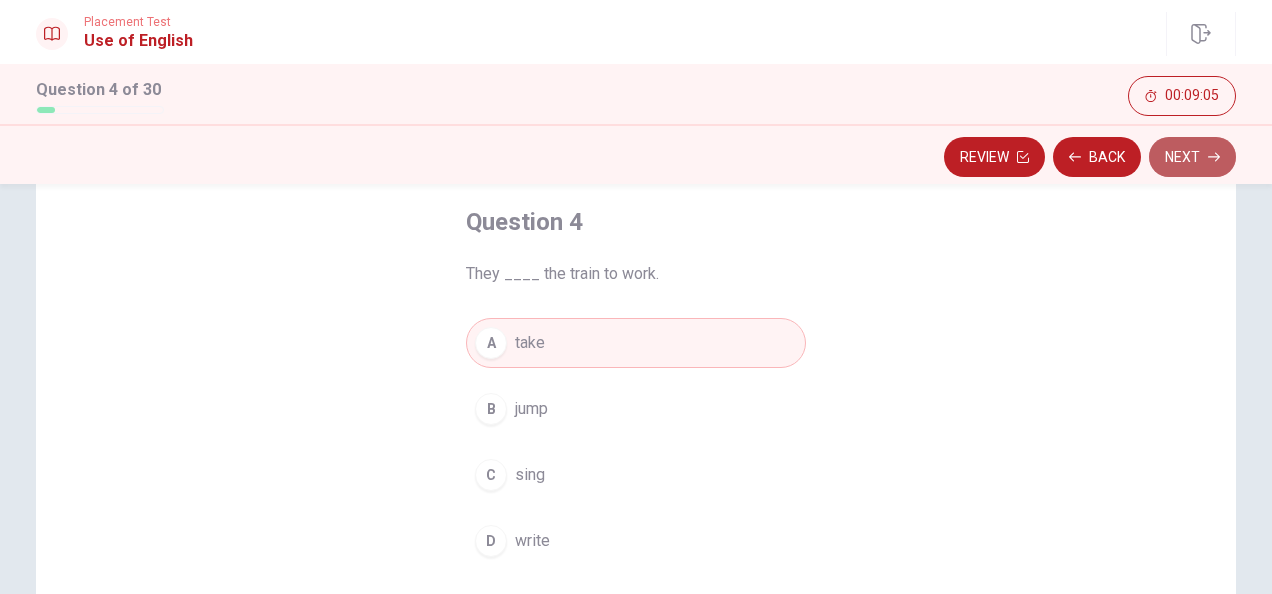 click on "Next" at bounding box center (1192, 157) 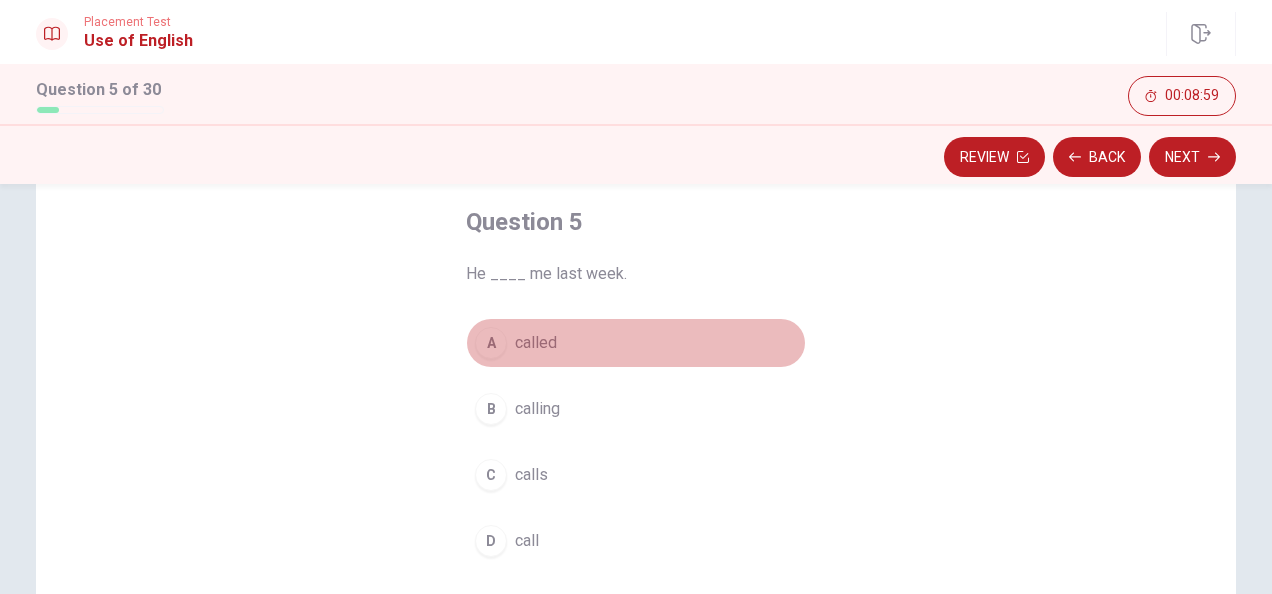 click on "A" at bounding box center [491, 343] 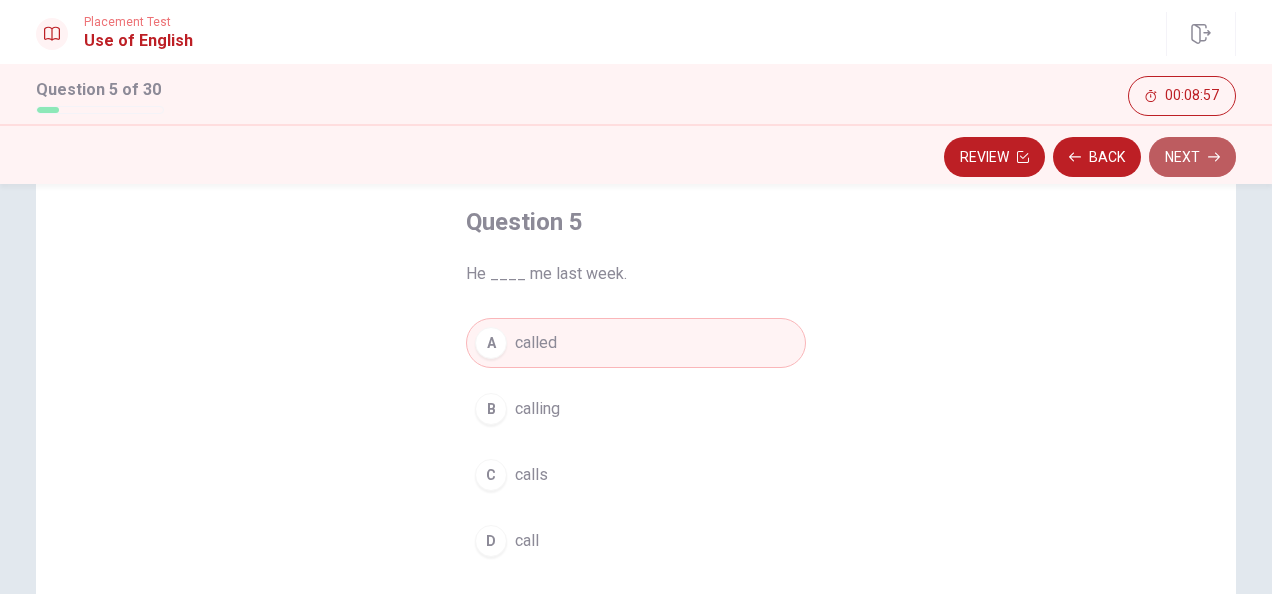 click on "Next" at bounding box center [1192, 157] 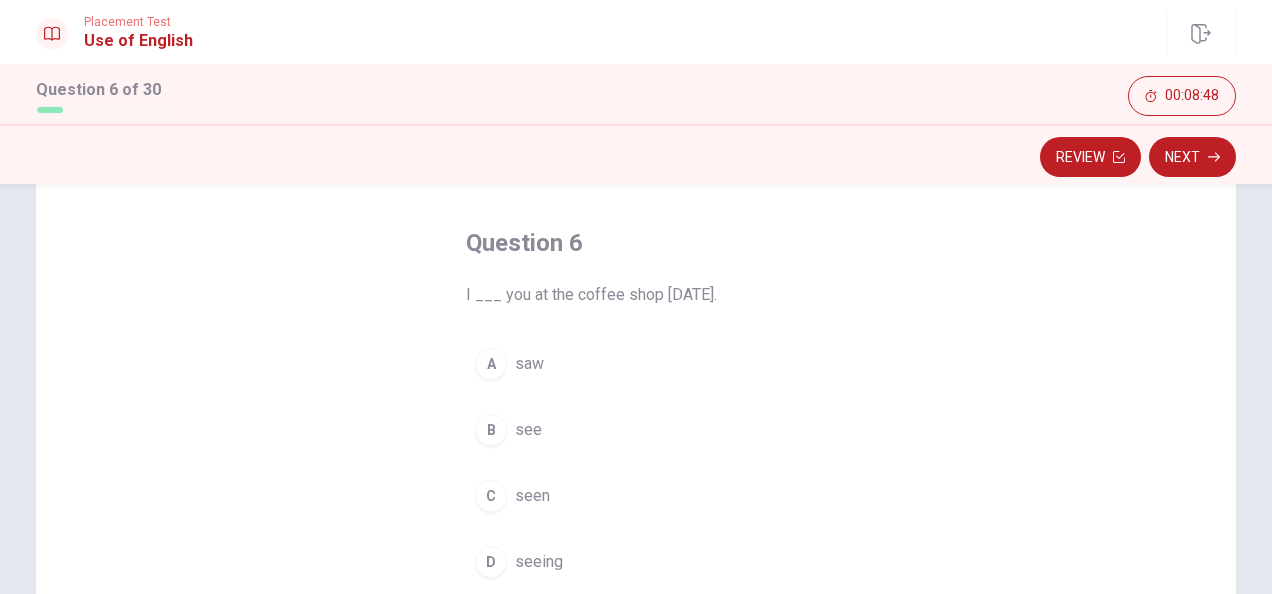 scroll, scrollTop: 88, scrollLeft: 0, axis: vertical 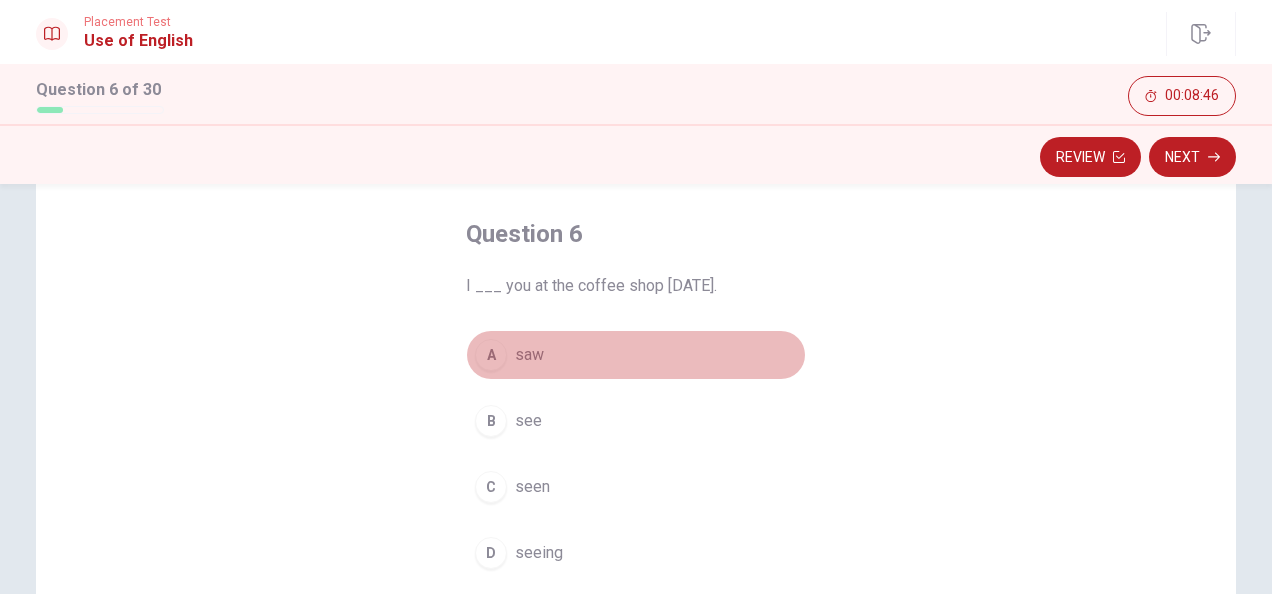 click on "saw" at bounding box center [529, 355] 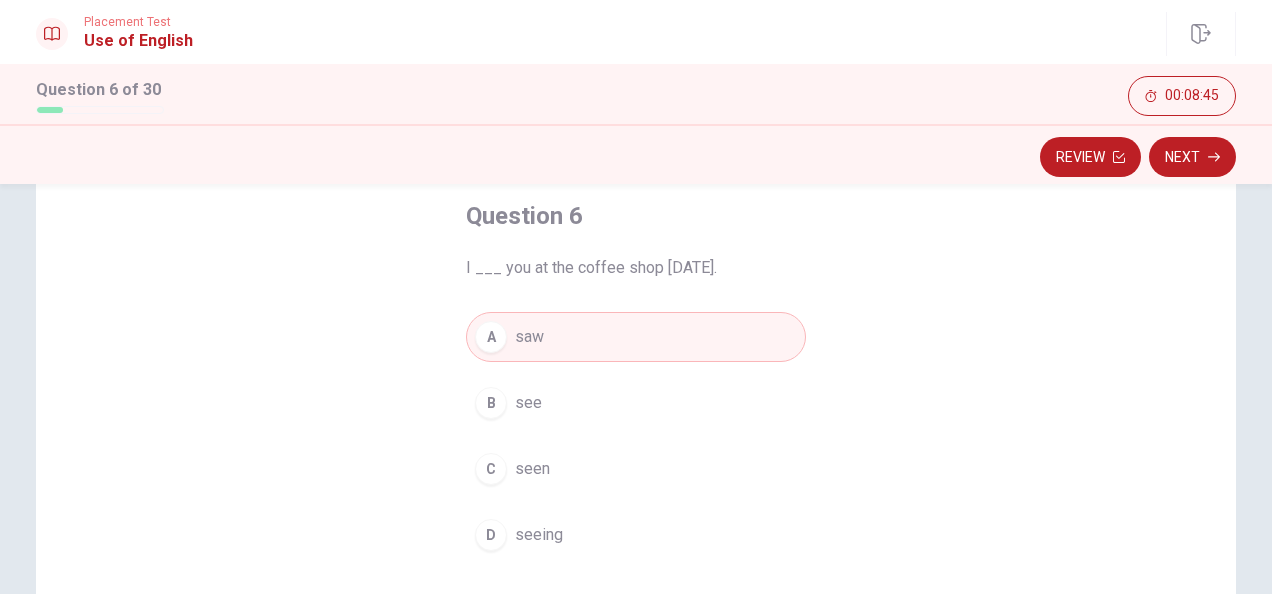 scroll, scrollTop: 107, scrollLeft: 0, axis: vertical 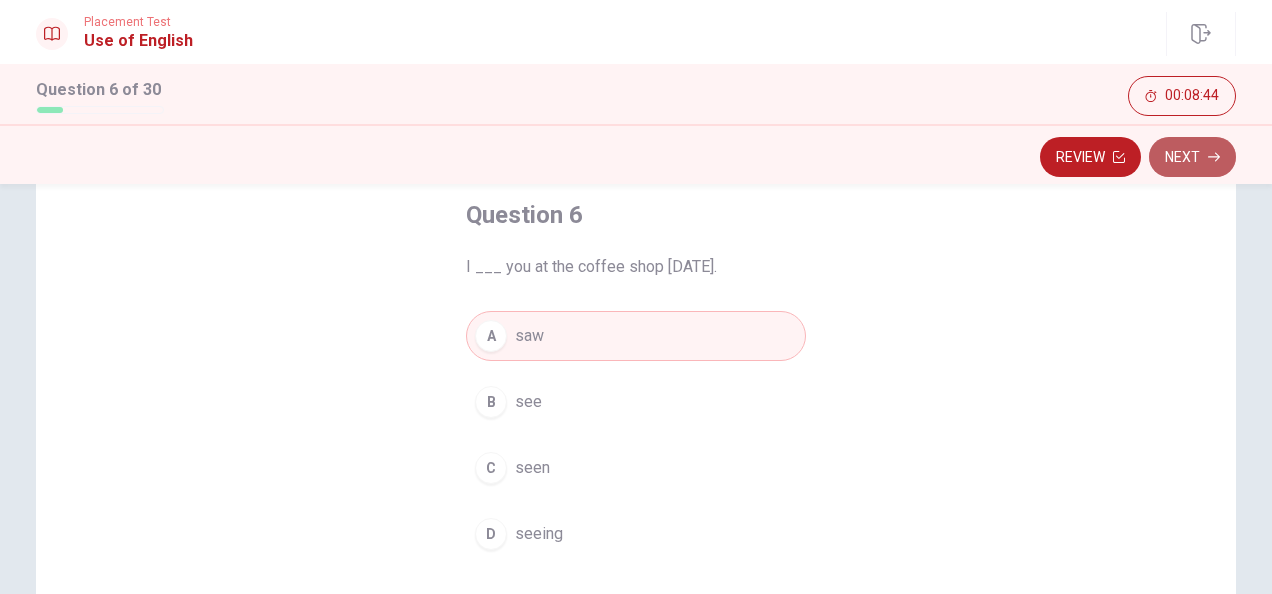 click on "Next" at bounding box center [1192, 157] 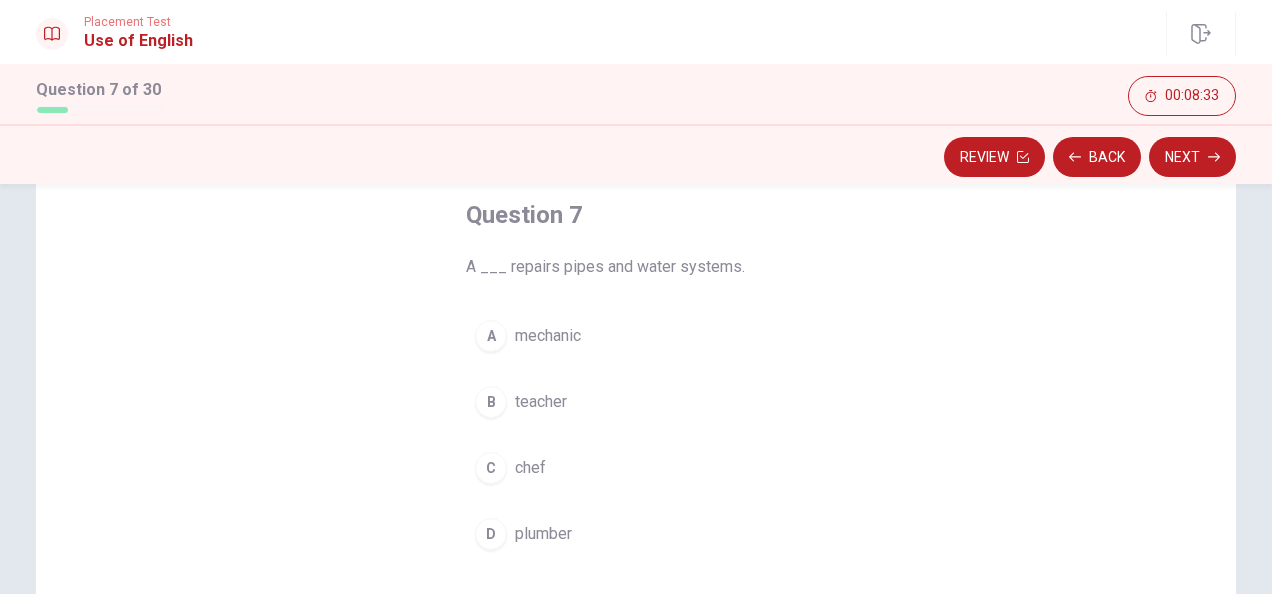 click on "plumber" at bounding box center [543, 534] 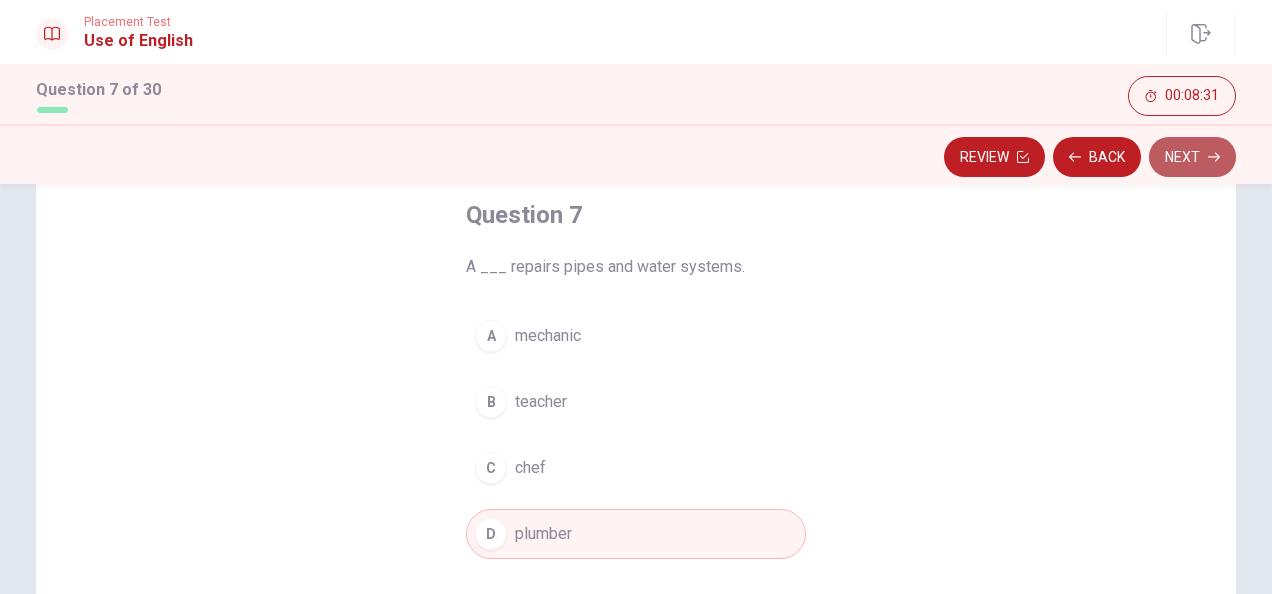 click on "Next" at bounding box center [1192, 157] 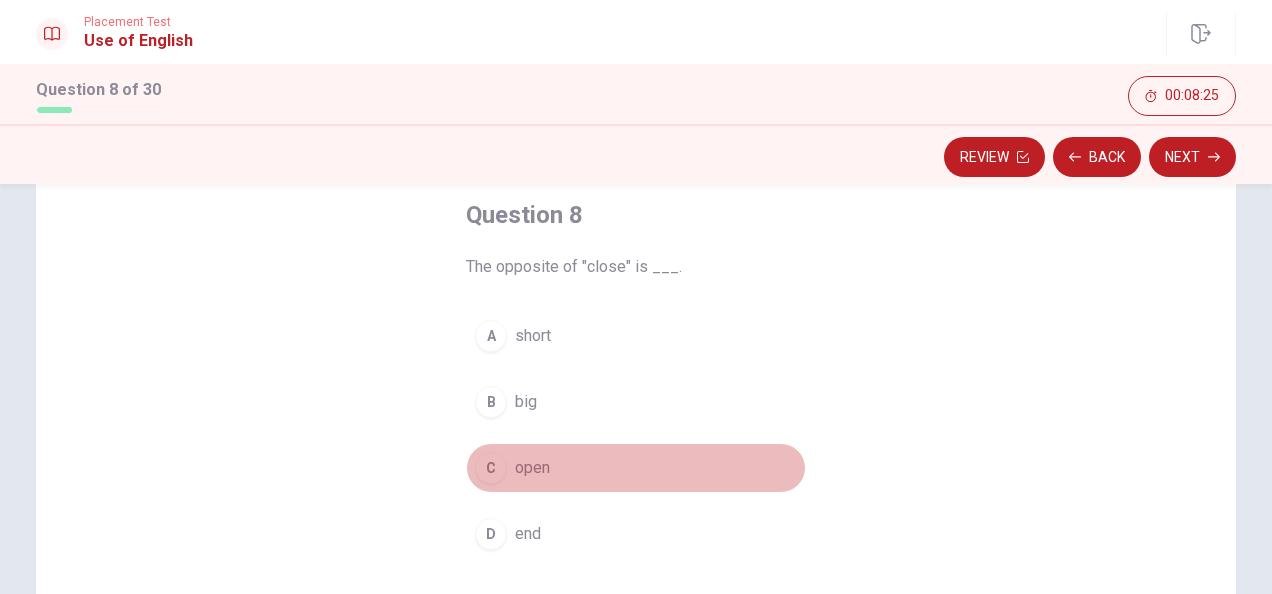 click on "C open" at bounding box center [636, 468] 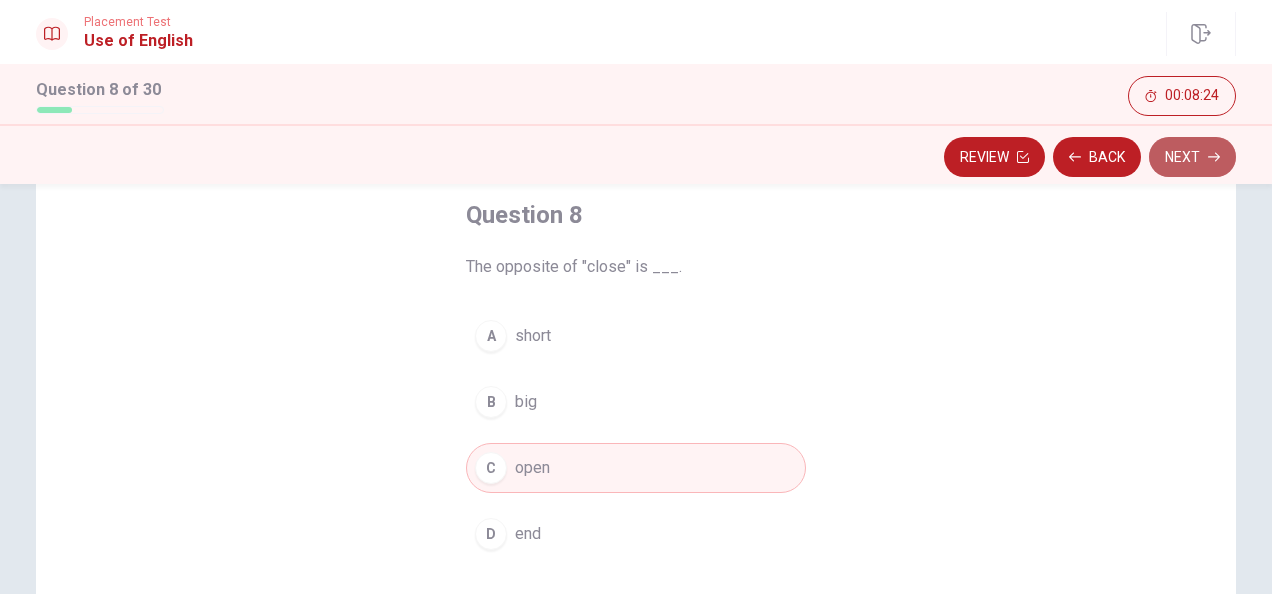 click on "Next" at bounding box center (1192, 157) 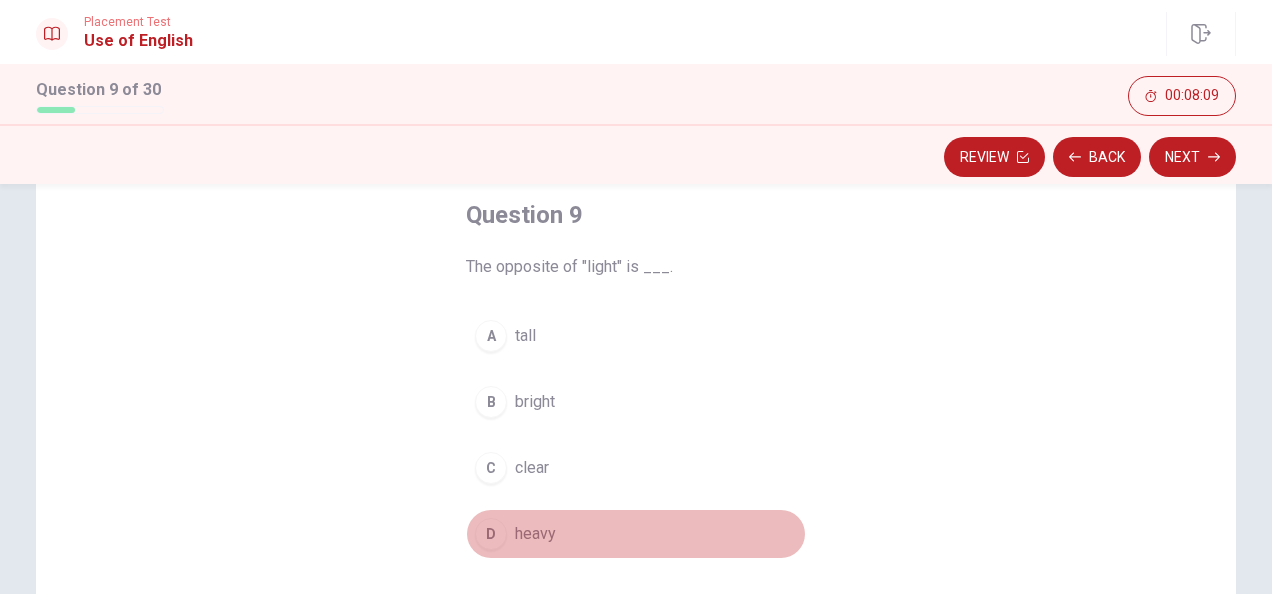 click on "heavy" at bounding box center (535, 534) 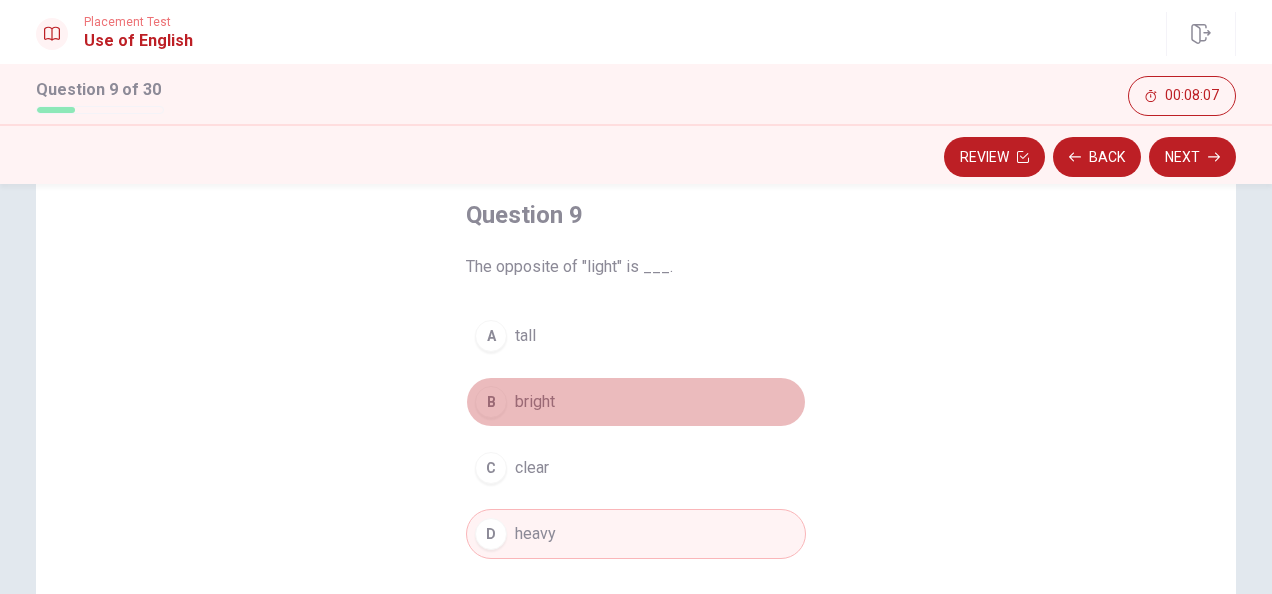 click on "bright" at bounding box center [535, 402] 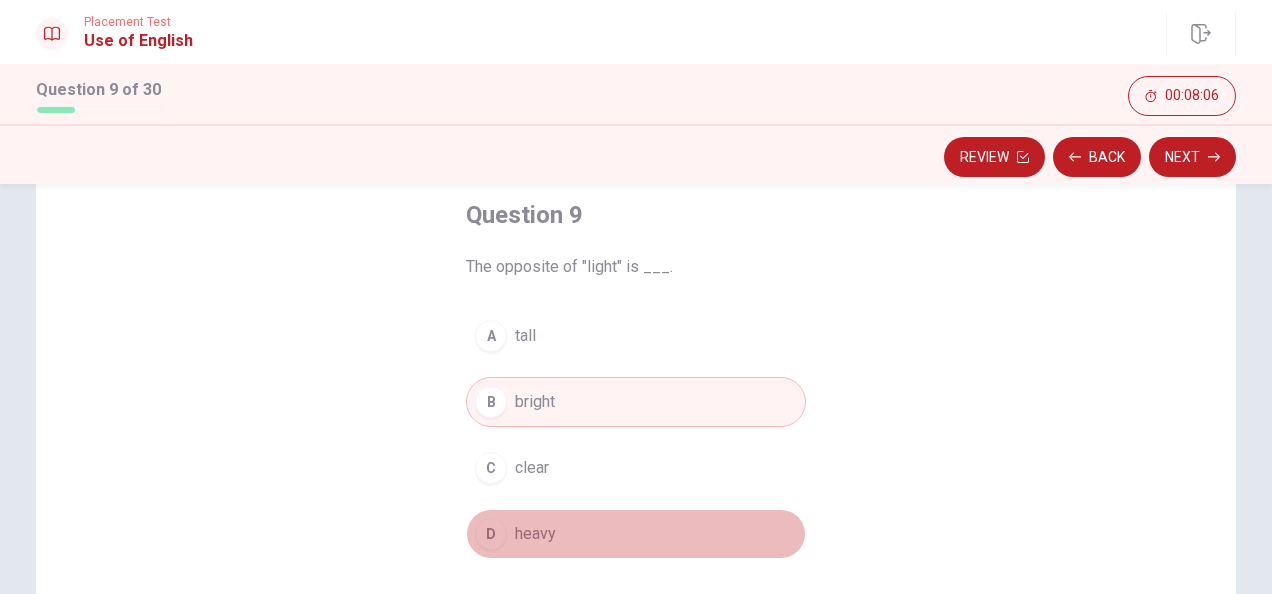 click on "heavy" at bounding box center (535, 534) 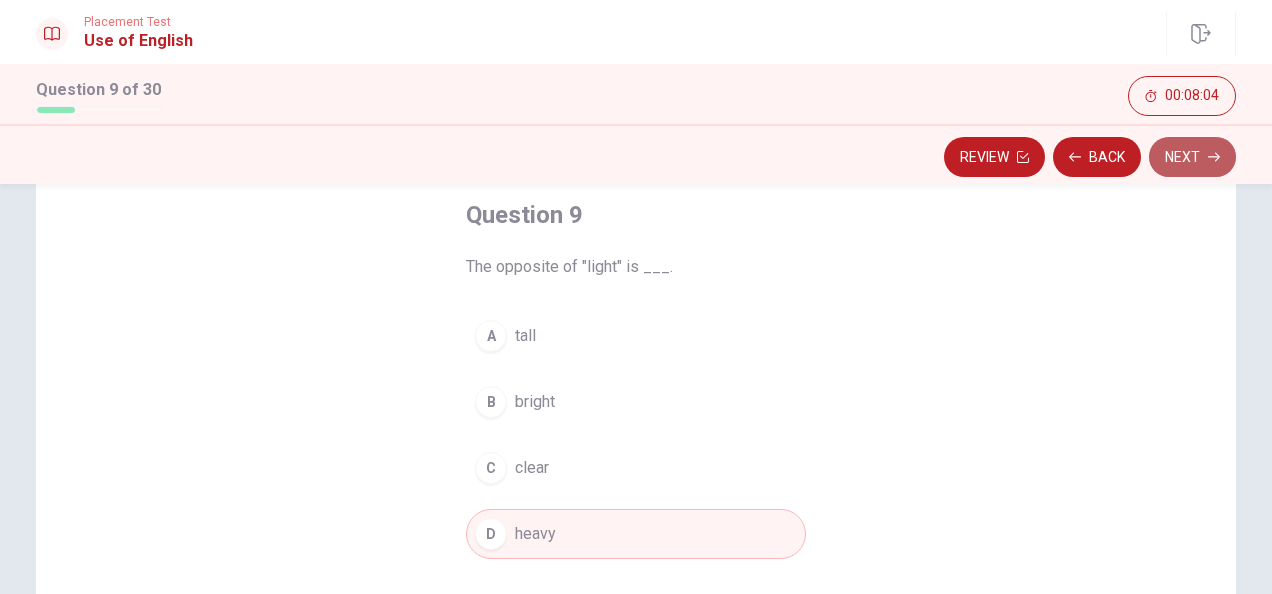 click on "Next" at bounding box center (1192, 157) 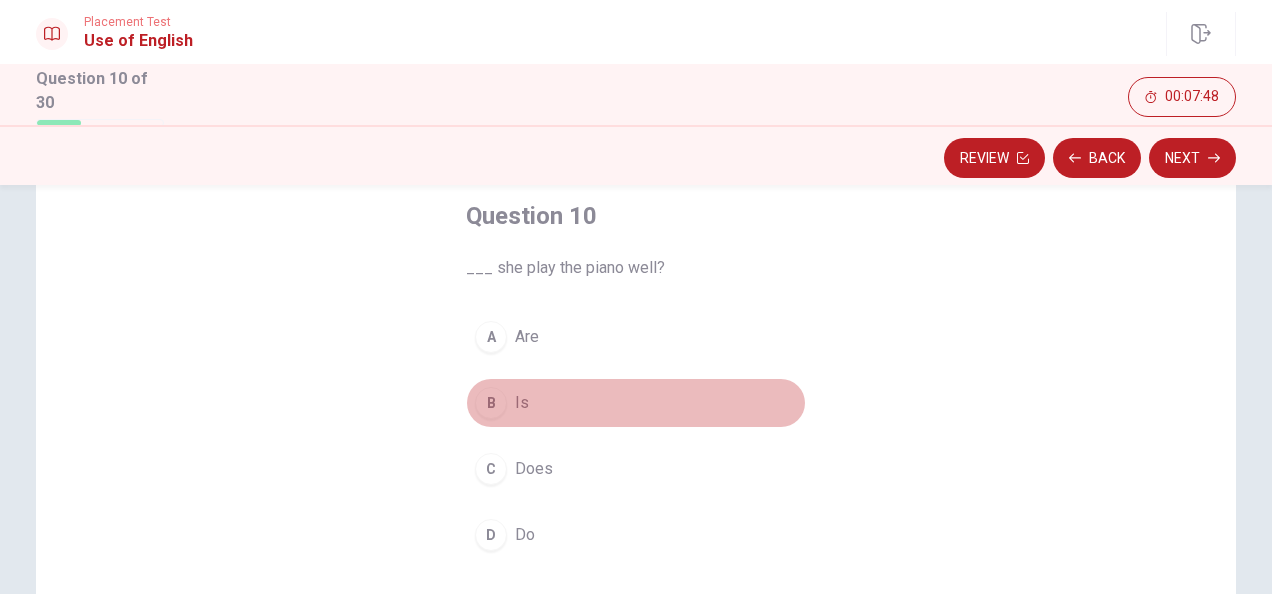 click on "Is" at bounding box center (522, 403) 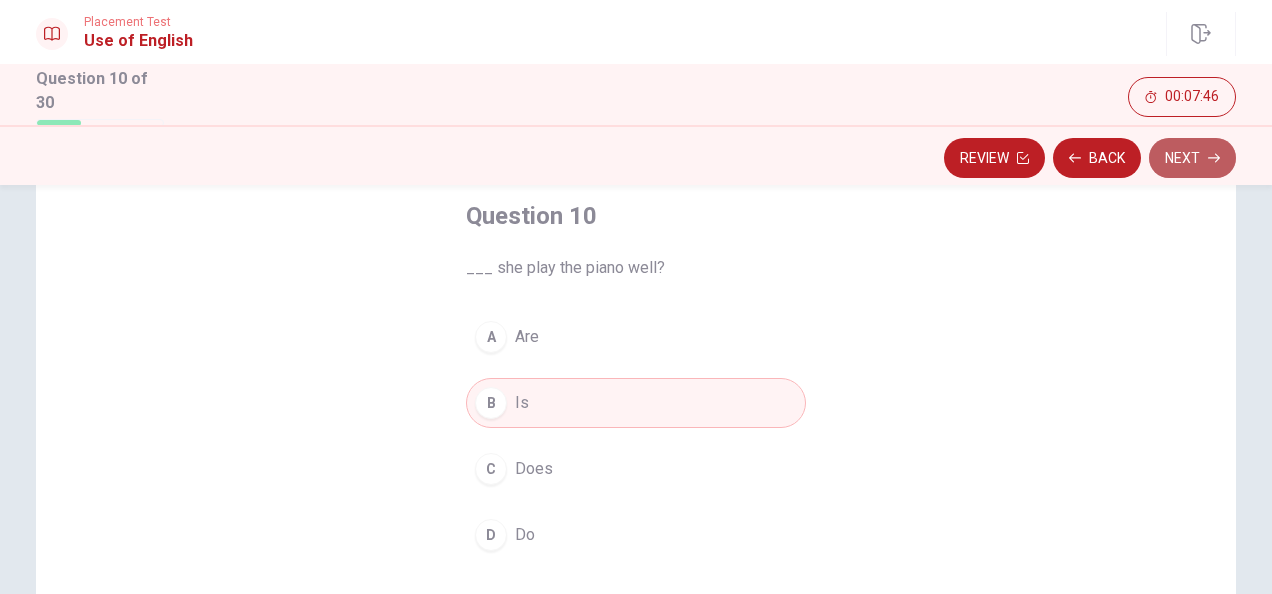click on "Next" at bounding box center [1192, 158] 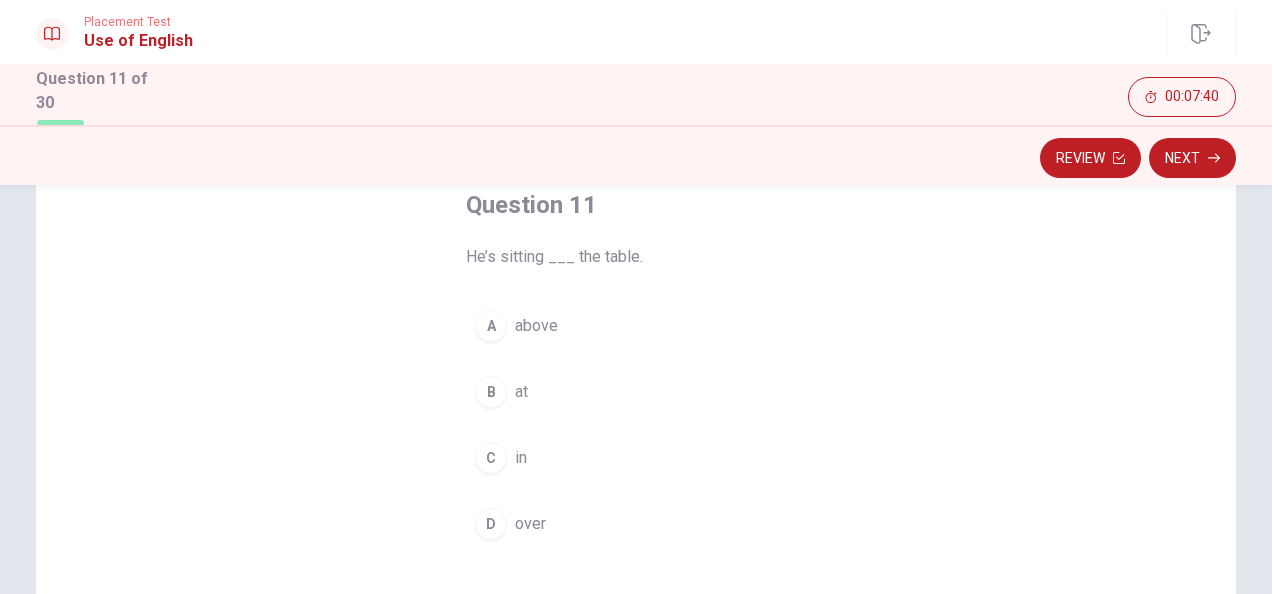scroll, scrollTop: 120, scrollLeft: 0, axis: vertical 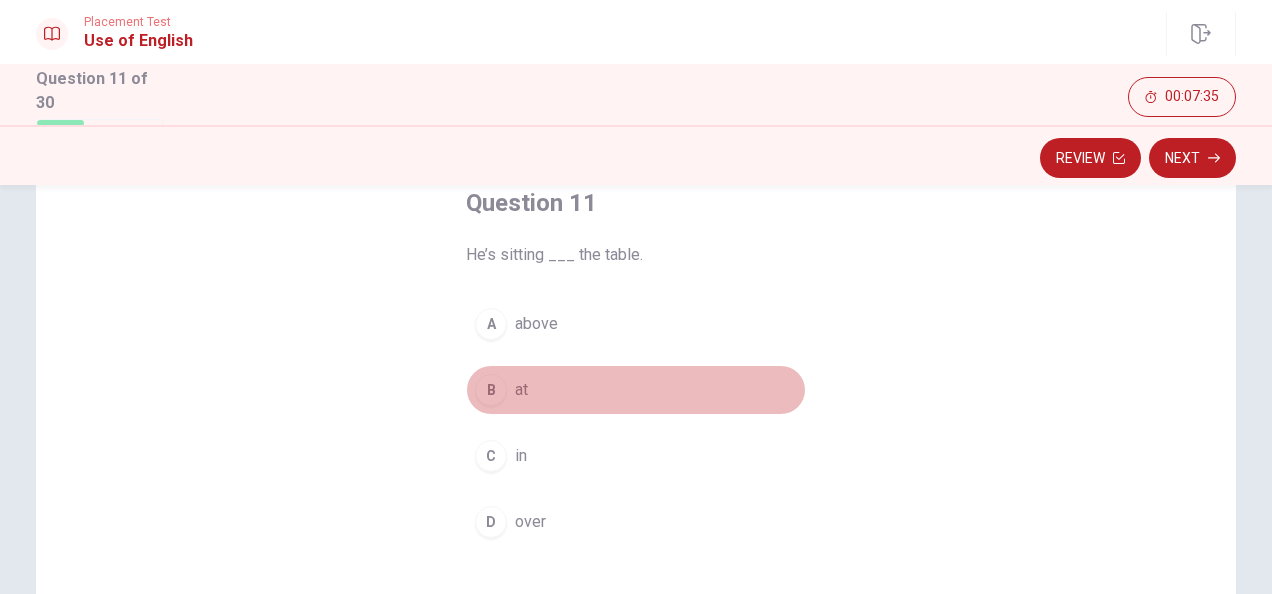 click on "B" at bounding box center (491, 390) 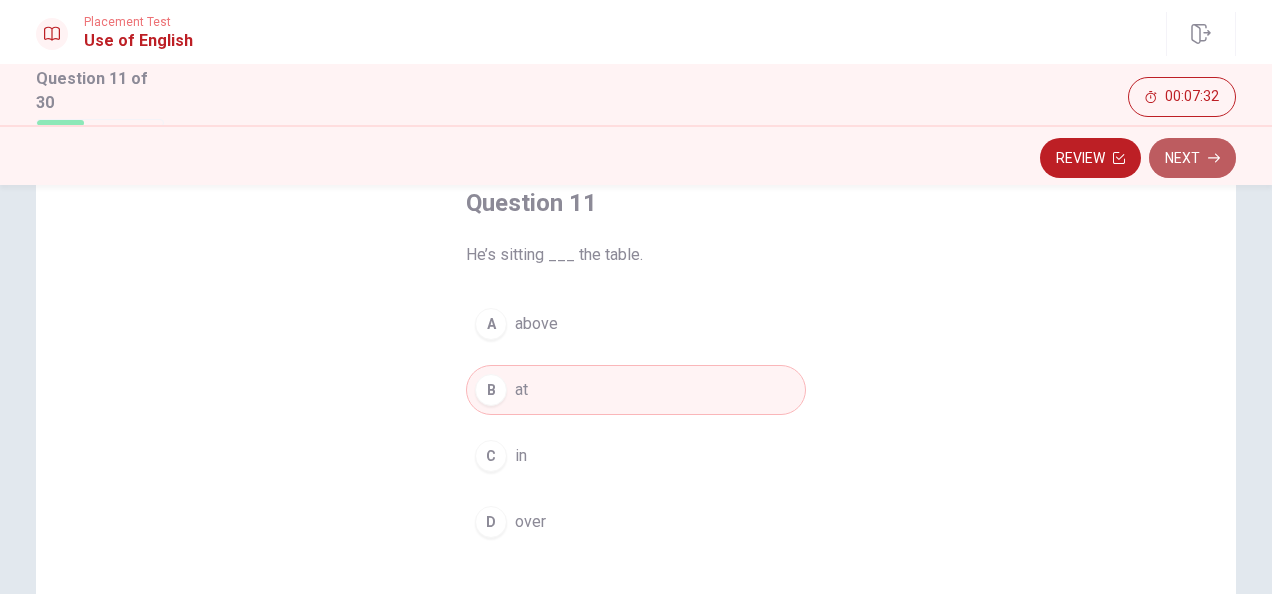 click on "Next" at bounding box center (1192, 158) 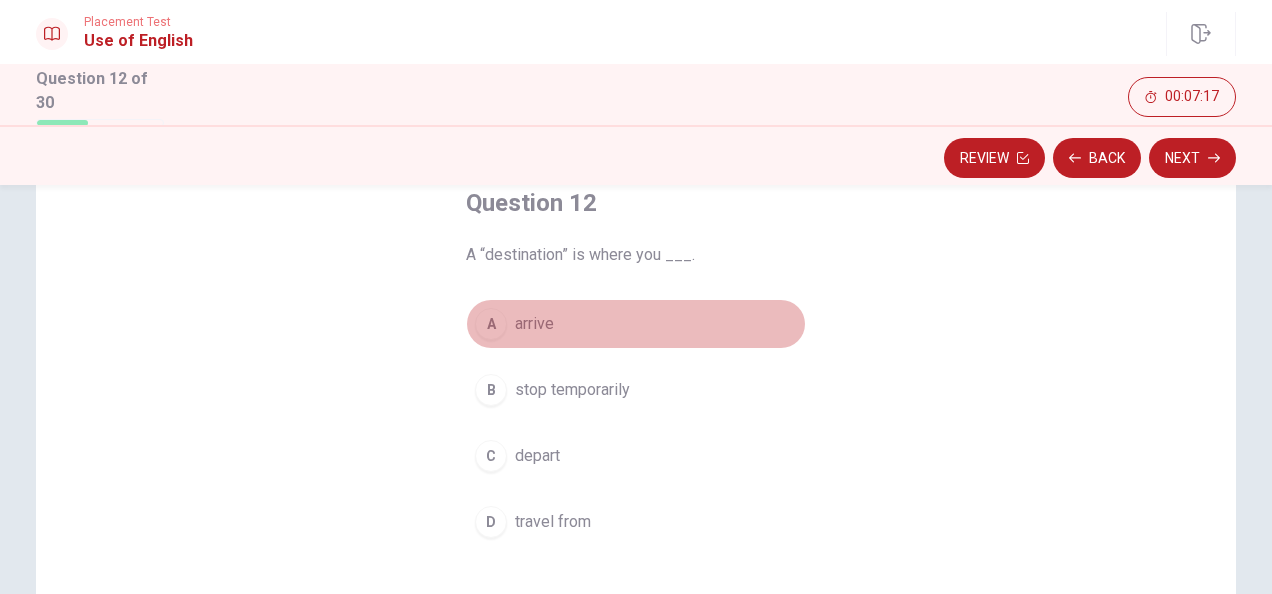 click on "arrive" at bounding box center [534, 324] 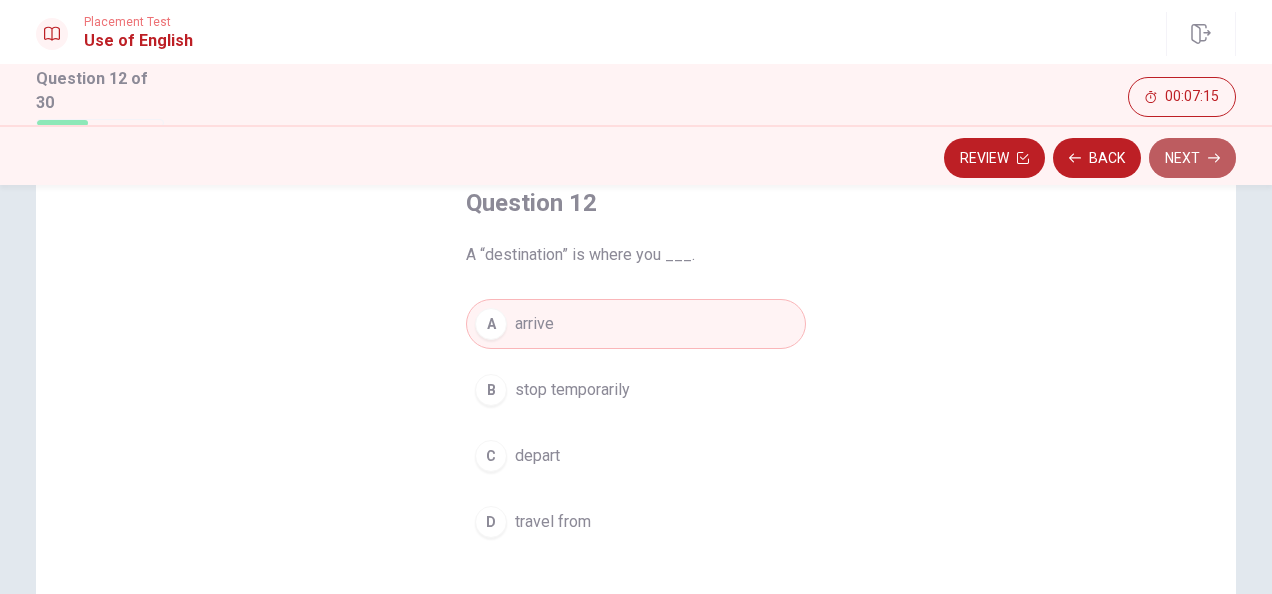 click on "Next" at bounding box center [1192, 158] 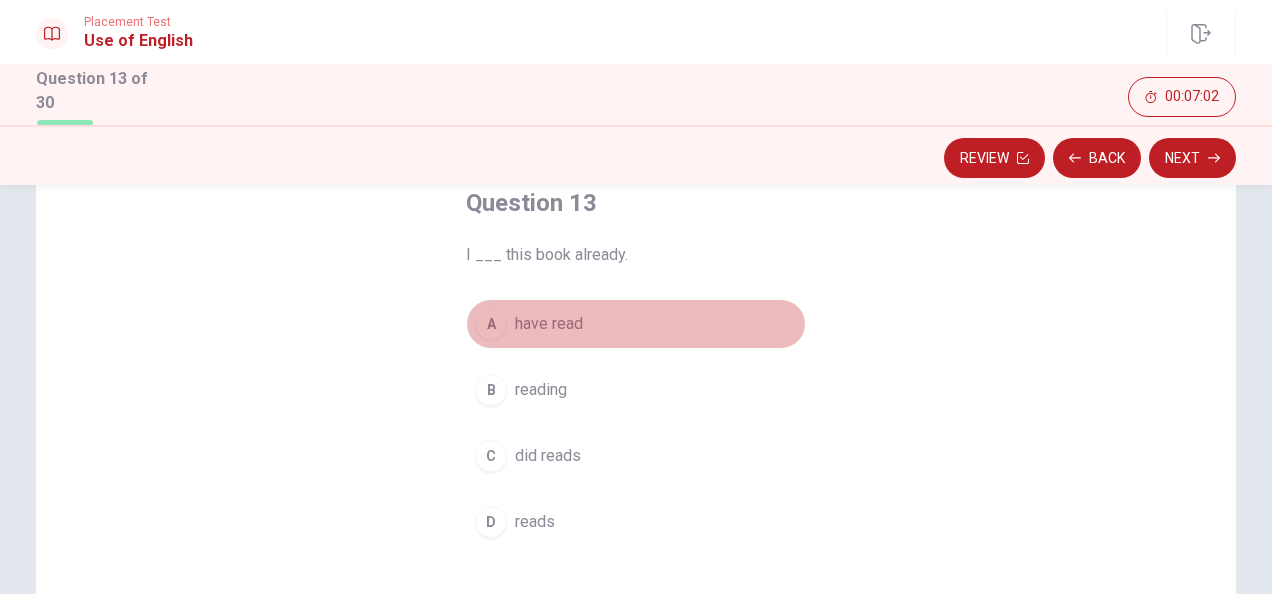 click on "have read" at bounding box center [549, 324] 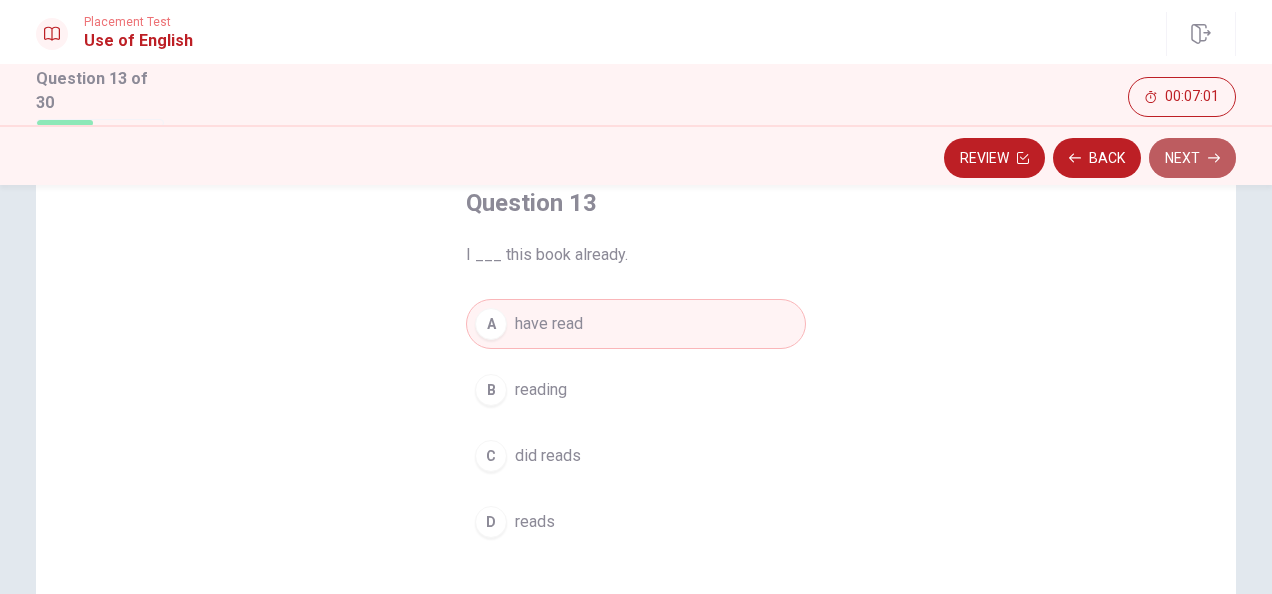 click on "Next" at bounding box center (1192, 158) 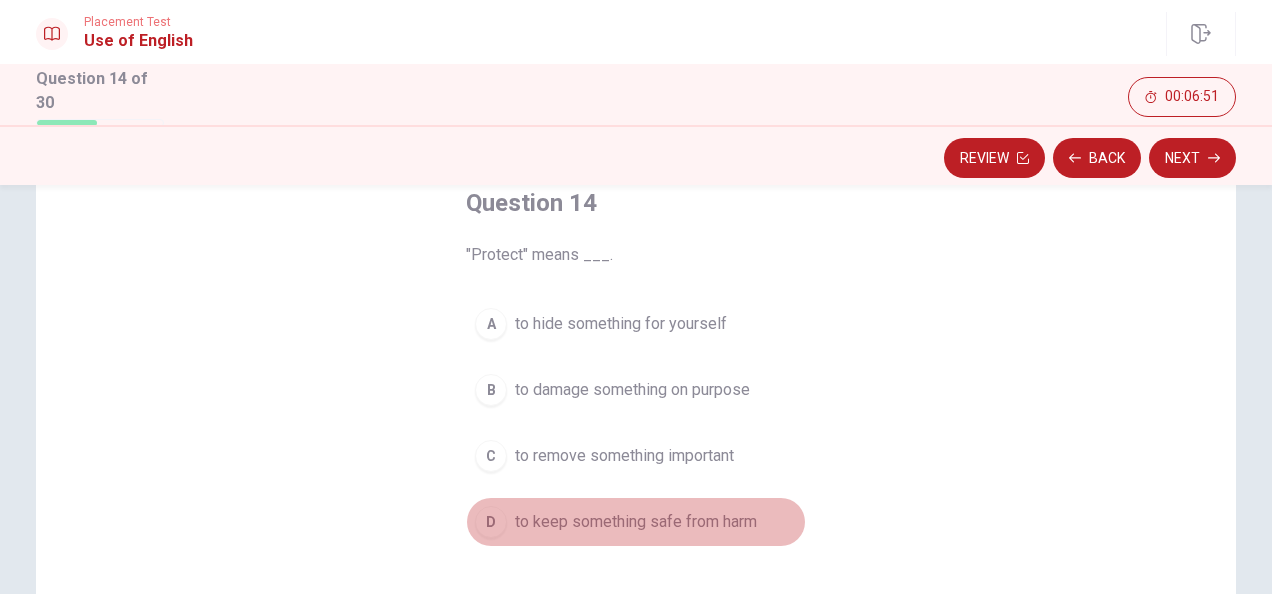 click on "D to keep something safe from harm" at bounding box center [636, 522] 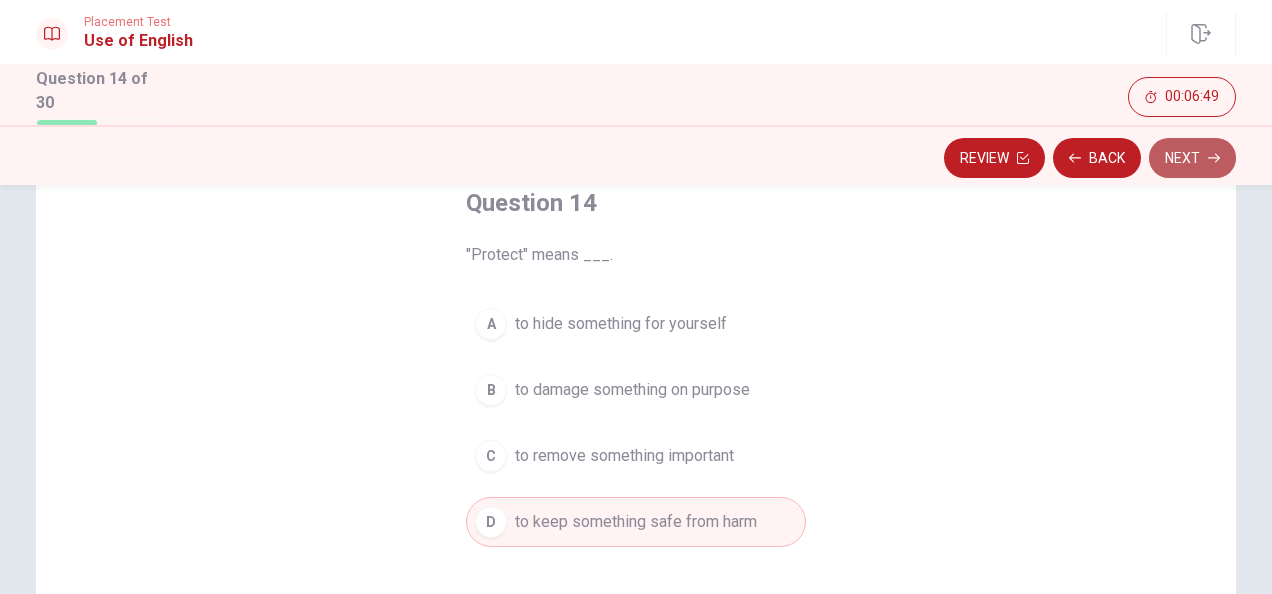 click on "Next" at bounding box center (1192, 158) 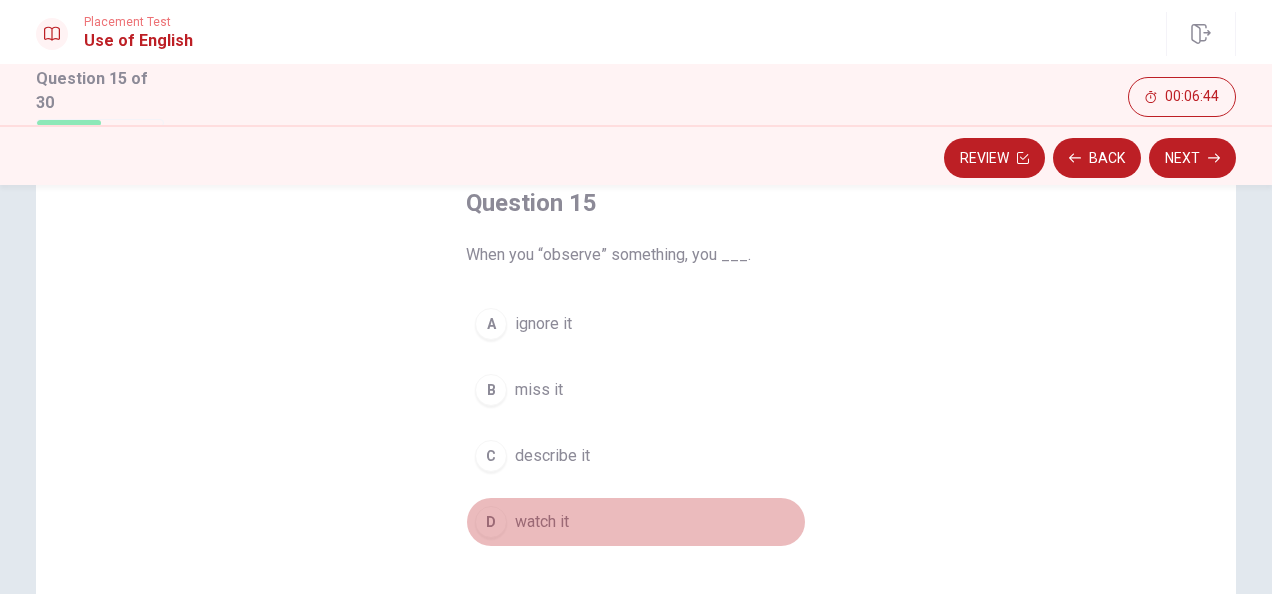 click on "D watch it" at bounding box center [636, 522] 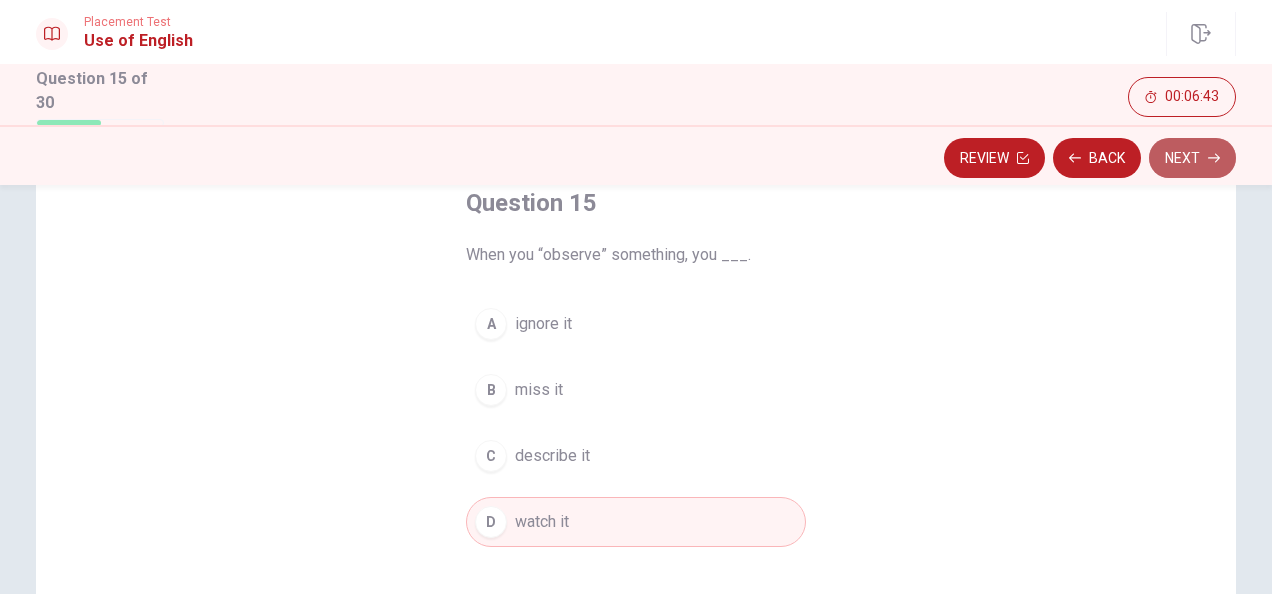 click on "Next" at bounding box center (1192, 158) 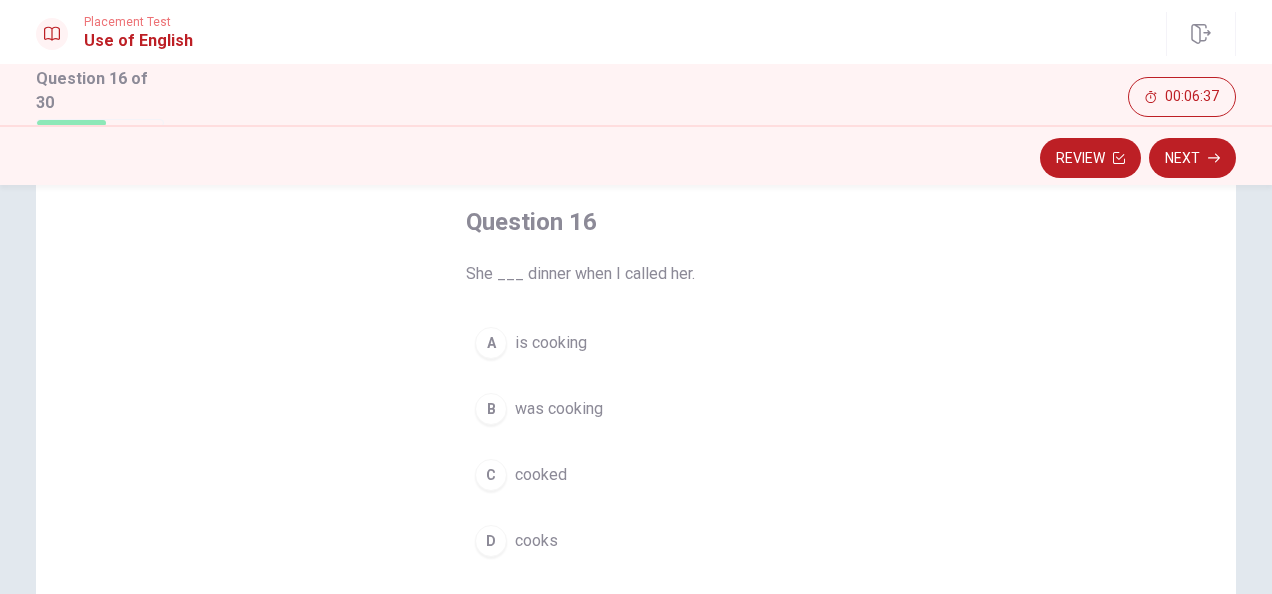 scroll, scrollTop: 100, scrollLeft: 0, axis: vertical 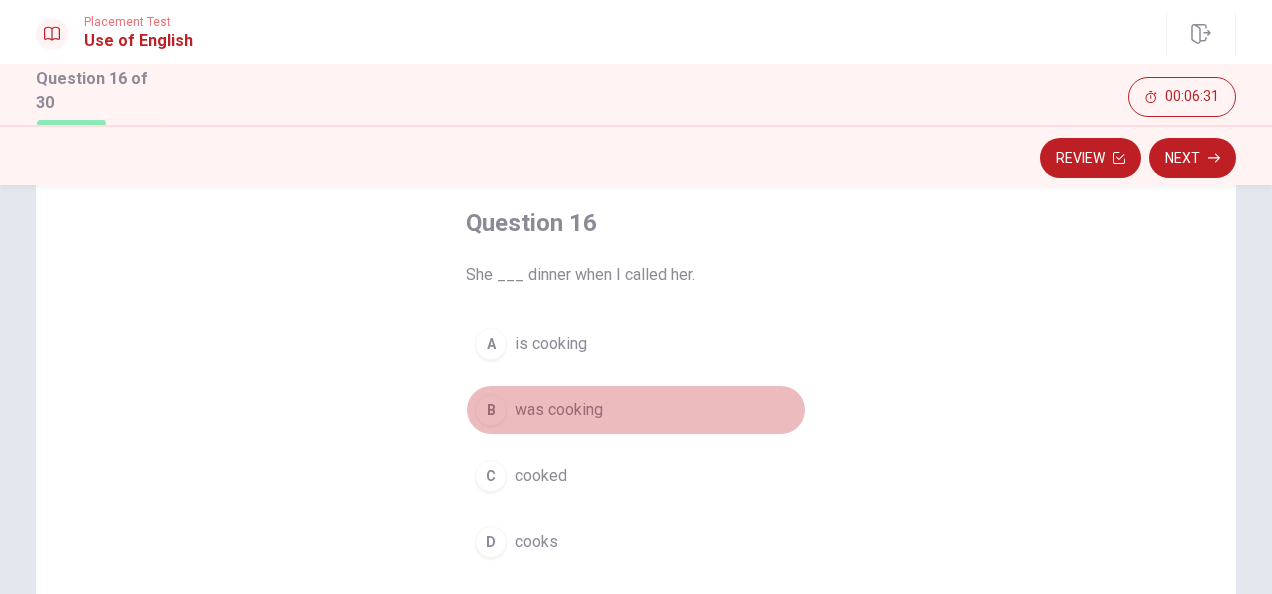 click on "was cooking" at bounding box center [559, 410] 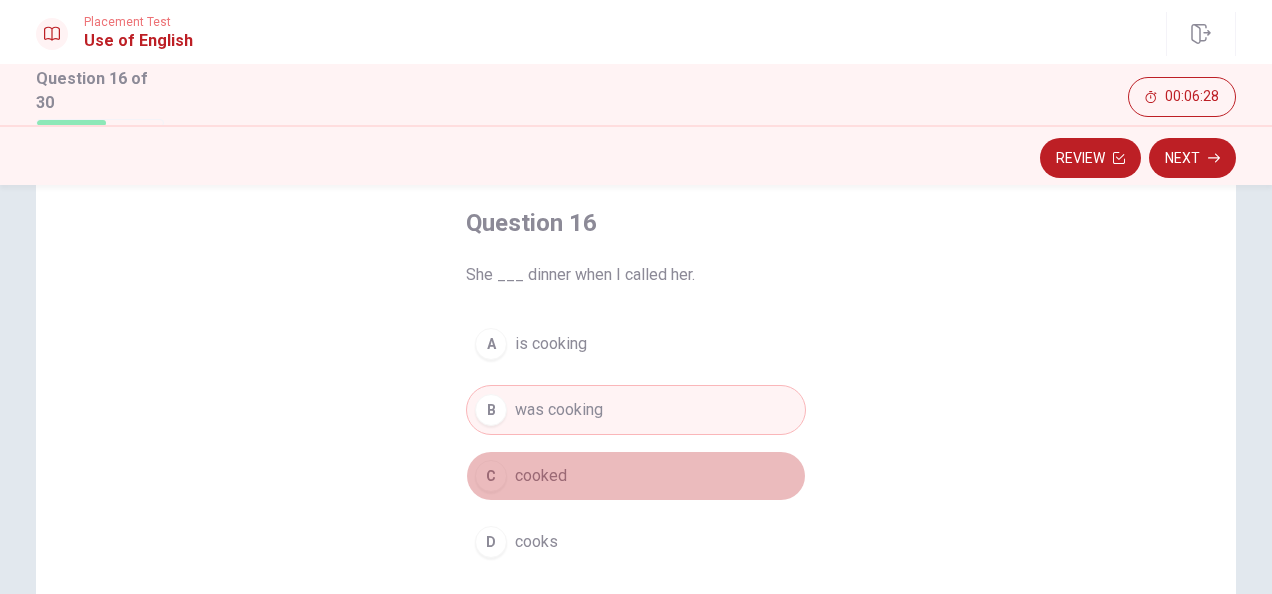 click on "C cooked" at bounding box center (636, 476) 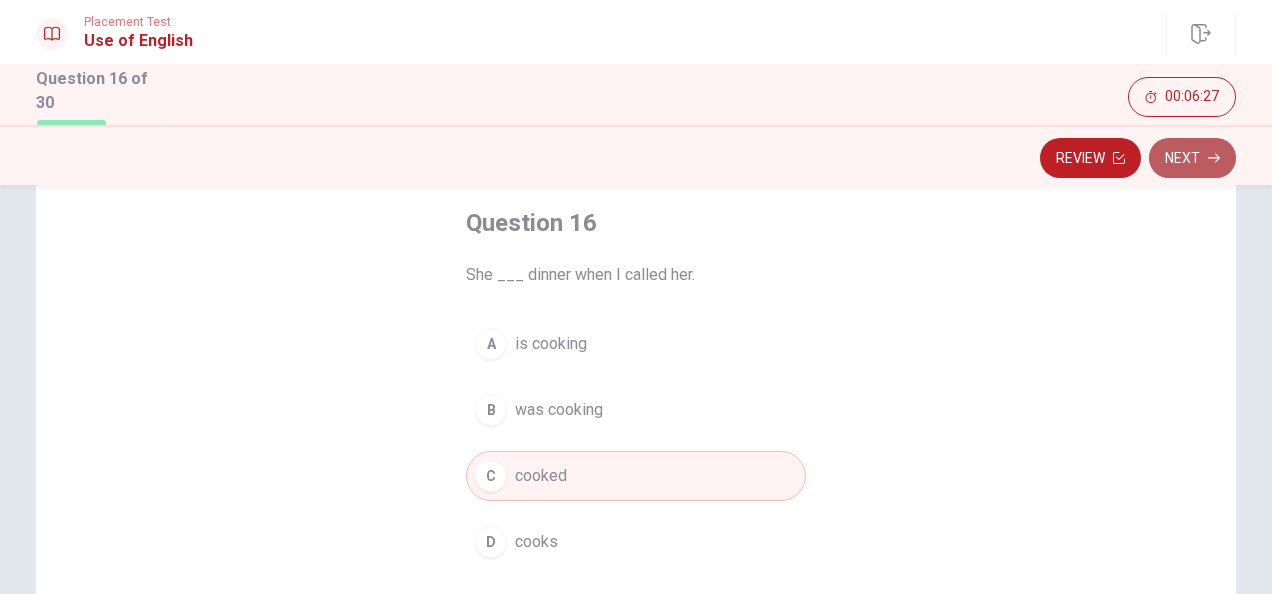 click on "Next" at bounding box center [1192, 158] 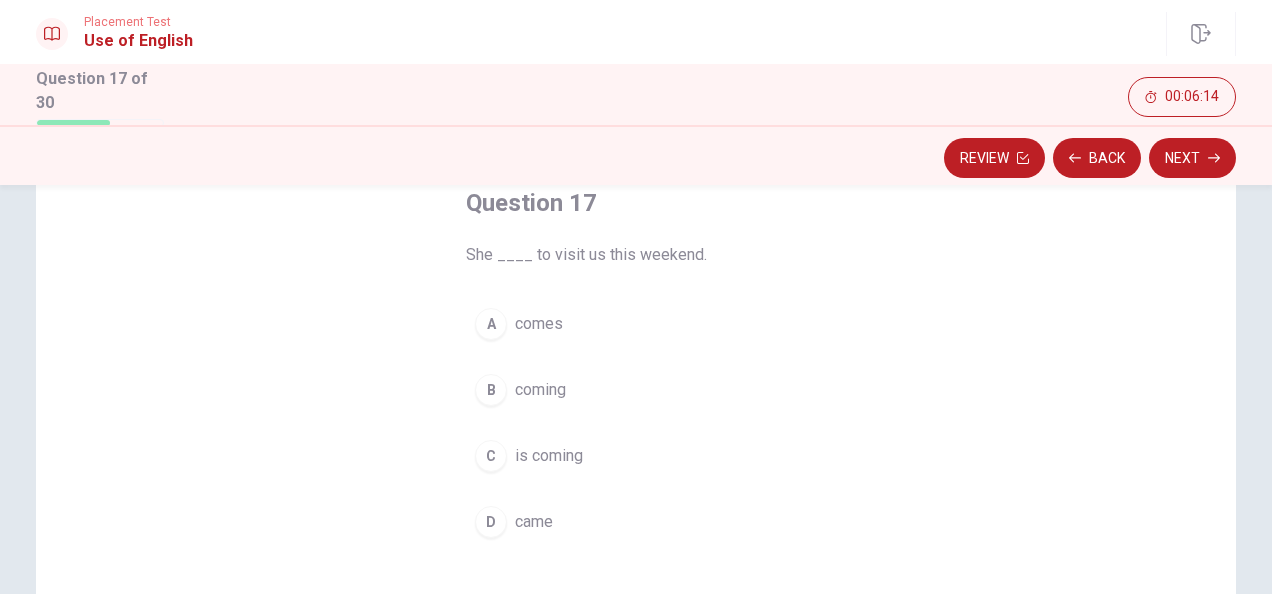 scroll, scrollTop: 115, scrollLeft: 0, axis: vertical 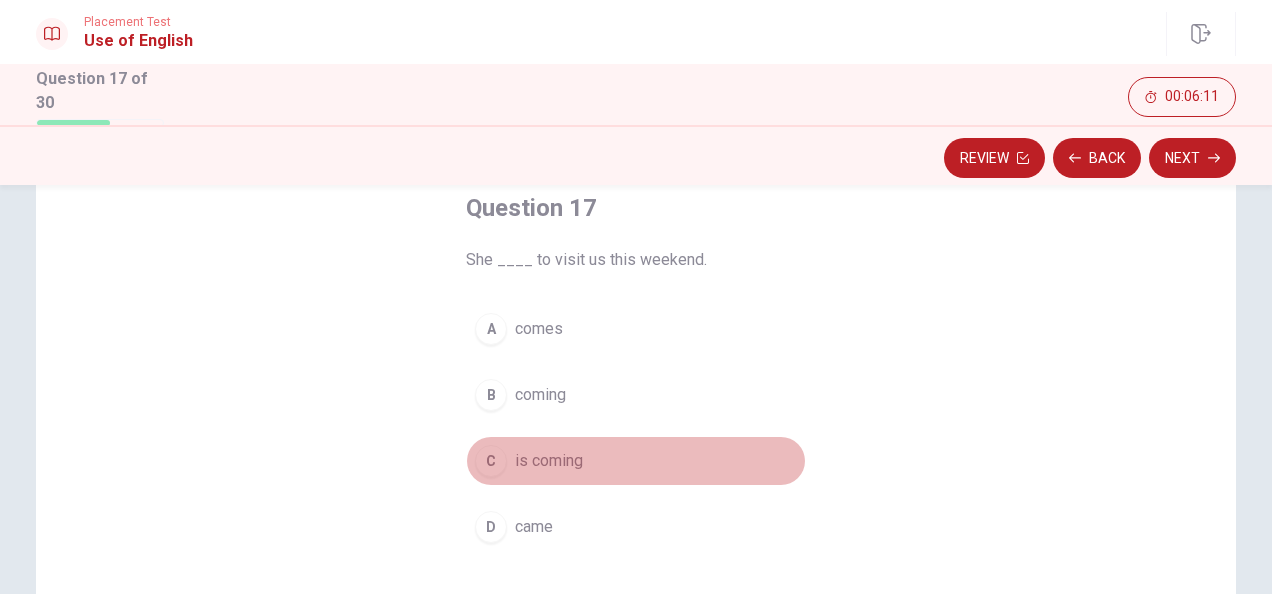 click on "C is coming" at bounding box center [636, 461] 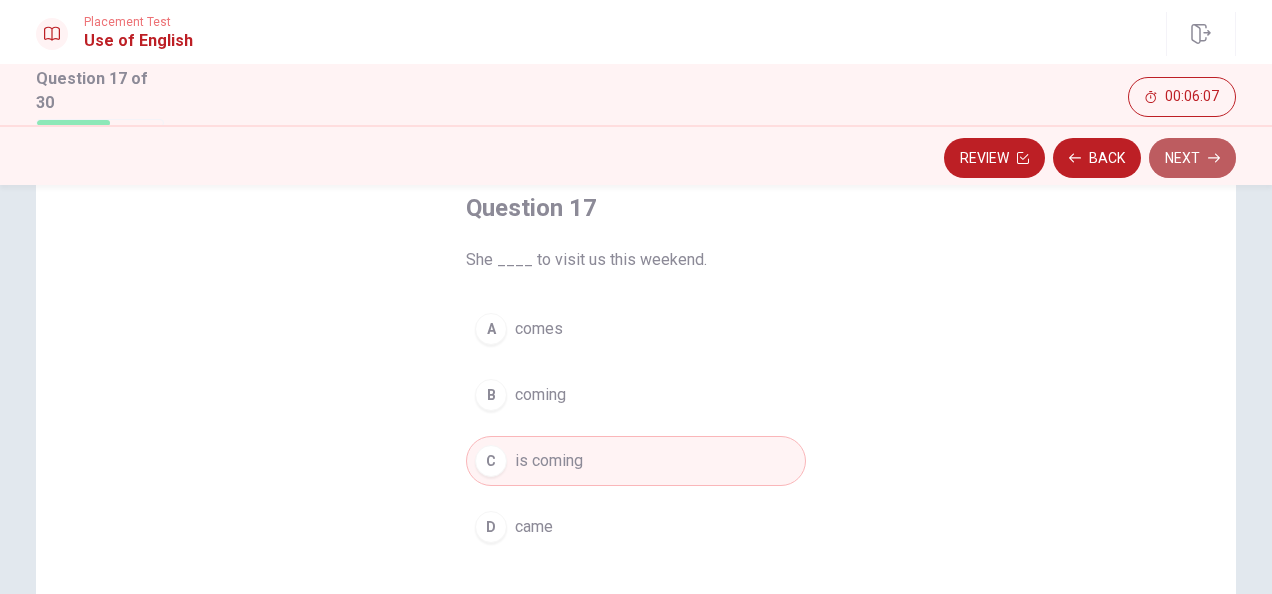 click on "Next" at bounding box center [1192, 158] 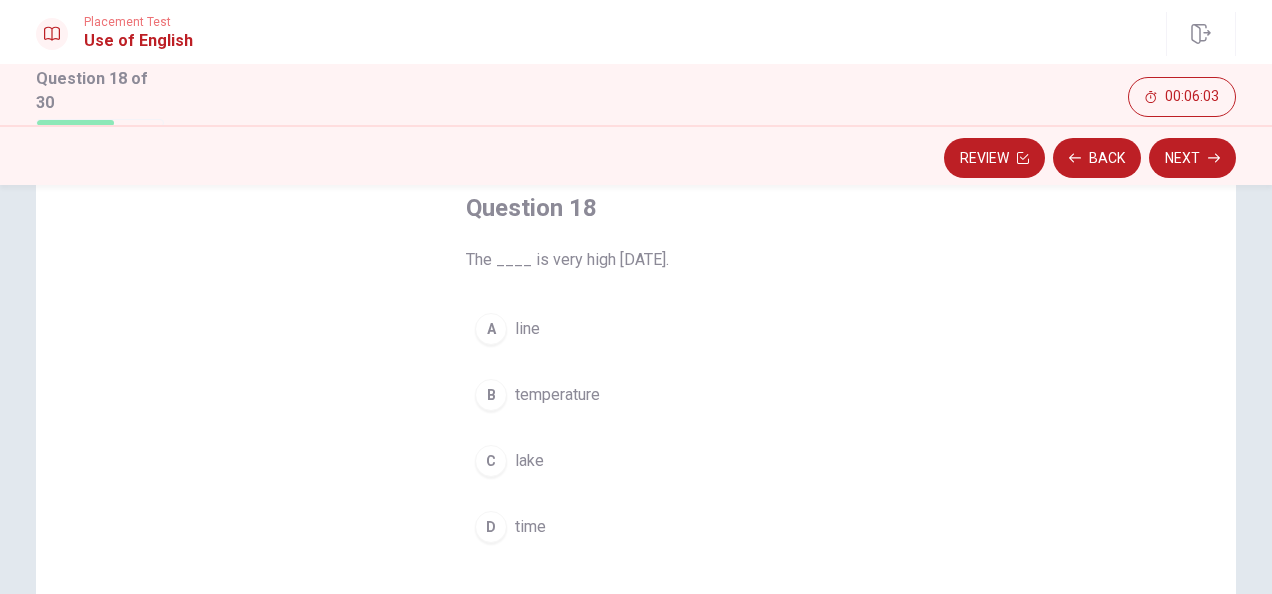 click on "temperature" at bounding box center [557, 395] 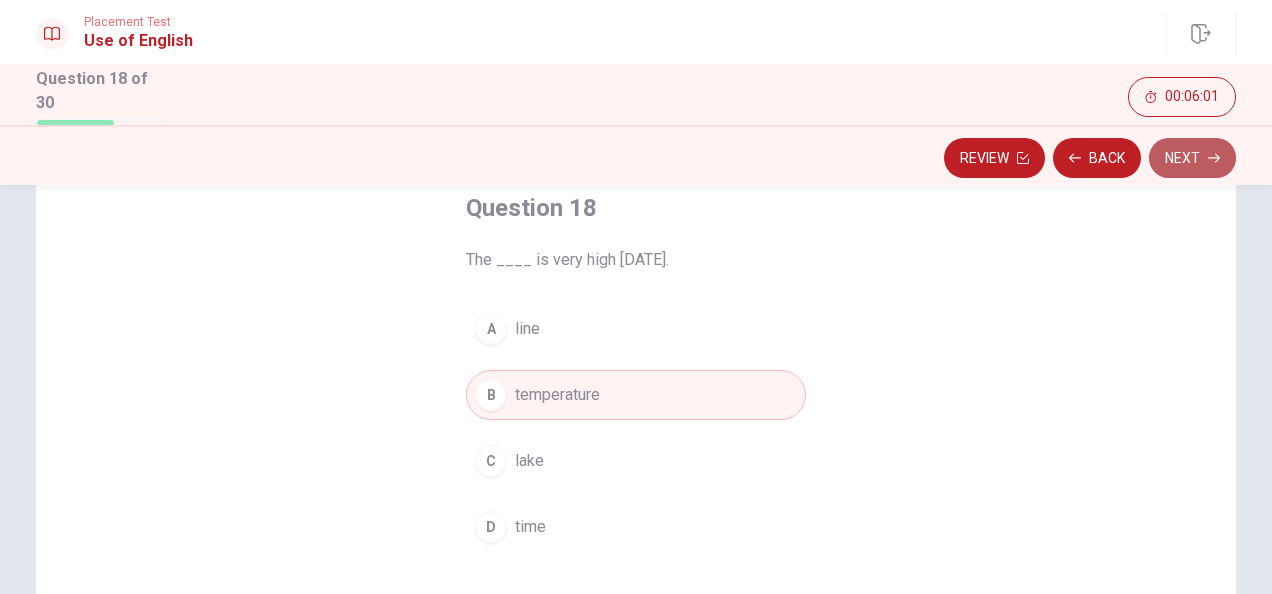 click on "Next" at bounding box center [1192, 158] 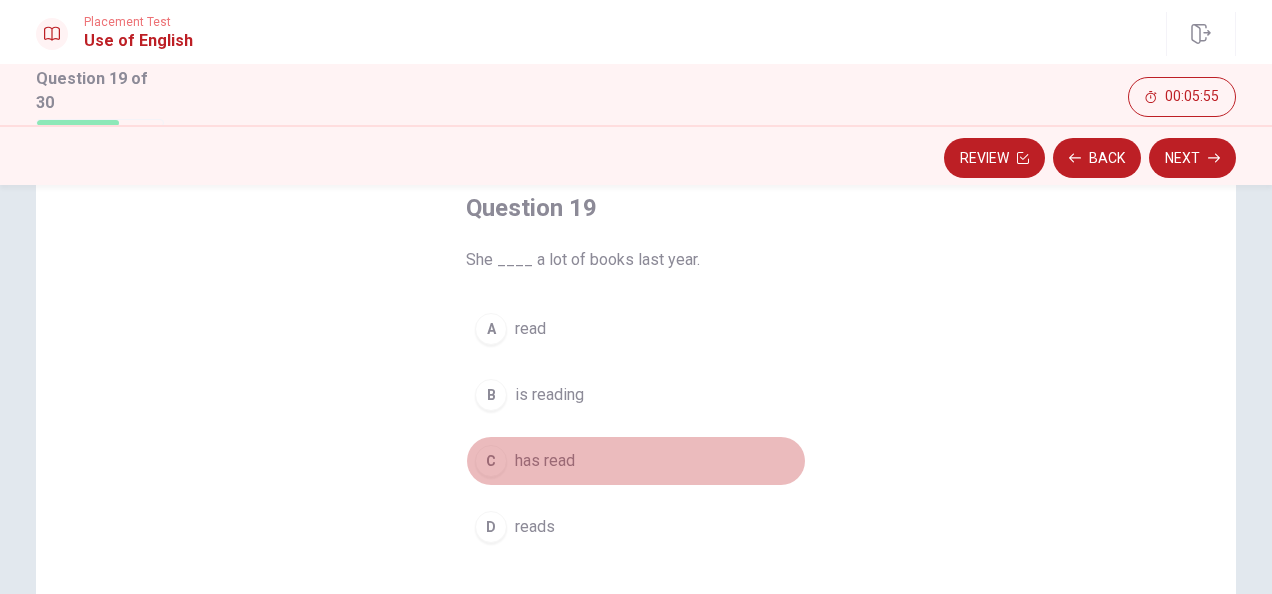 click on "has read" at bounding box center [545, 461] 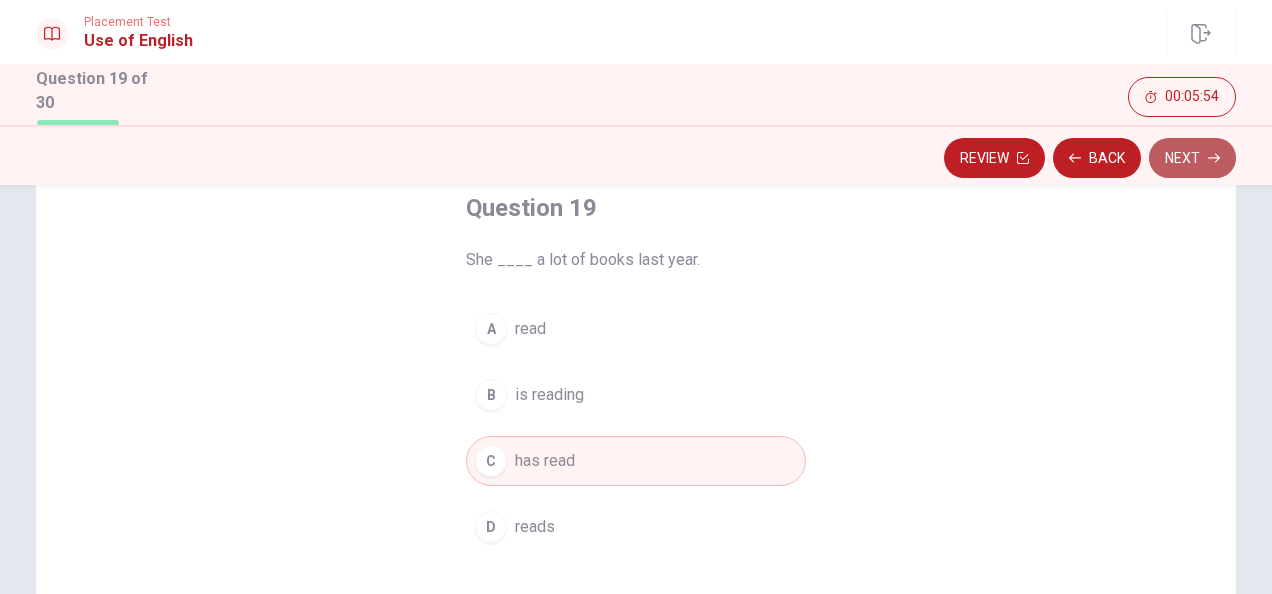 click on "Next" at bounding box center [1192, 158] 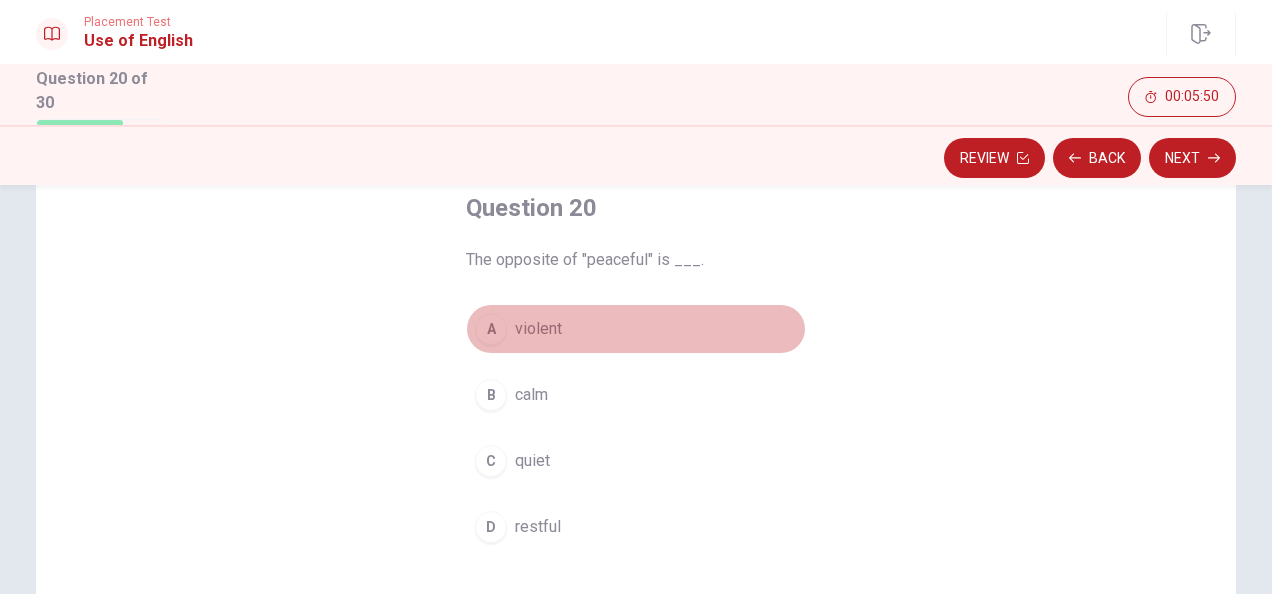 click on "violent" at bounding box center (538, 329) 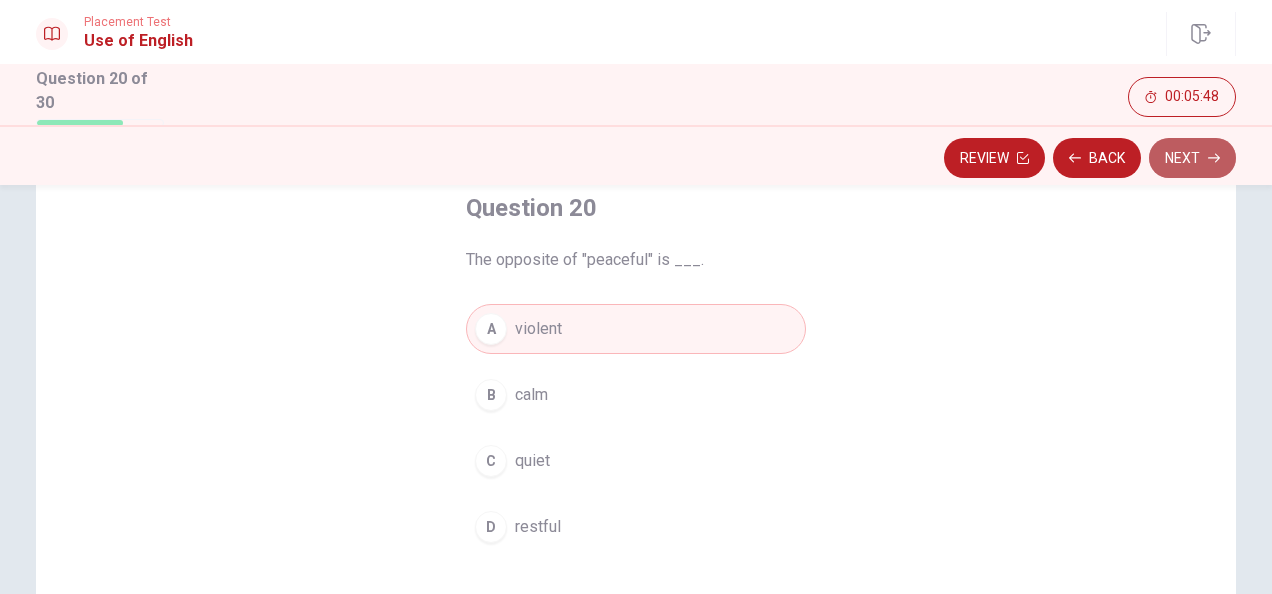 click on "Next" at bounding box center (1192, 158) 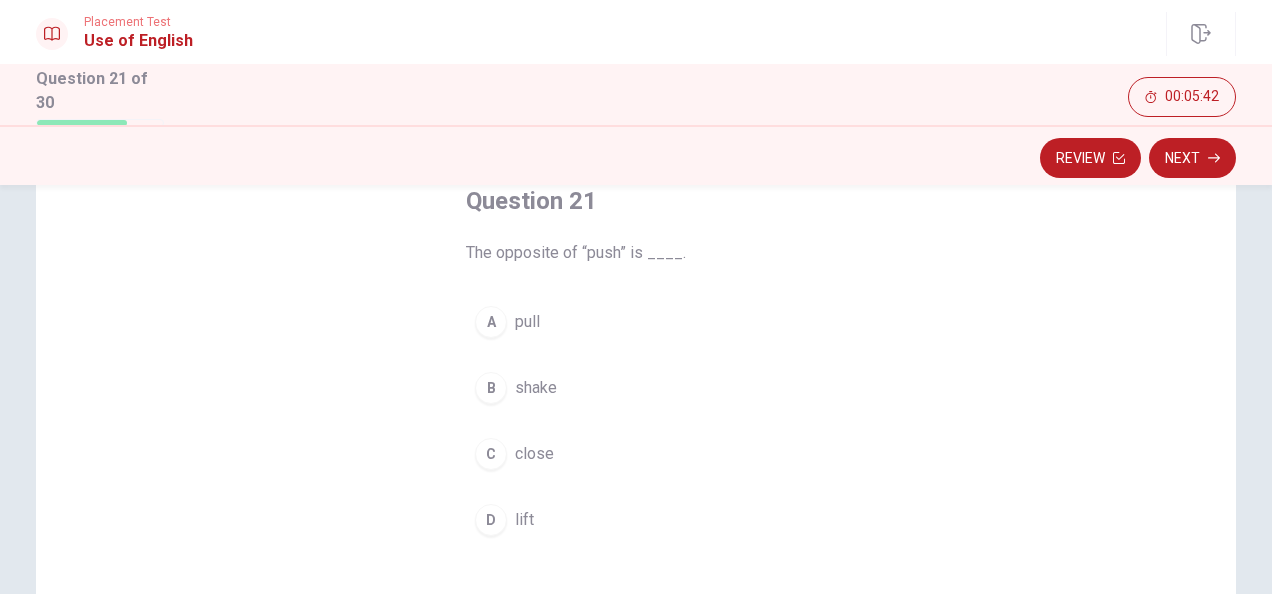 scroll, scrollTop: 123, scrollLeft: 0, axis: vertical 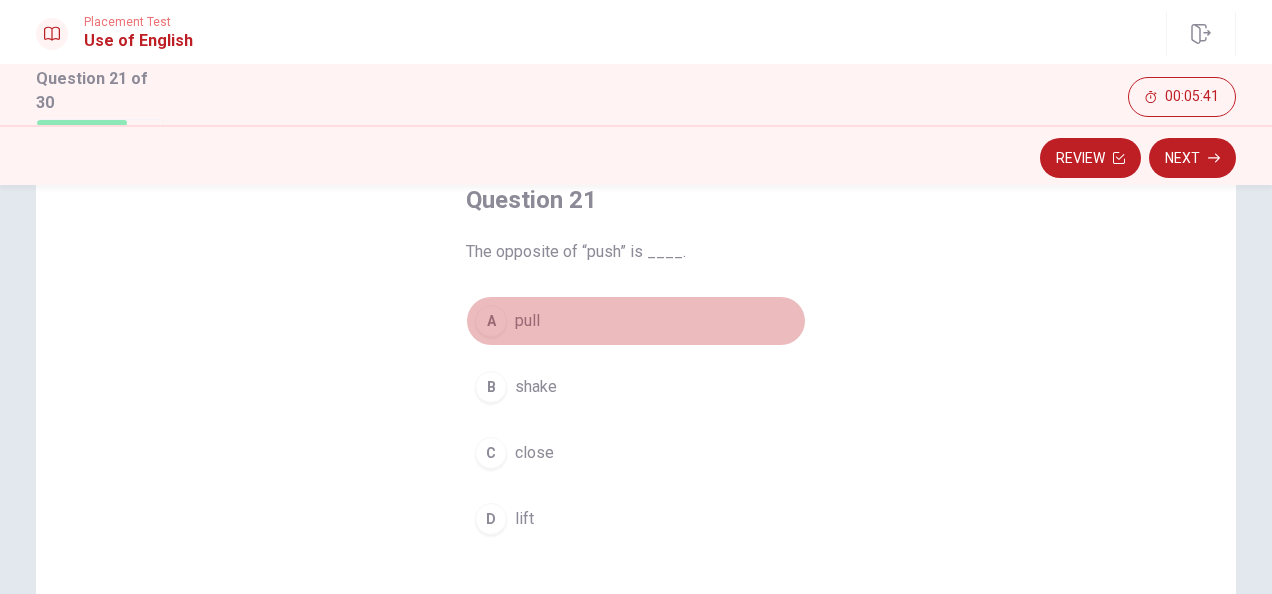 click on "A" at bounding box center [491, 321] 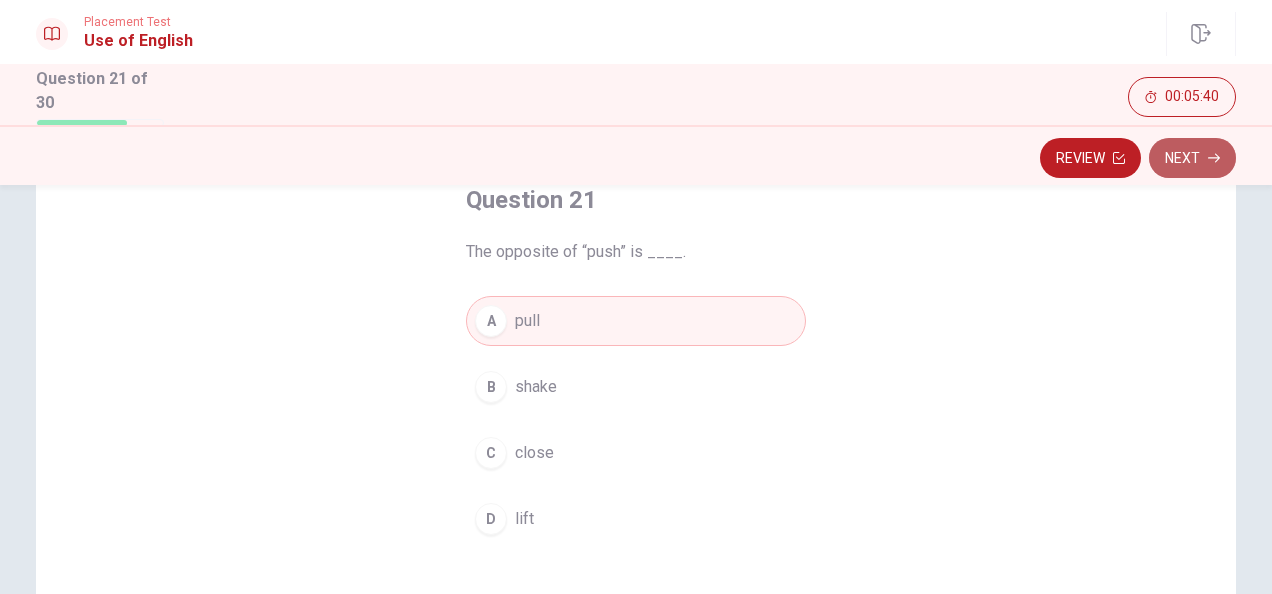 click on "Next" at bounding box center [1192, 158] 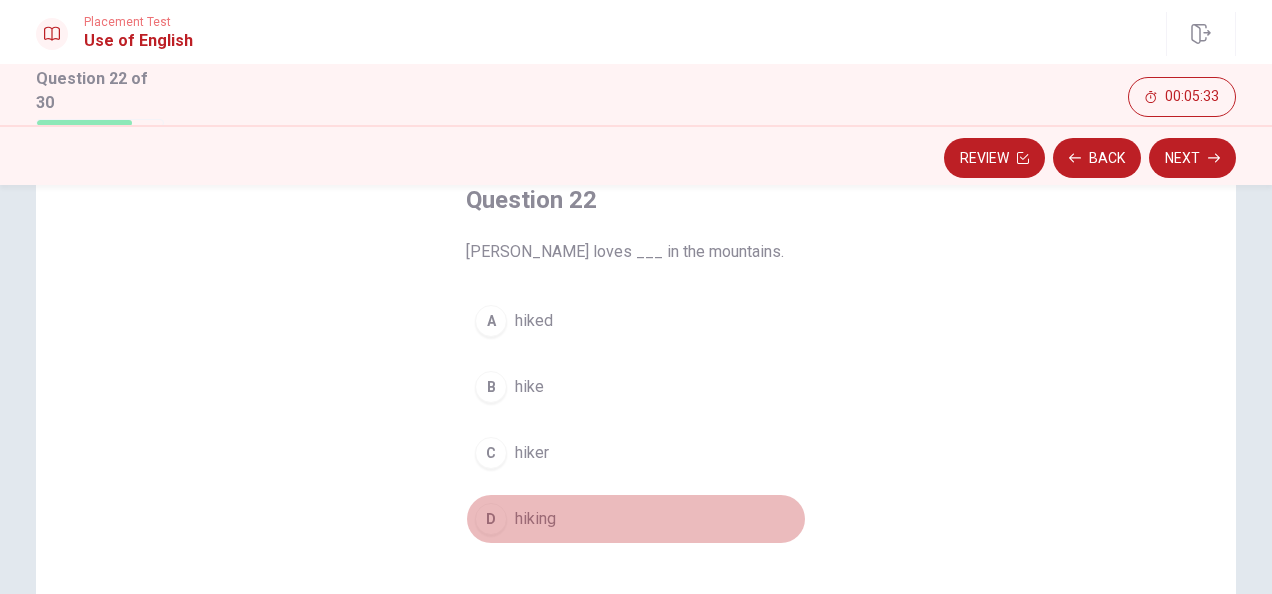 click on "hiking" at bounding box center [535, 519] 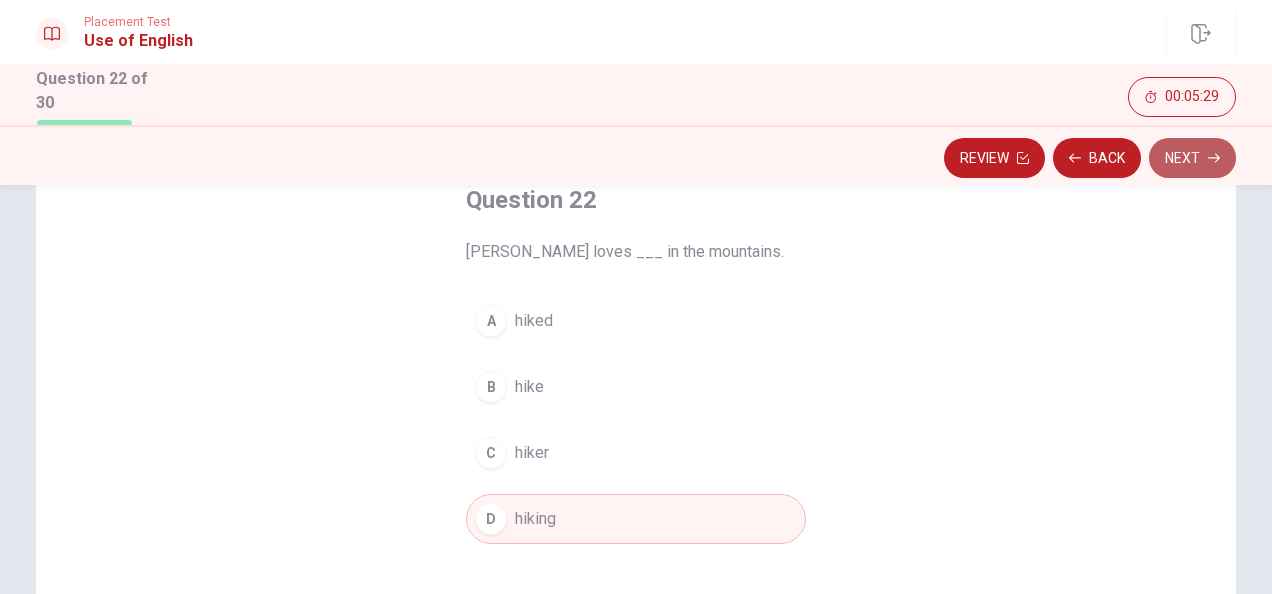 click on "Next" at bounding box center (1192, 158) 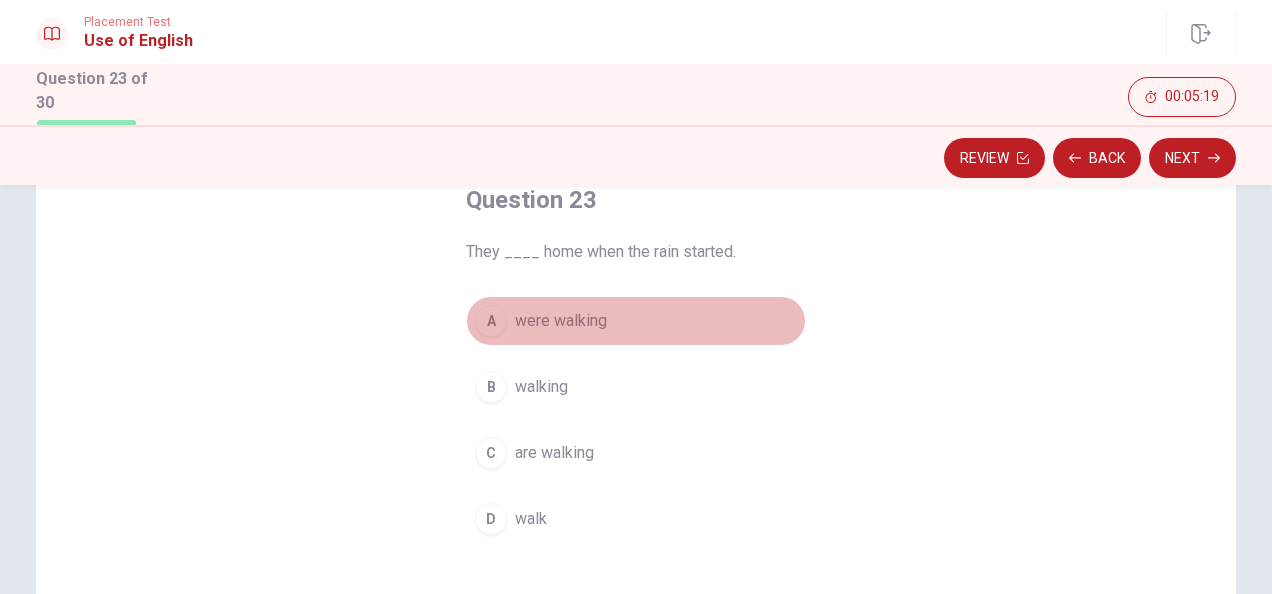 click on "A were walking" at bounding box center [636, 321] 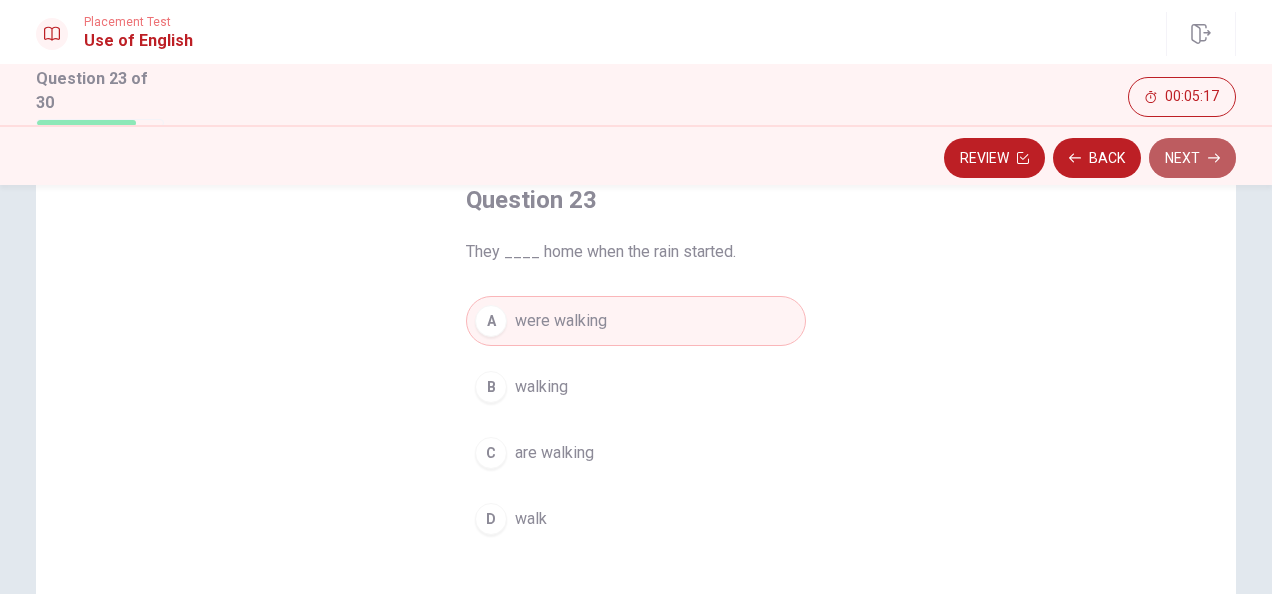 click on "Next" at bounding box center (1192, 158) 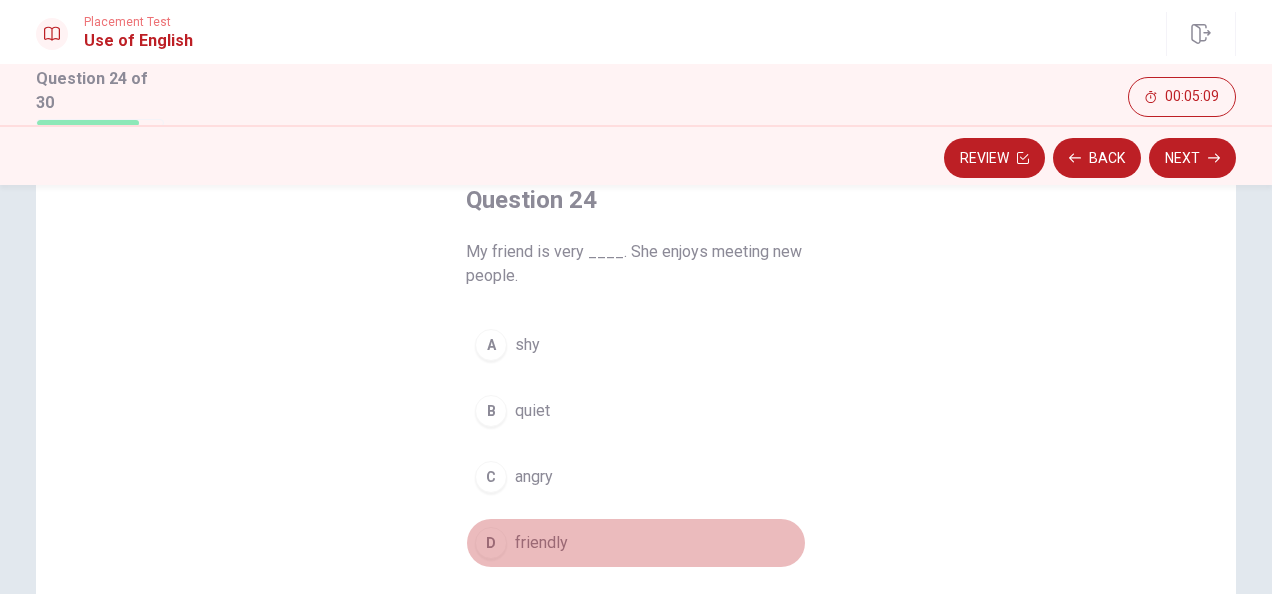click on "friendly" at bounding box center [541, 543] 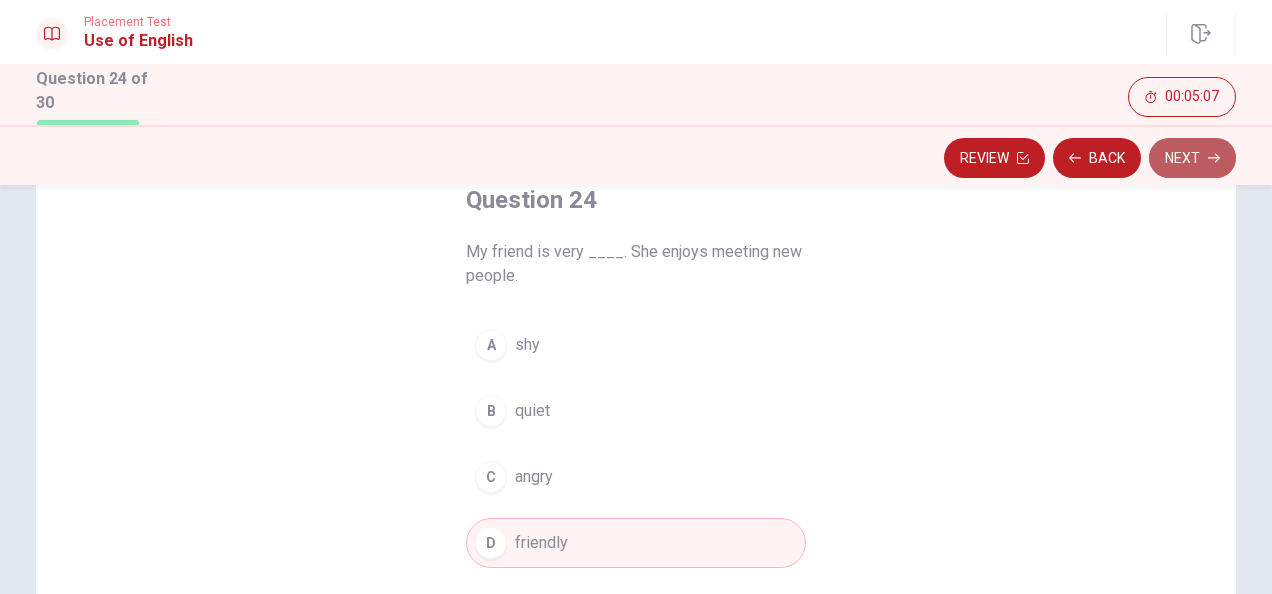 click on "Next" at bounding box center (1192, 158) 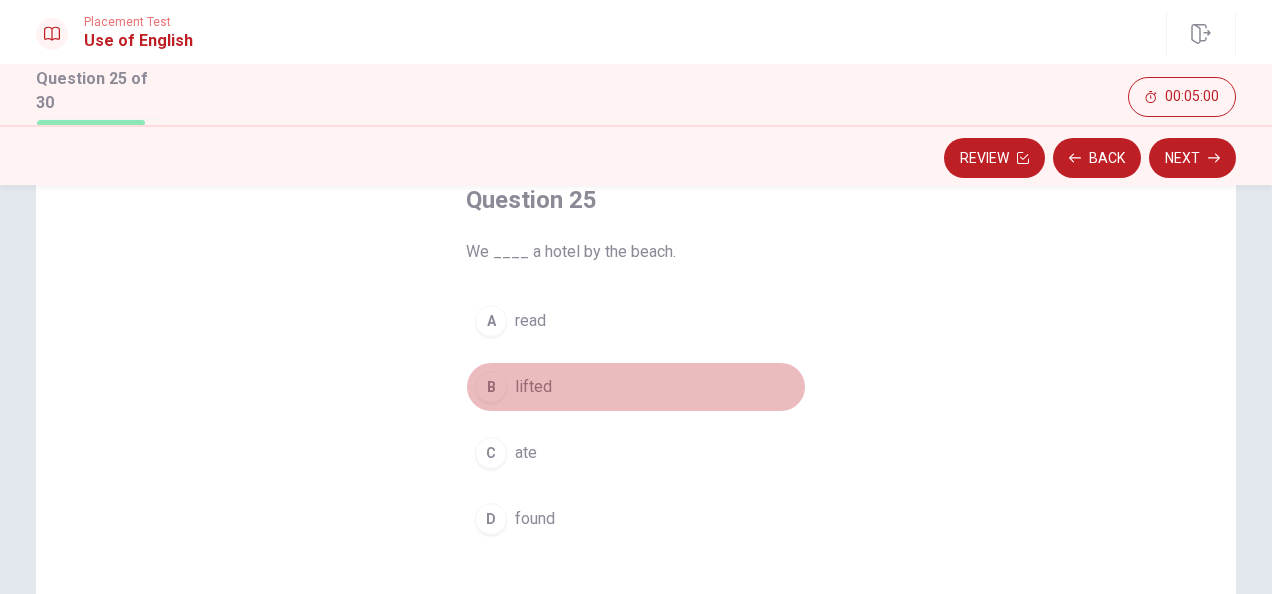 click on "lifted" at bounding box center (533, 387) 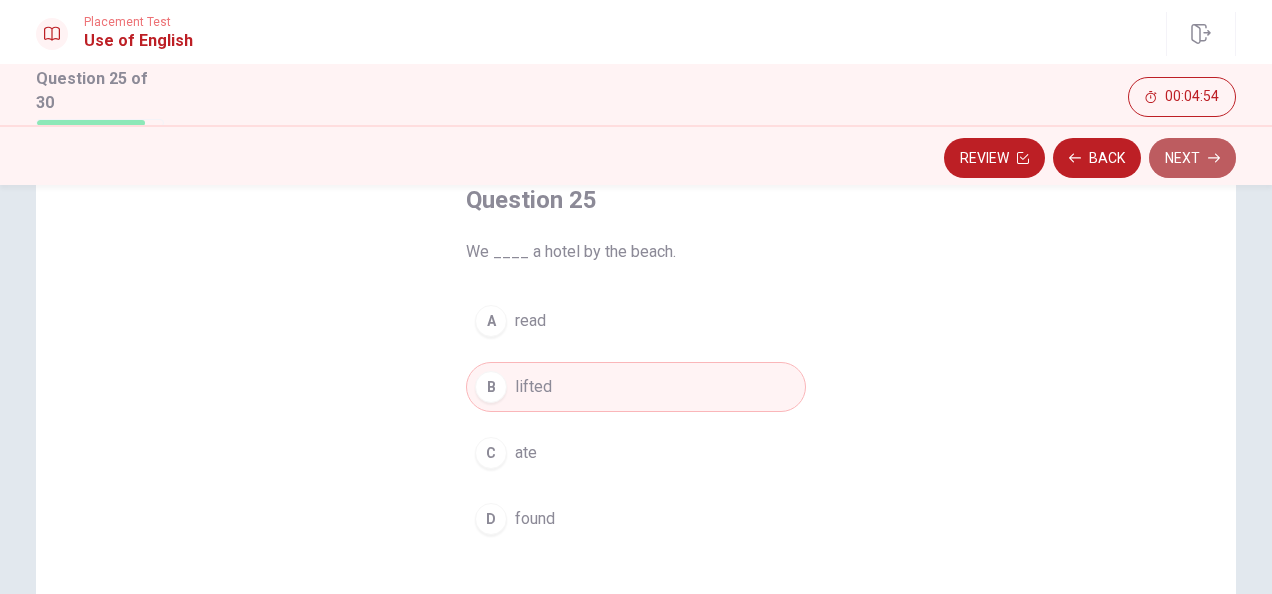 click on "Next" at bounding box center (1192, 158) 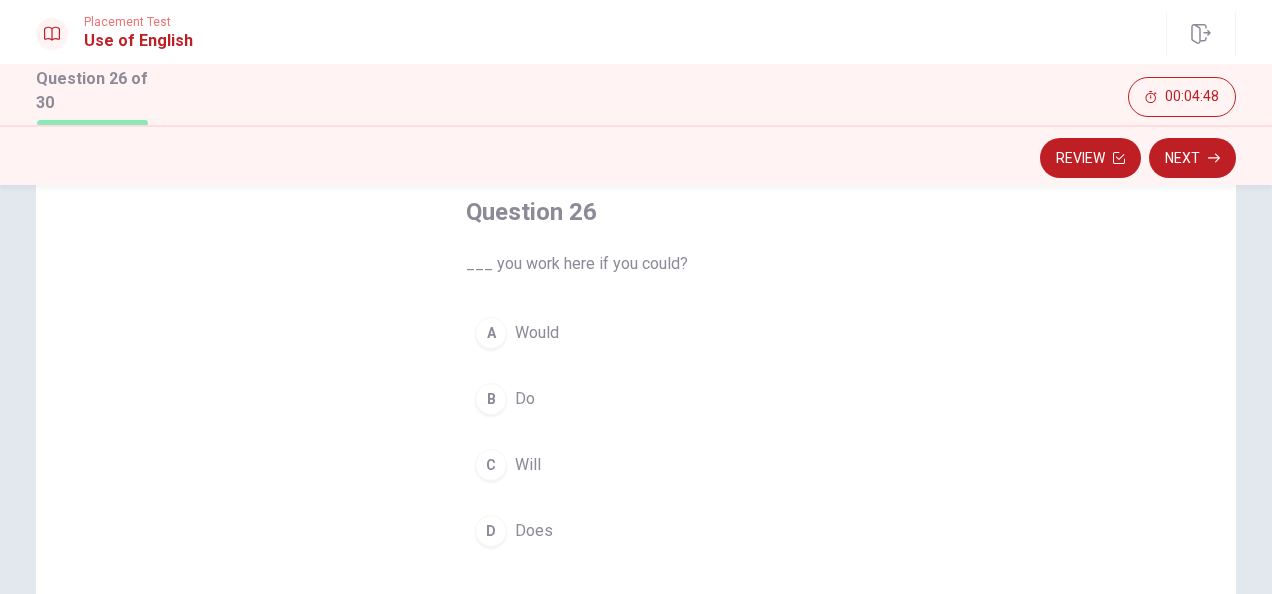 scroll, scrollTop: 110, scrollLeft: 0, axis: vertical 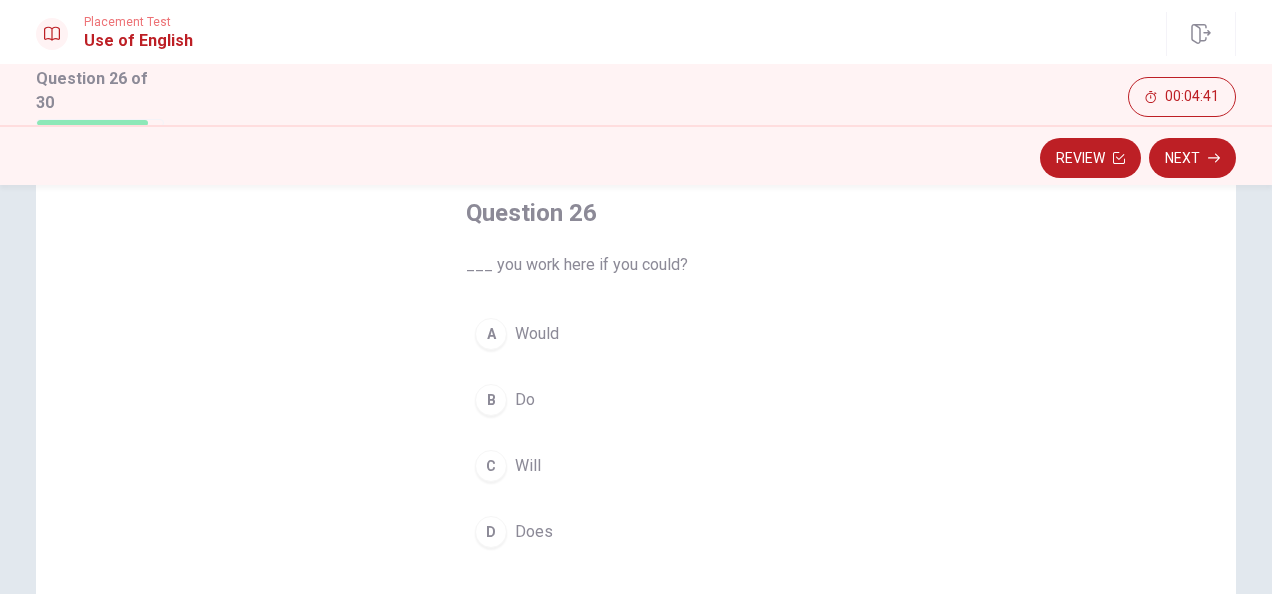 click on "A Would" at bounding box center [636, 334] 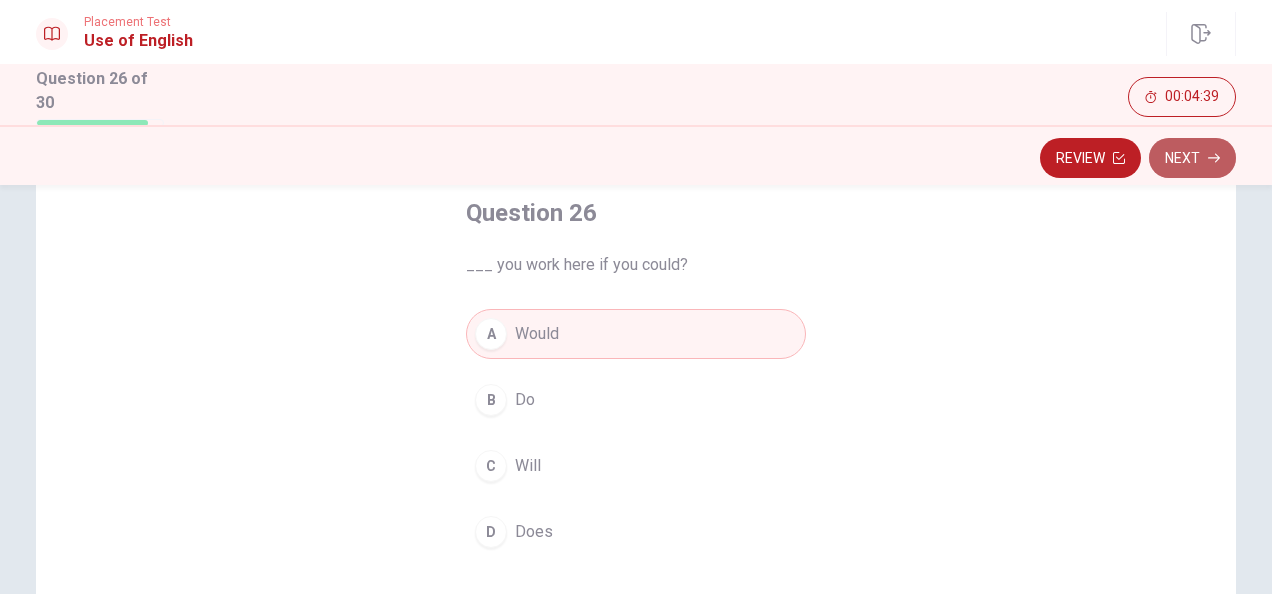 click on "Next" at bounding box center [1192, 158] 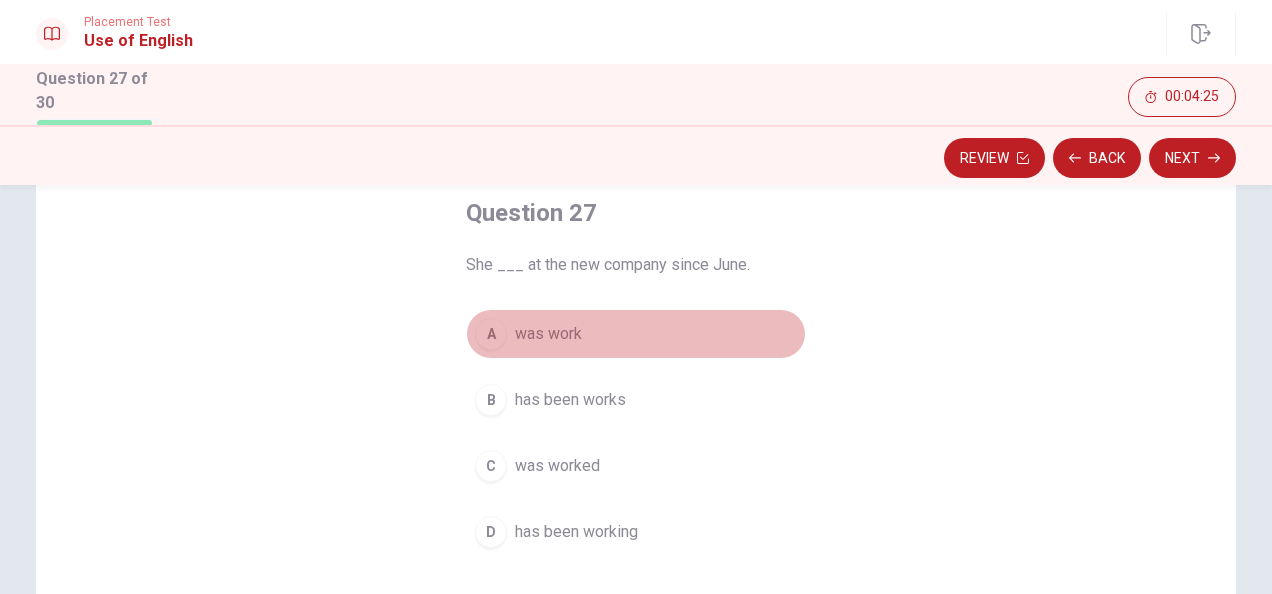 click on "was work" at bounding box center (548, 334) 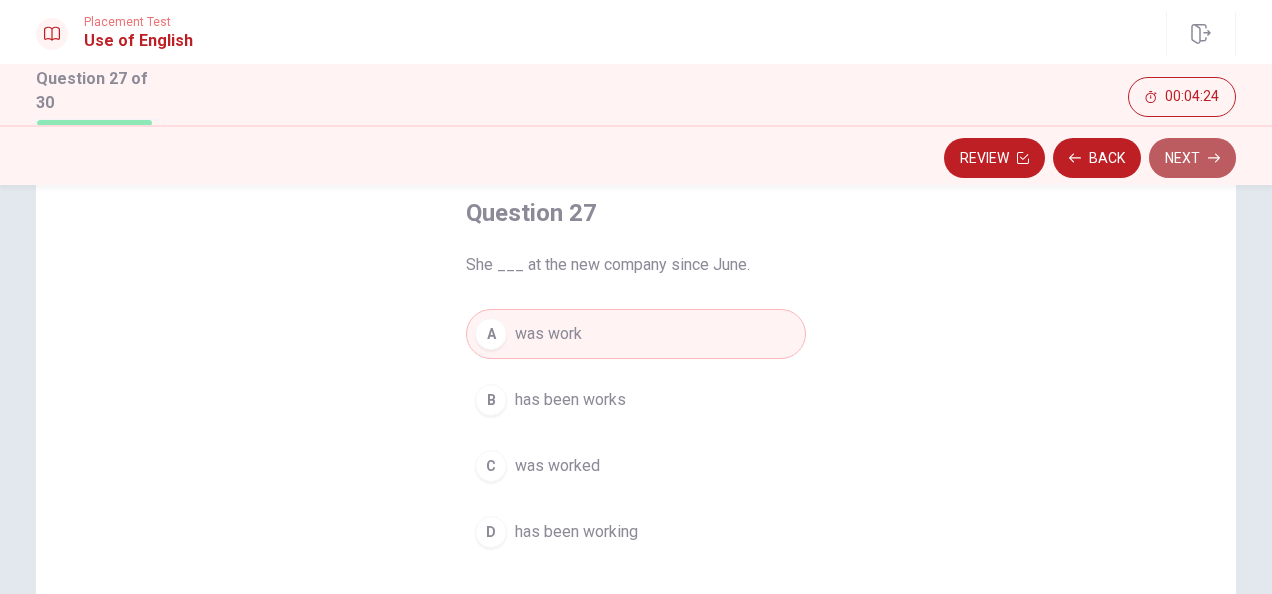 click on "Next" at bounding box center [1192, 158] 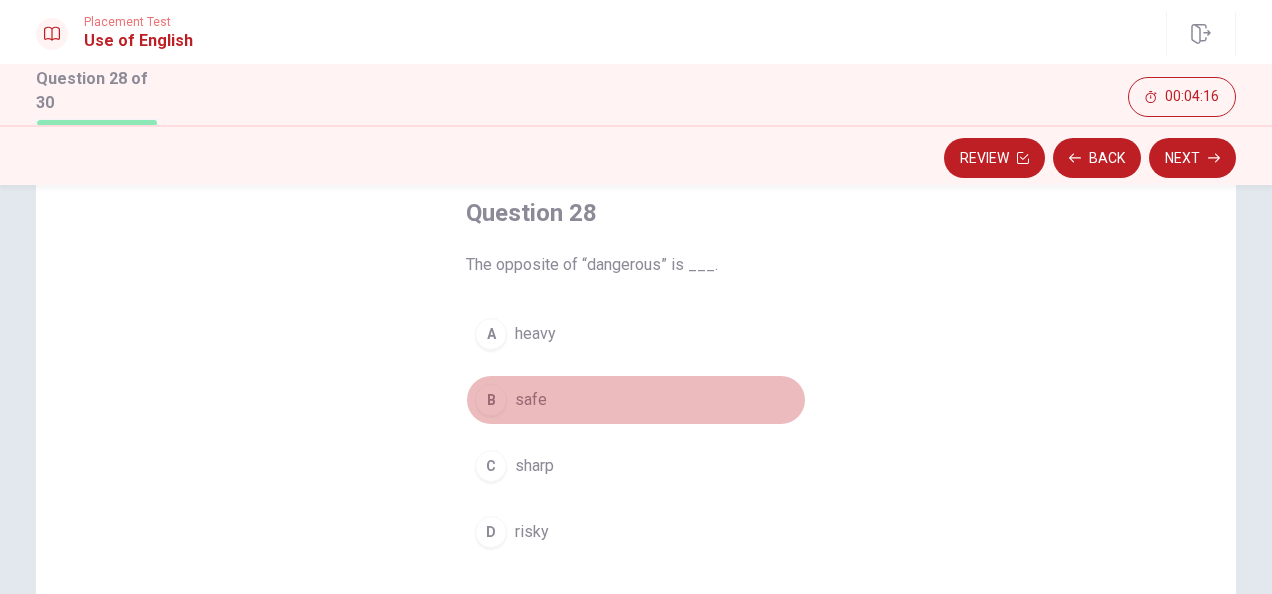 click on "safe" at bounding box center (531, 400) 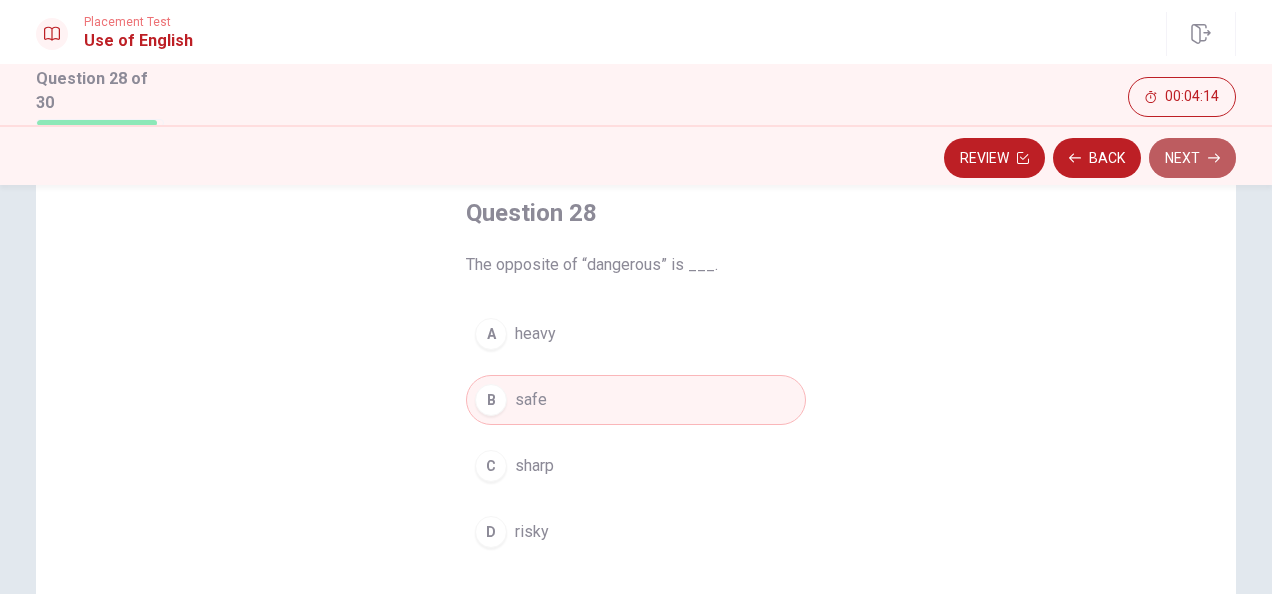 click on "Next" at bounding box center (1192, 158) 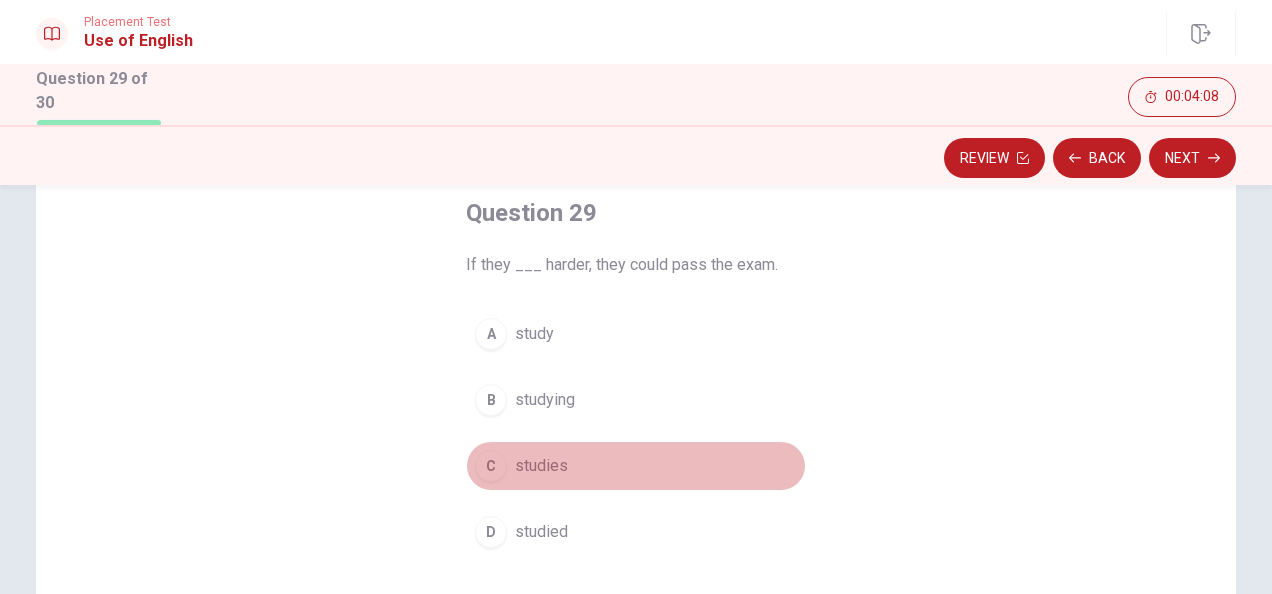 click on "studies" at bounding box center [541, 466] 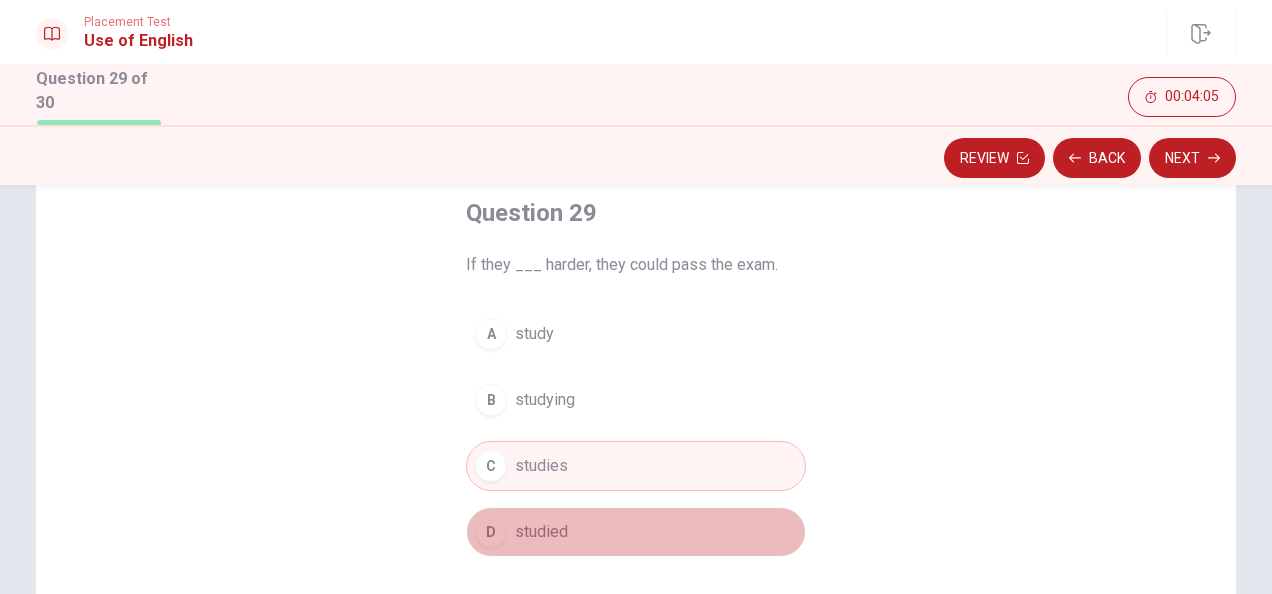 click on "studied" at bounding box center [541, 532] 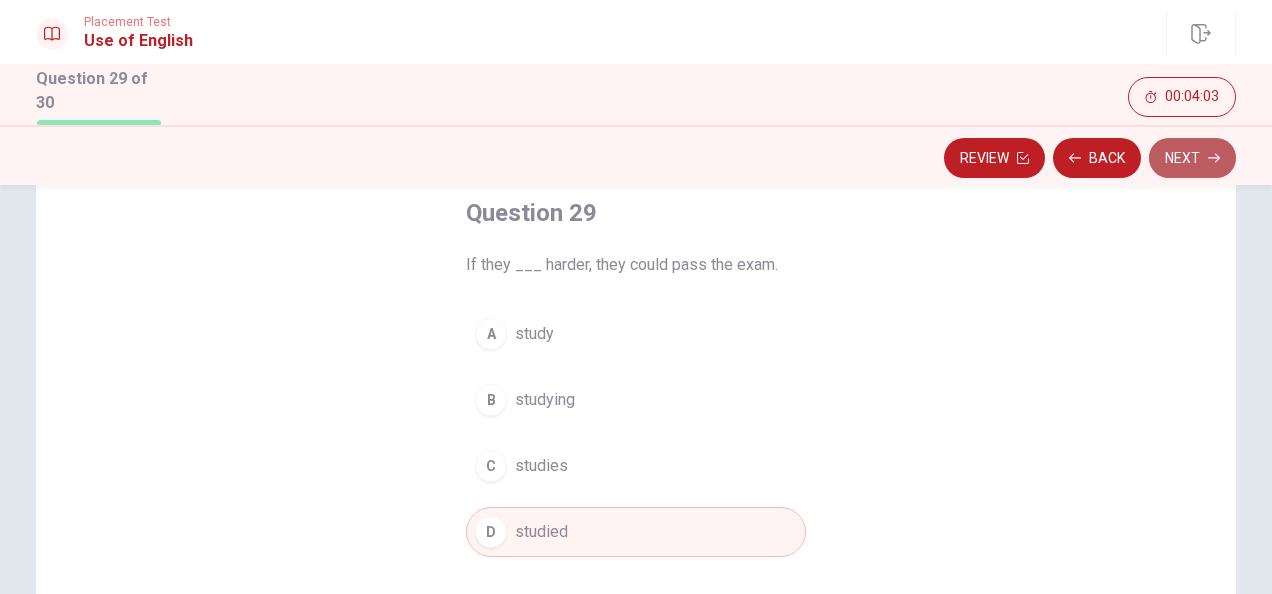 click 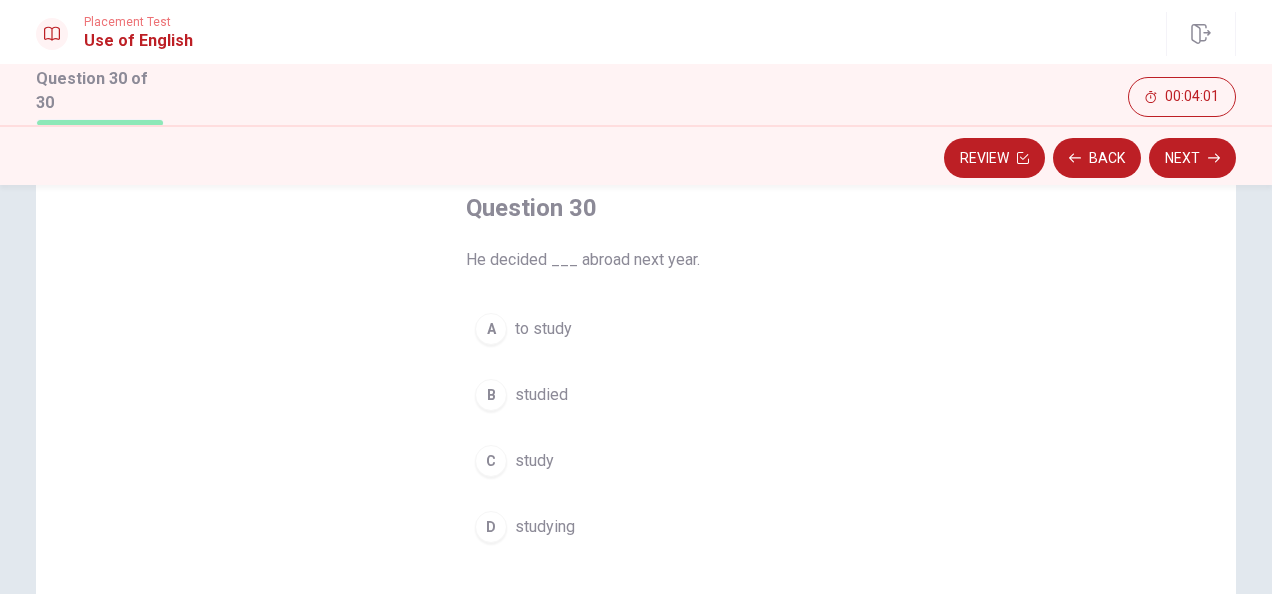 scroll, scrollTop: 106, scrollLeft: 0, axis: vertical 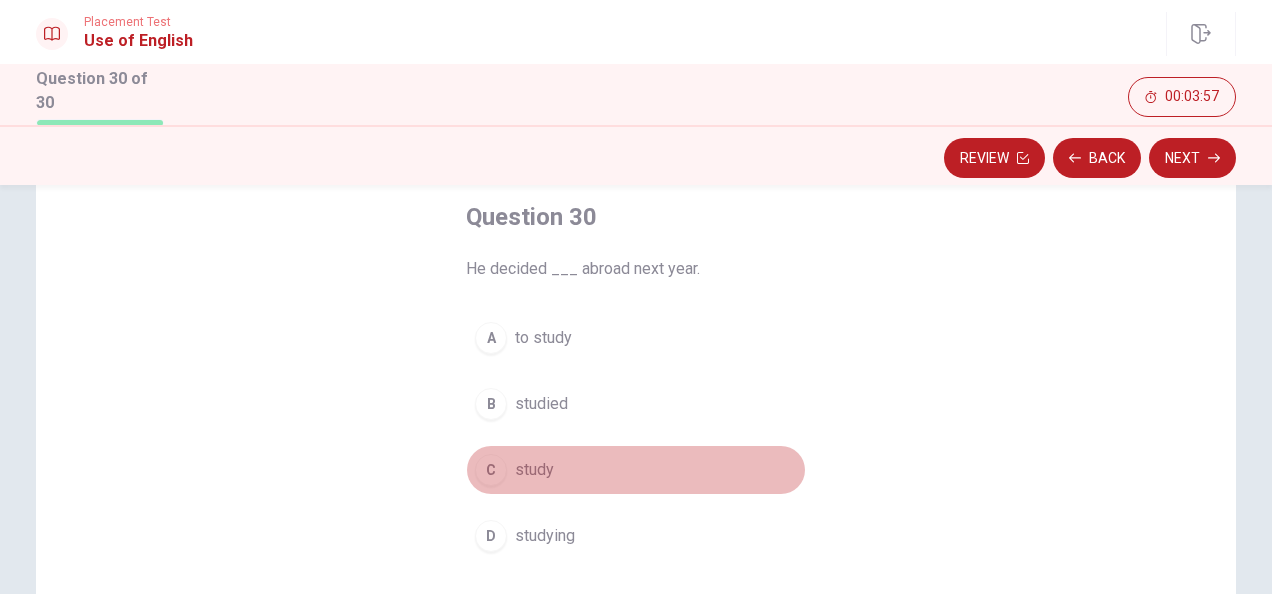 click on "C study" at bounding box center (636, 470) 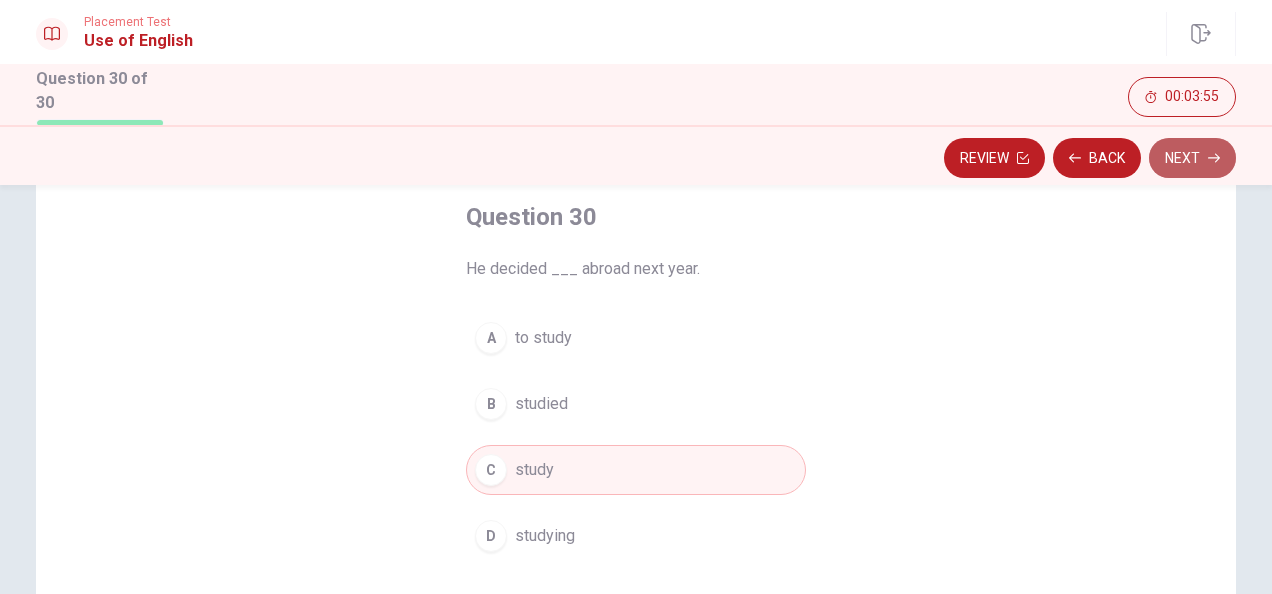 click on "Next" at bounding box center (1192, 158) 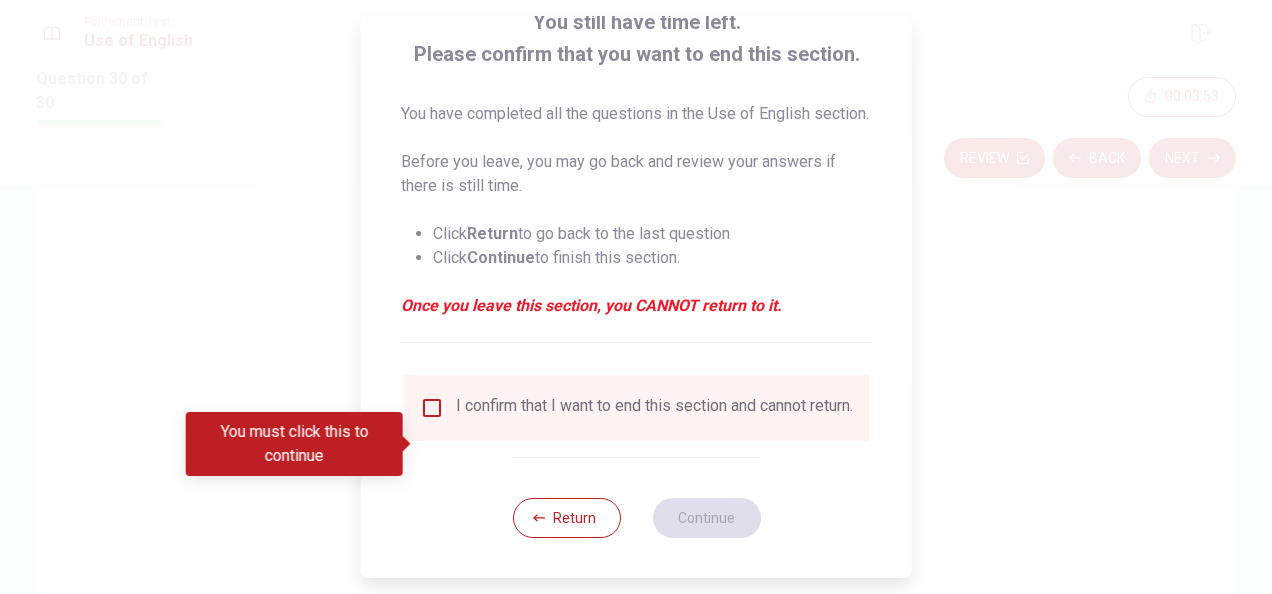 scroll, scrollTop: 176, scrollLeft: 0, axis: vertical 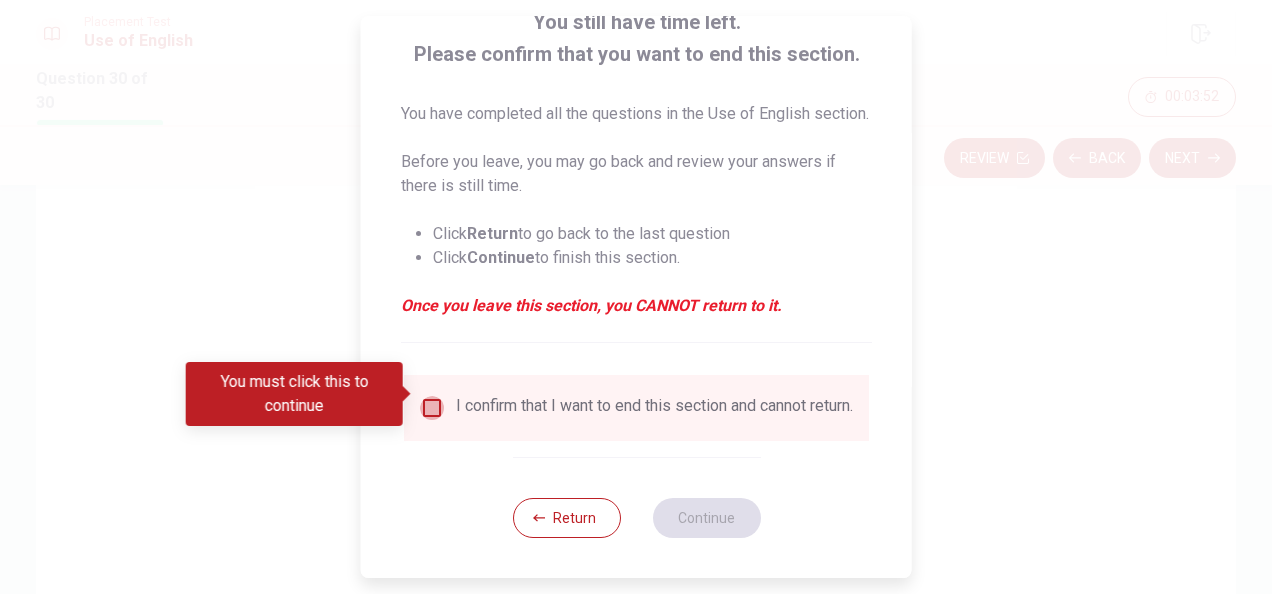 click at bounding box center [432, 408] 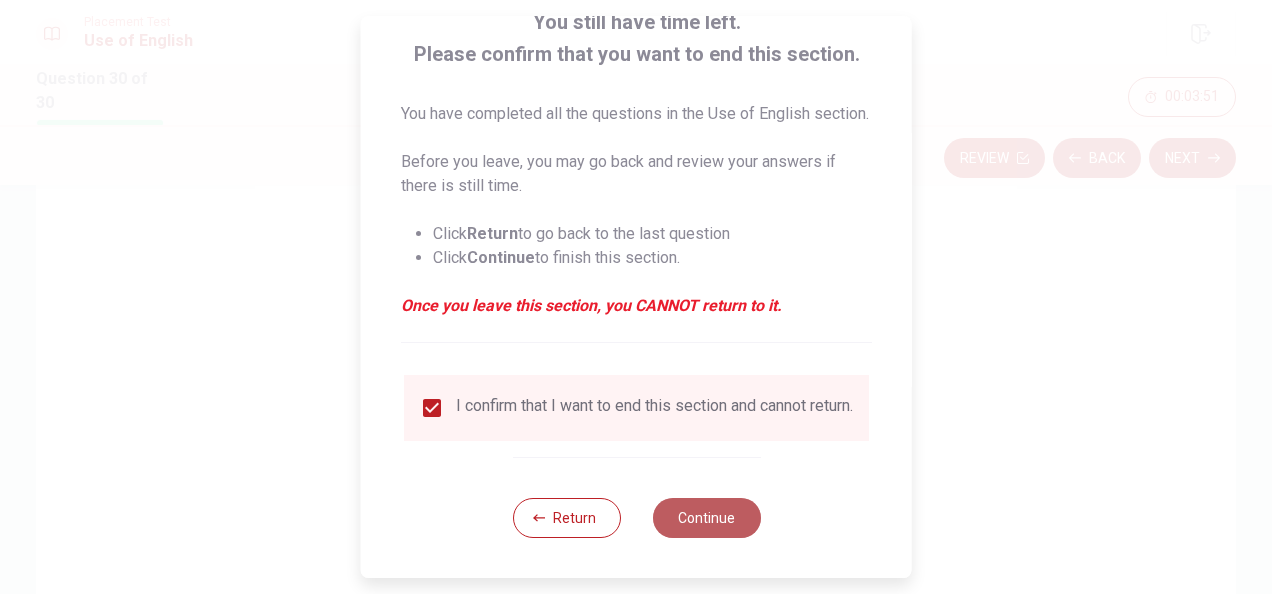 click on "Continue" at bounding box center (706, 518) 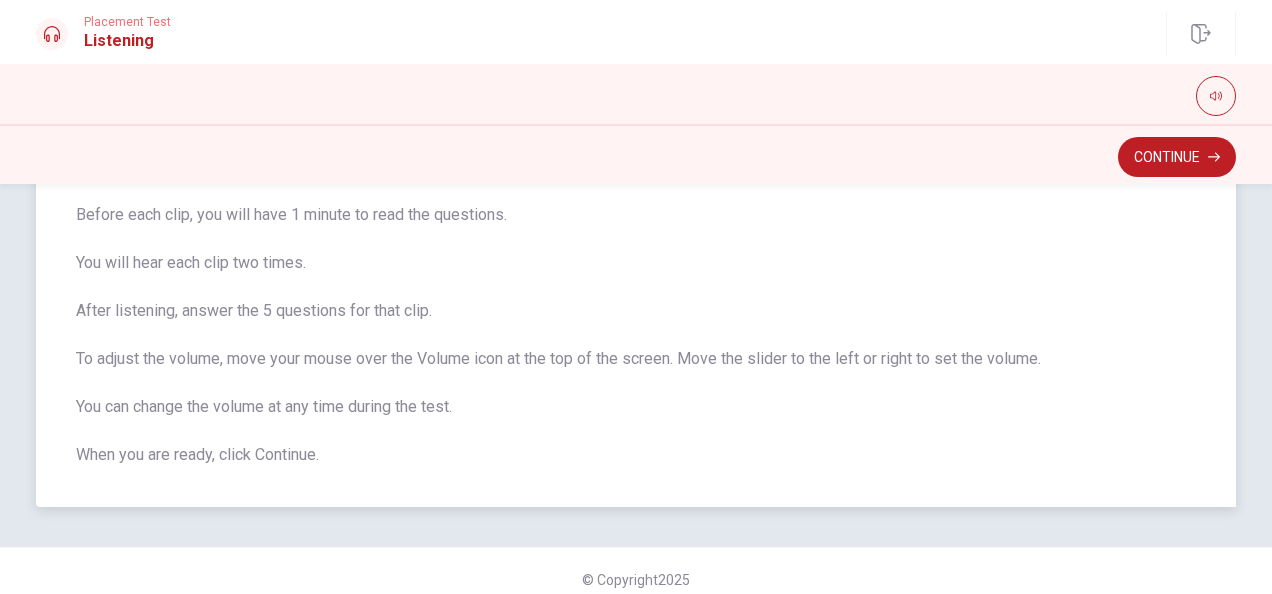 scroll, scrollTop: 198, scrollLeft: 0, axis: vertical 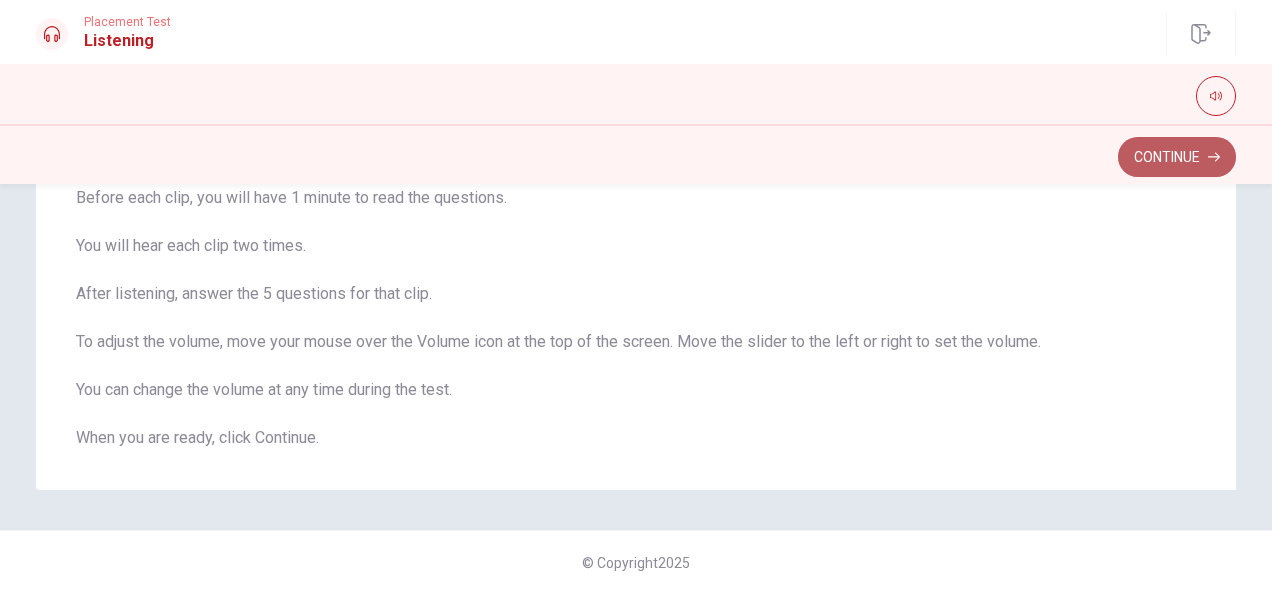 click on "Continue" at bounding box center [1177, 157] 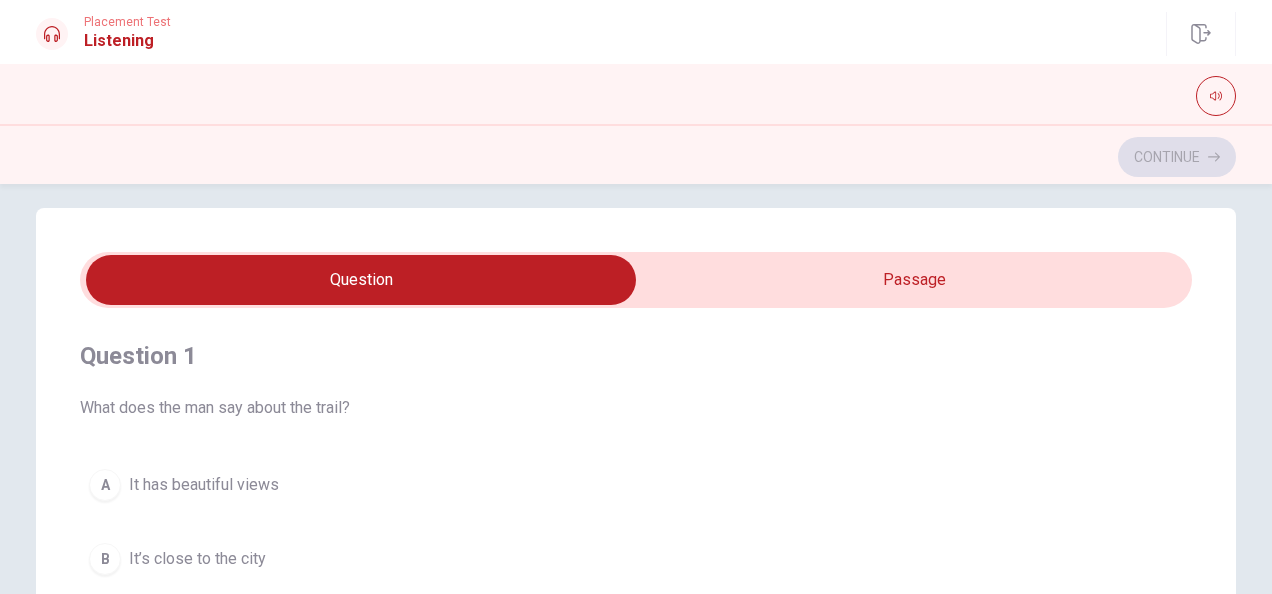 scroll, scrollTop: 3, scrollLeft: 0, axis: vertical 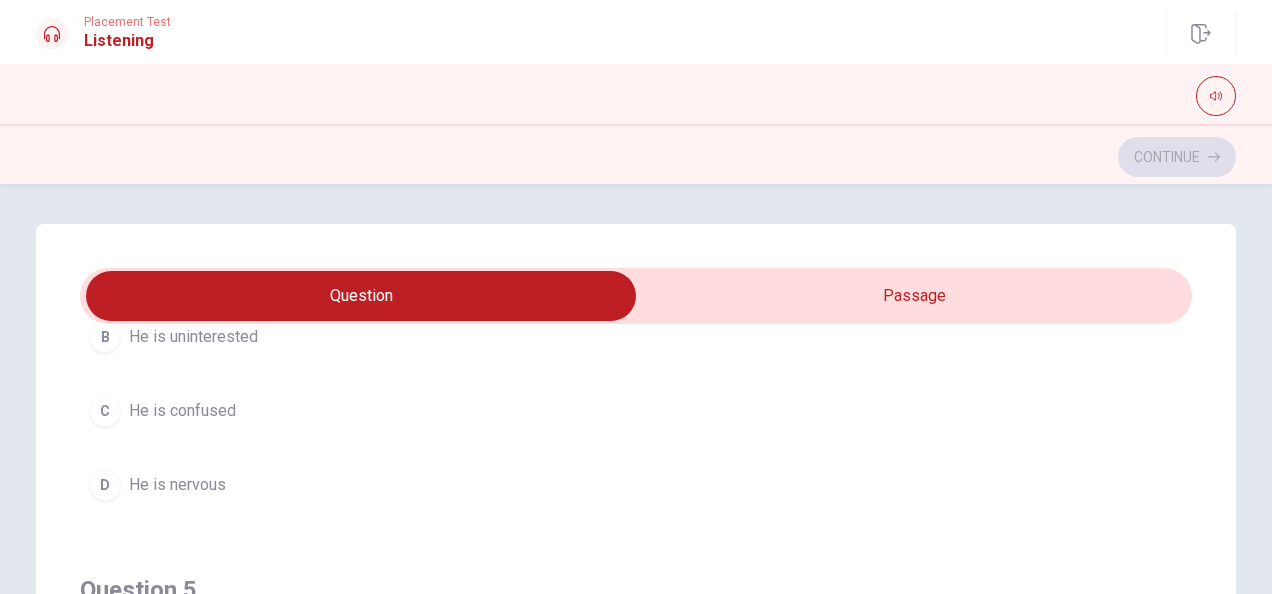 type on "14" 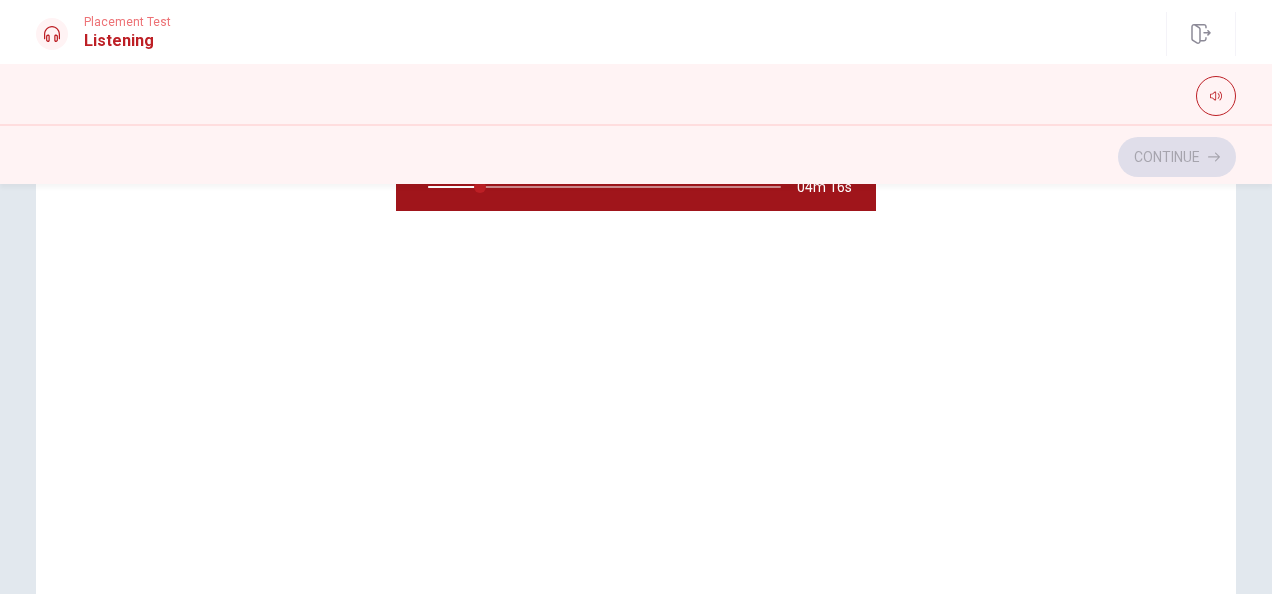 scroll, scrollTop: 310, scrollLeft: 0, axis: vertical 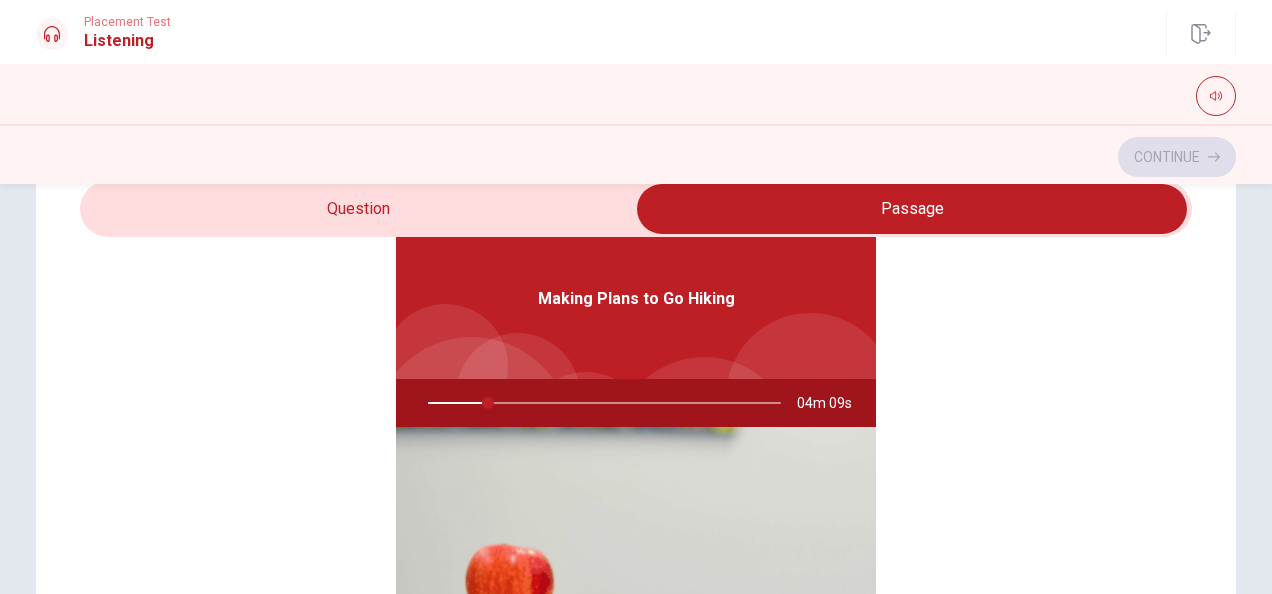 drag, startPoint x: 479, startPoint y: 400, endPoint x: 528, endPoint y: 401, distance: 49.010204 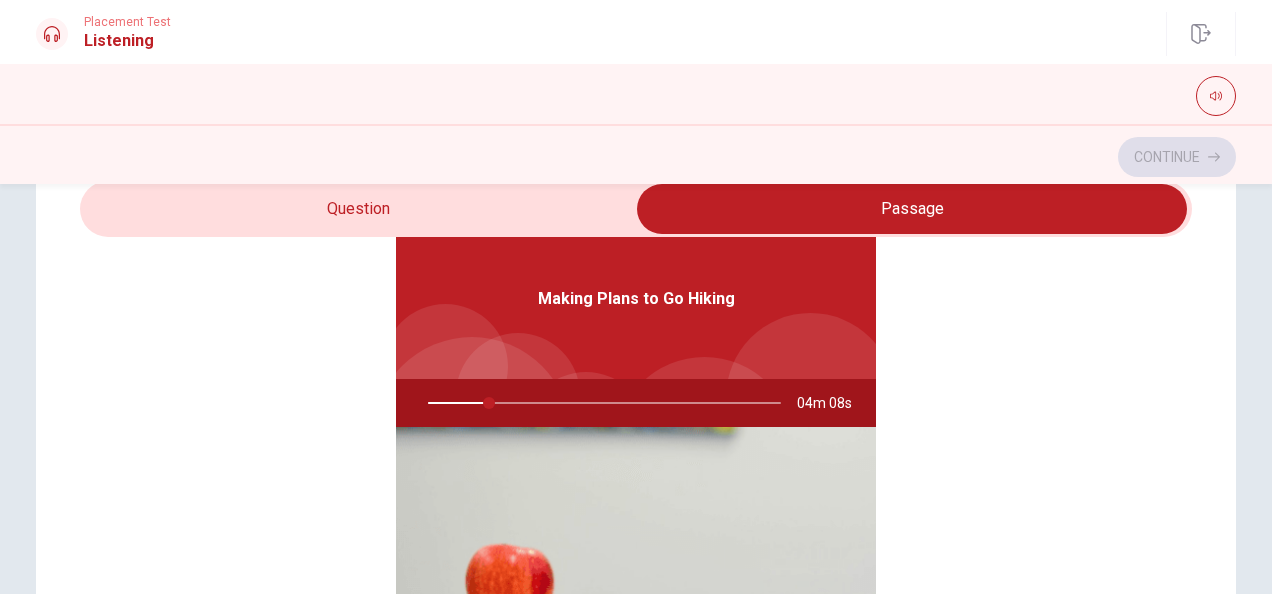 click at bounding box center (636, 587) 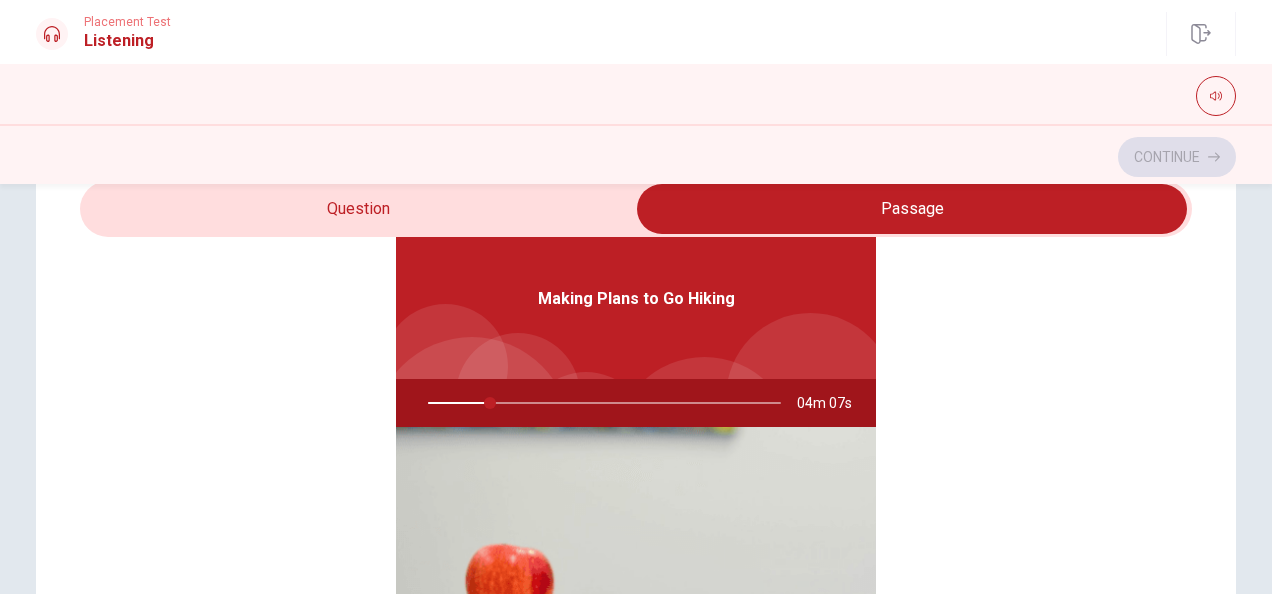 type on "18" 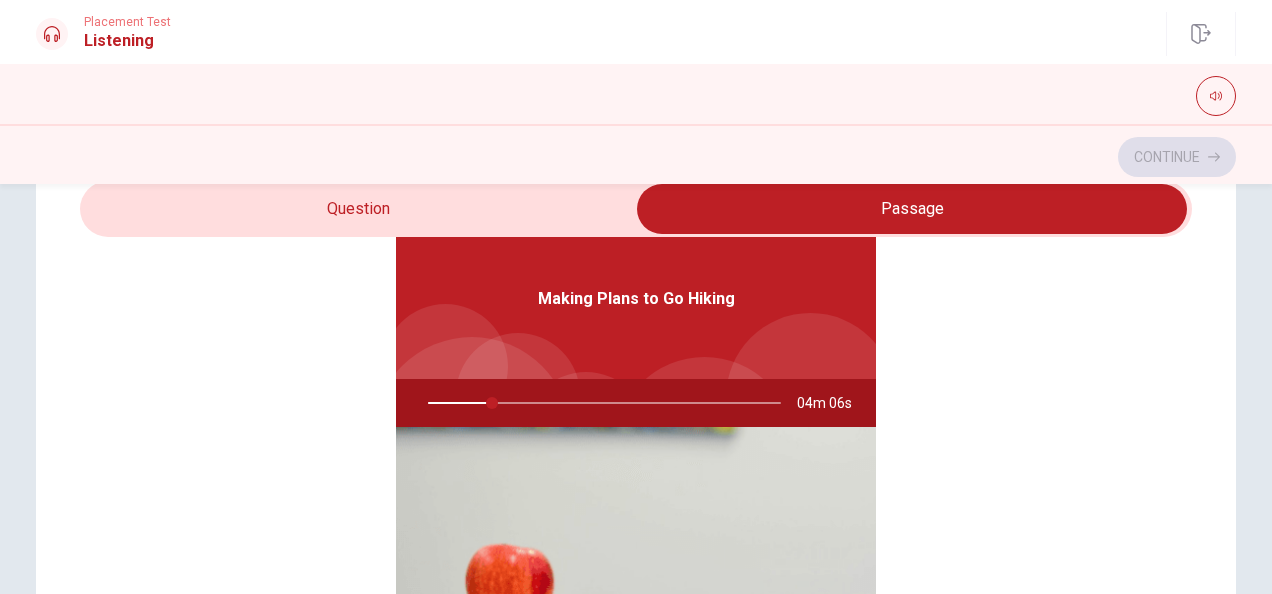 click at bounding box center [912, 209] 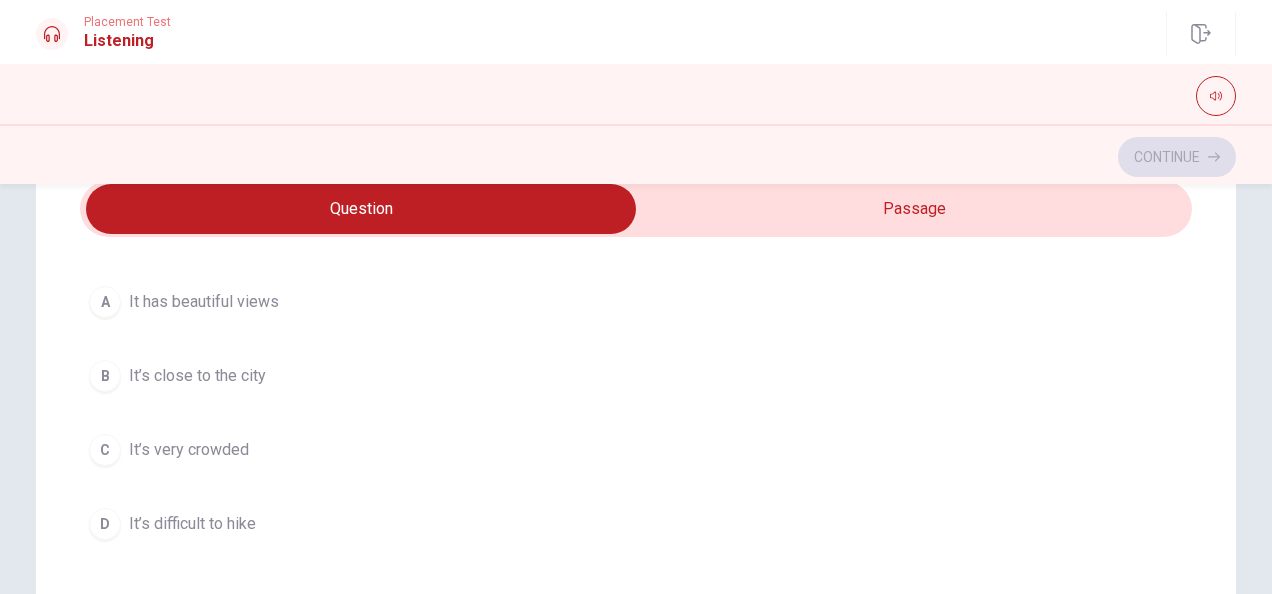 click at bounding box center [361, 209] 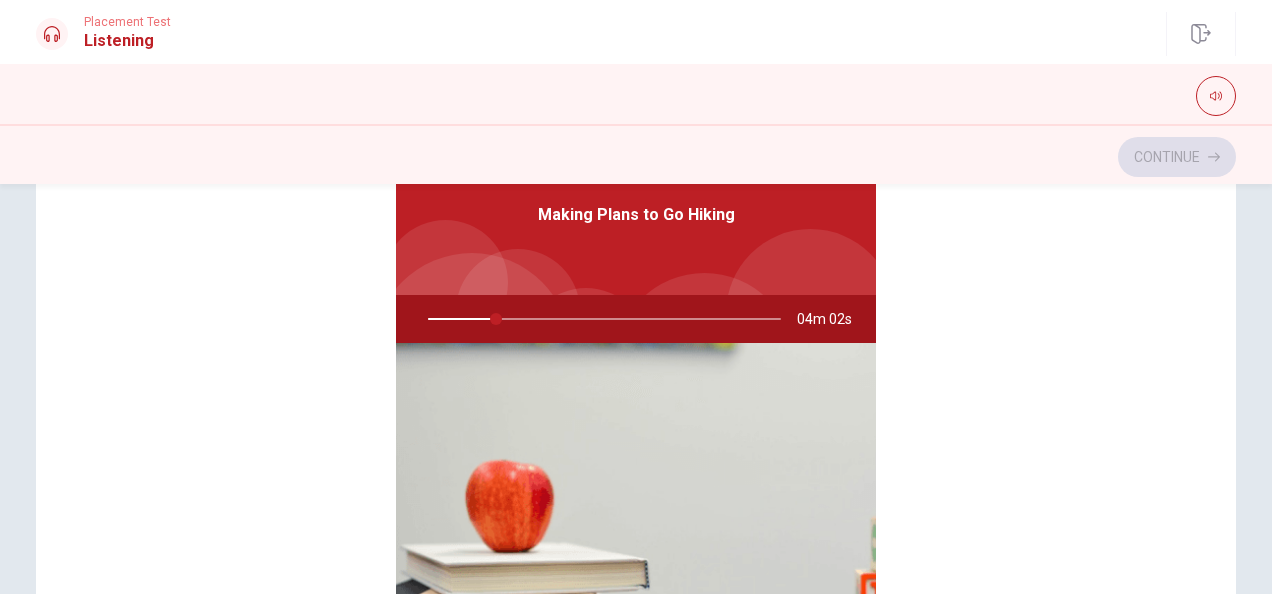 scroll, scrollTop: 165, scrollLeft: 0, axis: vertical 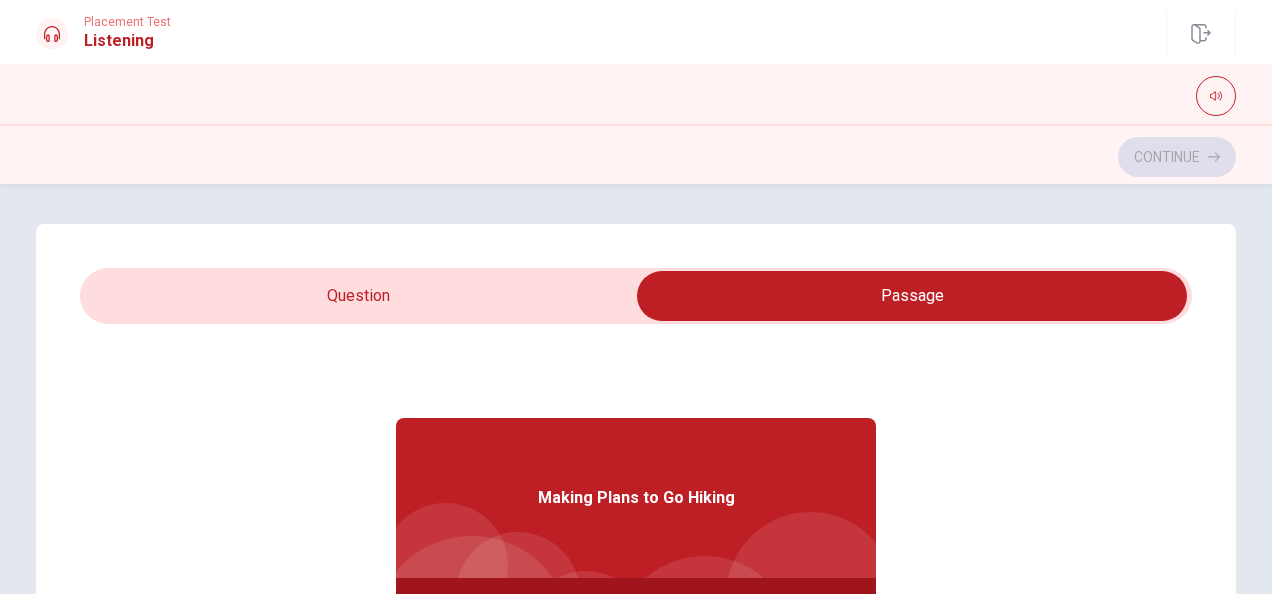 type on "23" 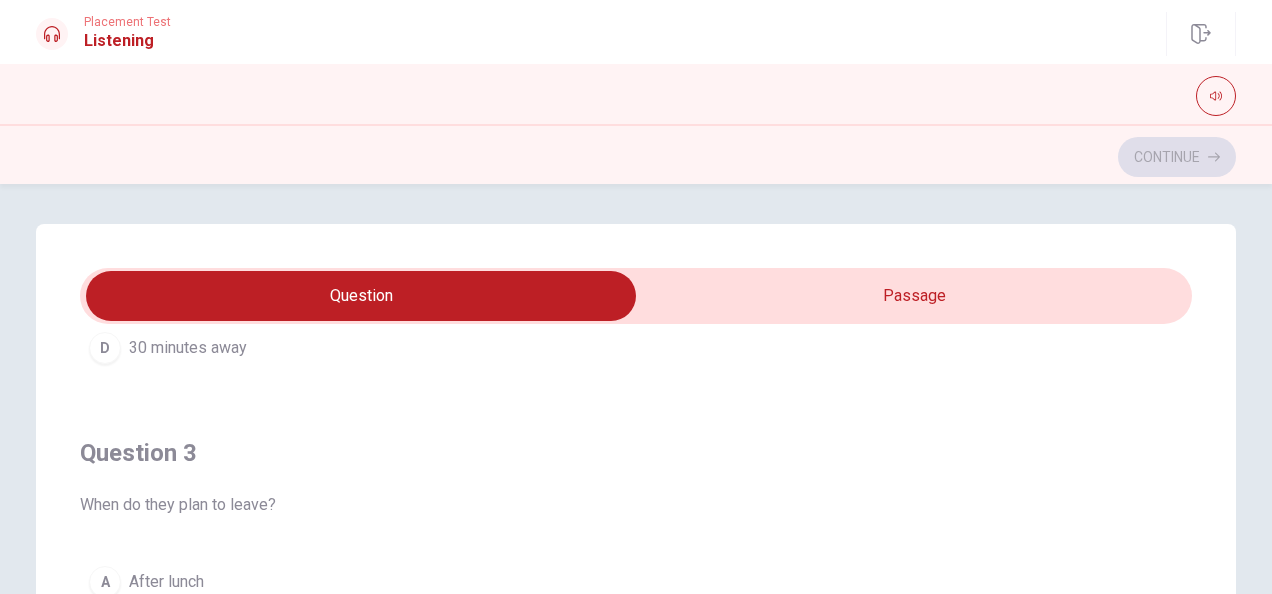 scroll, scrollTop: 850, scrollLeft: 0, axis: vertical 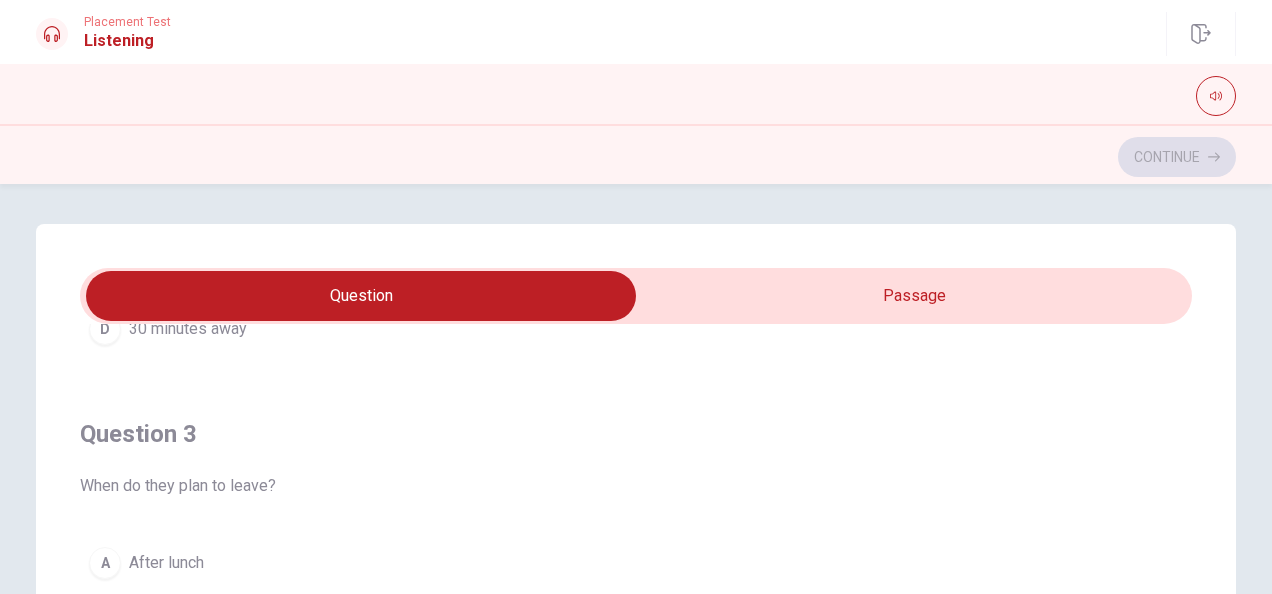 type on "26" 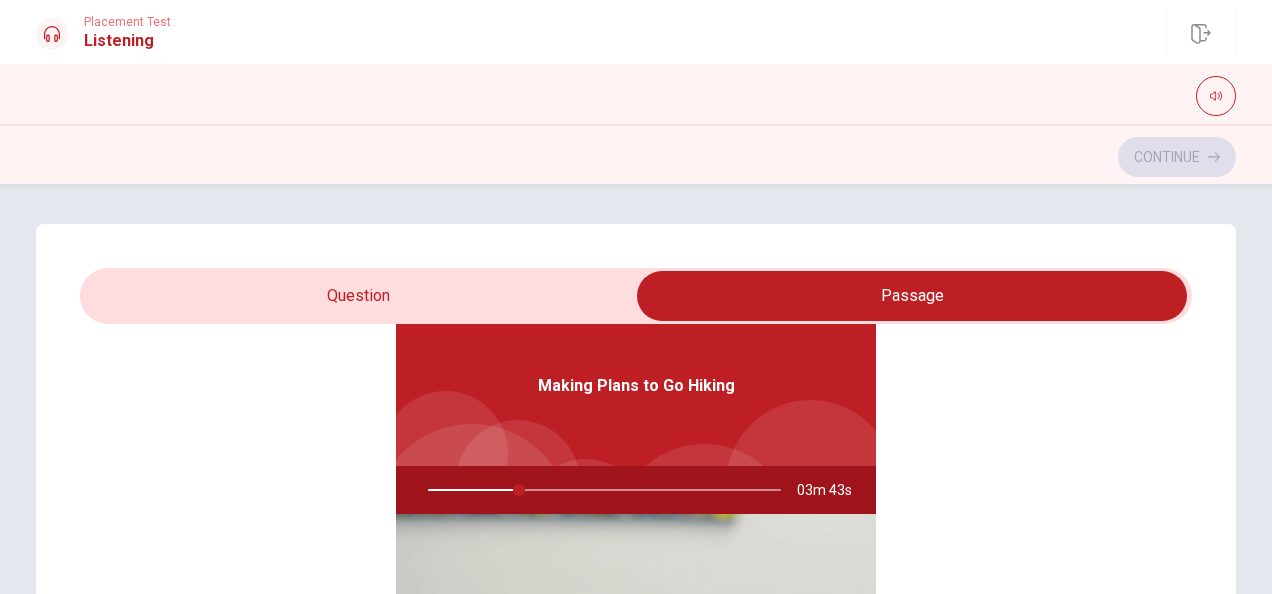 scroll, scrollTop: 112, scrollLeft: 0, axis: vertical 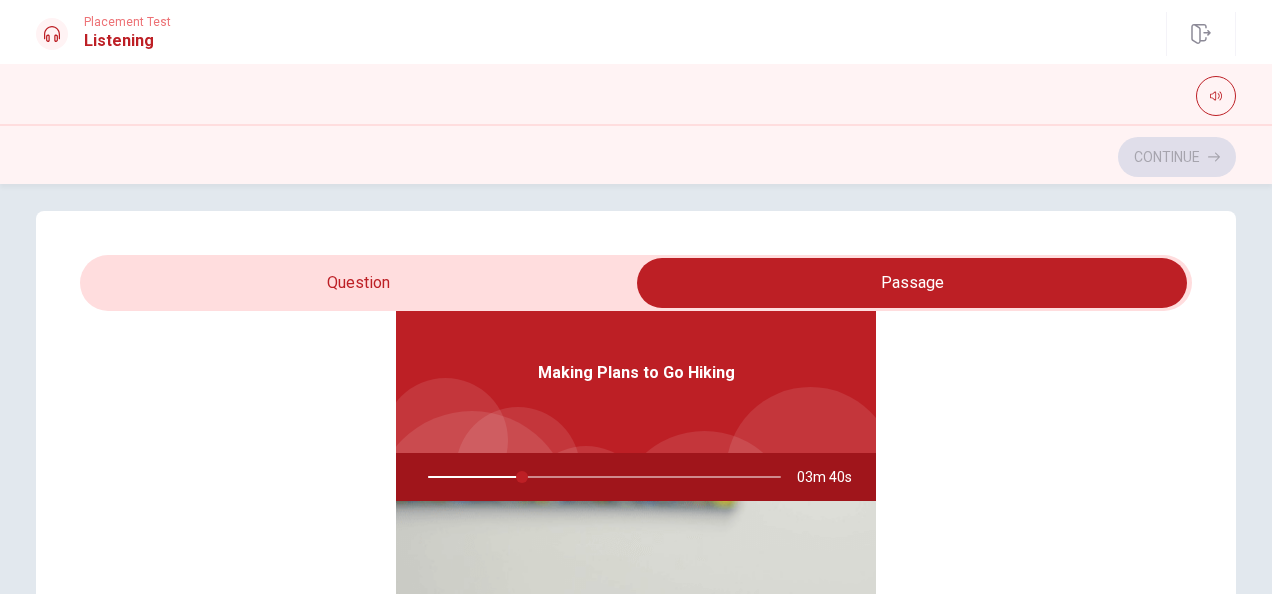type on "27" 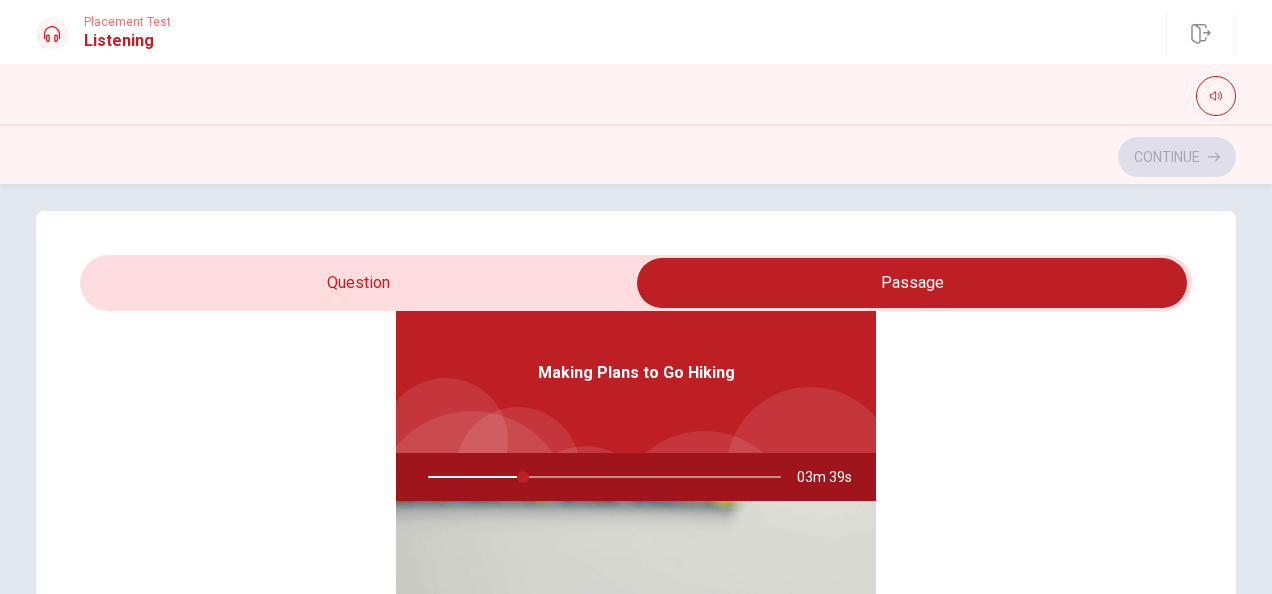 scroll, scrollTop: 0, scrollLeft: 0, axis: both 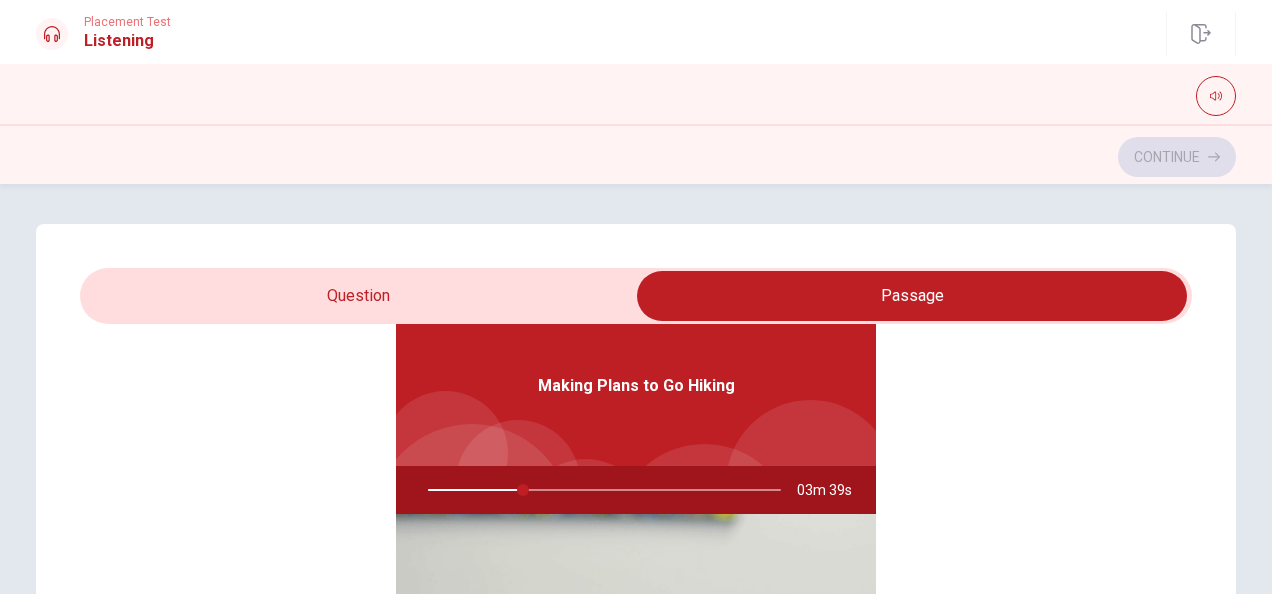 click at bounding box center (912, 296) 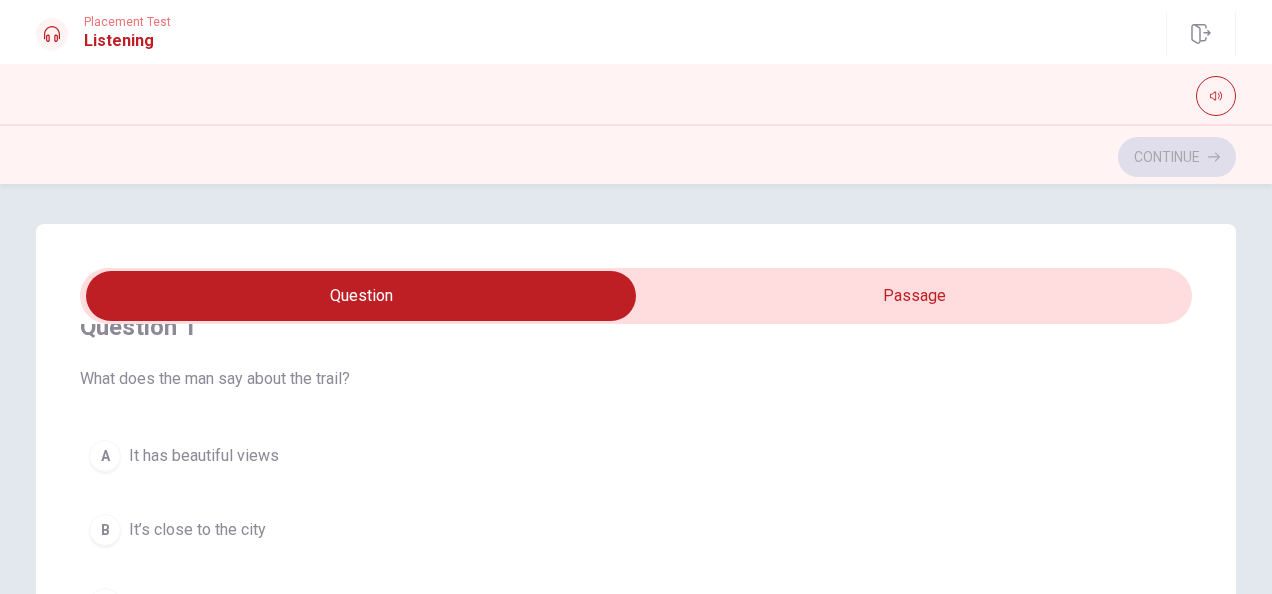scroll, scrollTop: 0, scrollLeft: 0, axis: both 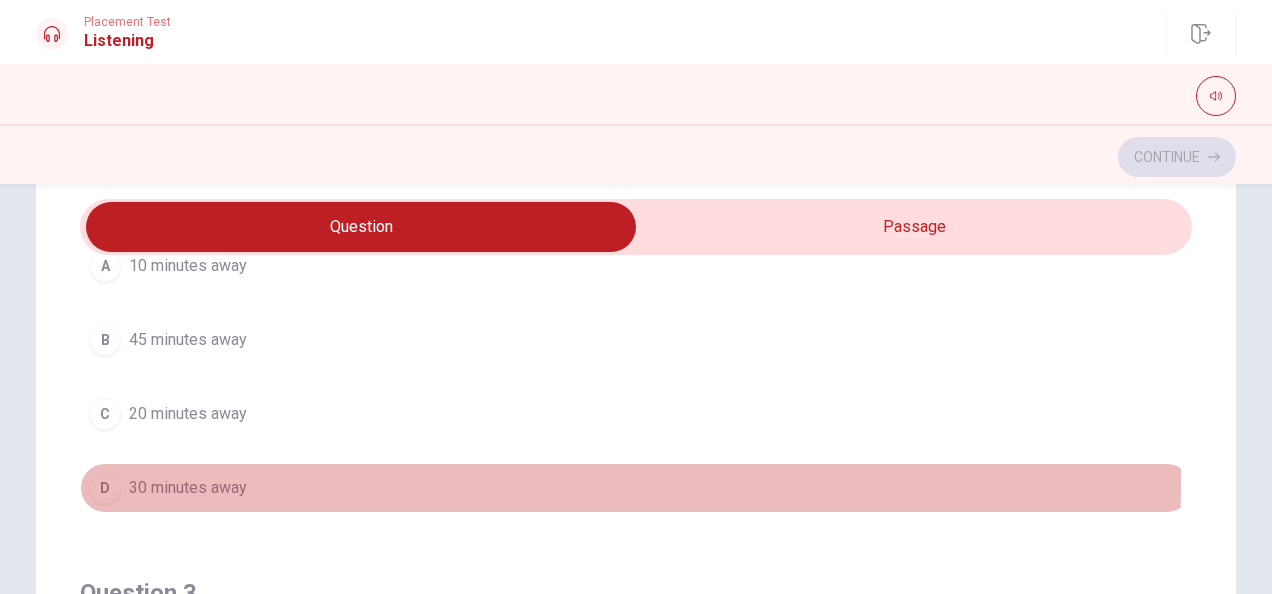 click on "D 30 minutes away" at bounding box center [636, 488] 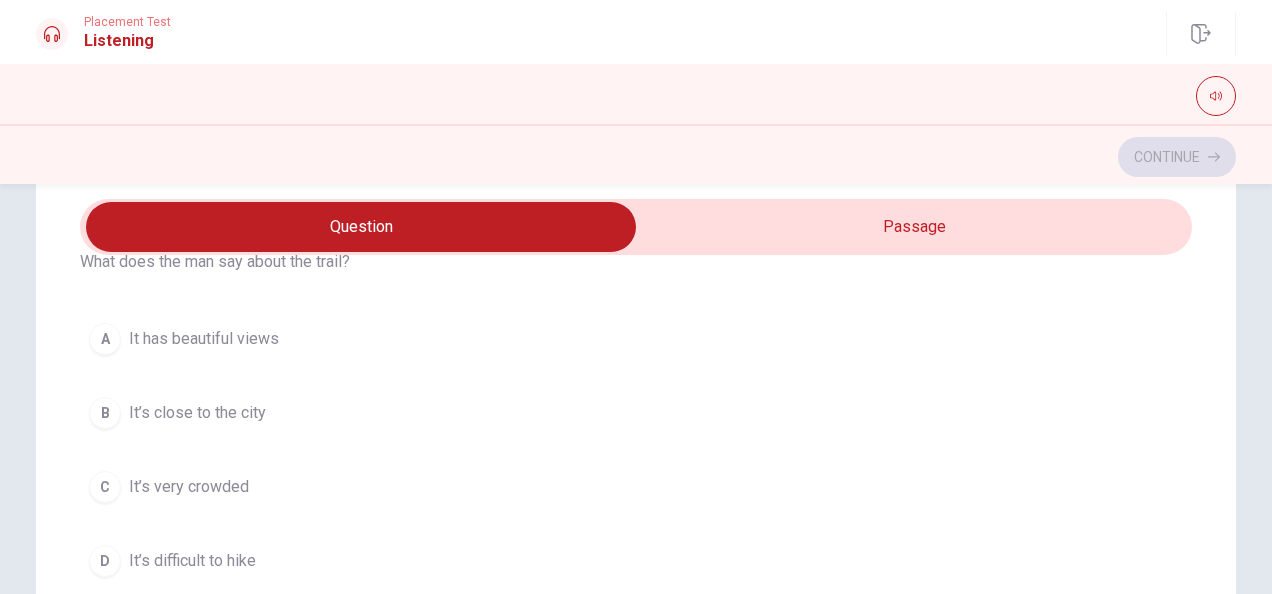 scroll, scrollTop: 90, scrollLeft: 0, axis: vertical 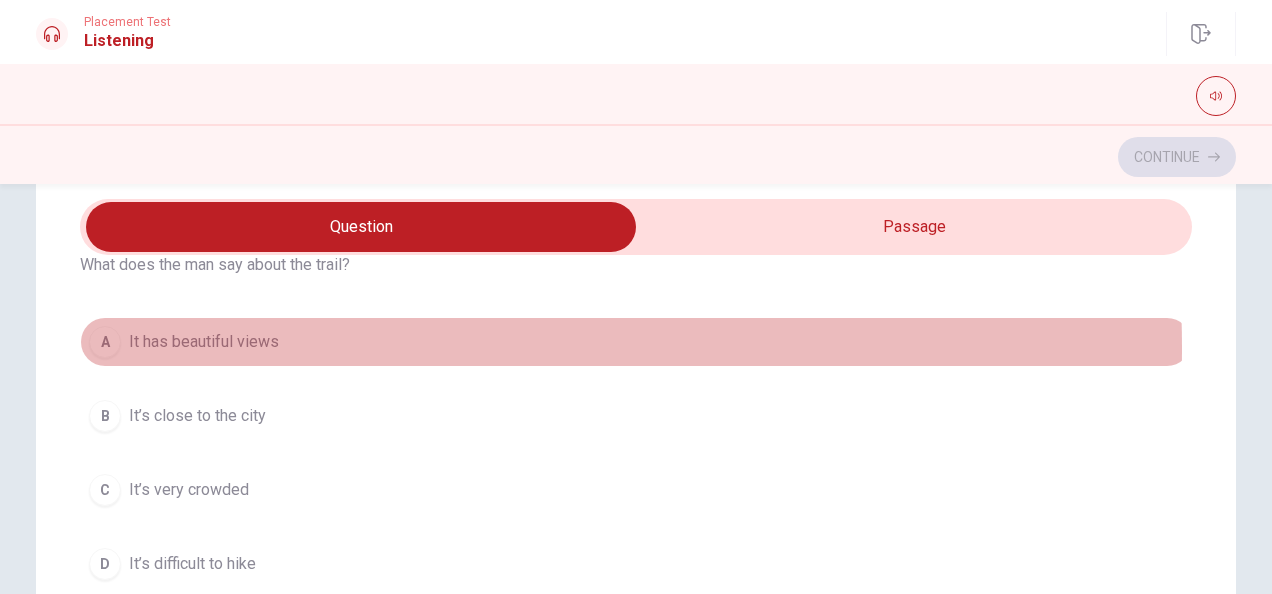 click on "It has beautiful views" at bounding box center (204, 342) 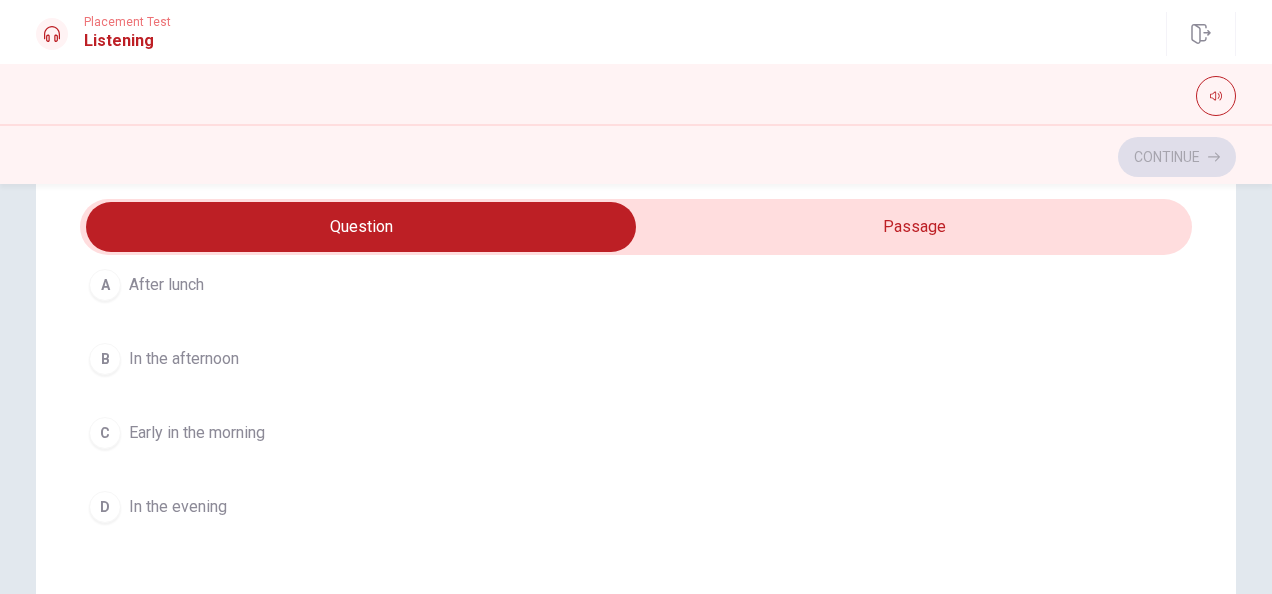 scroll, scrollTop: 1062, scrollLeft: 0, axis: vertical 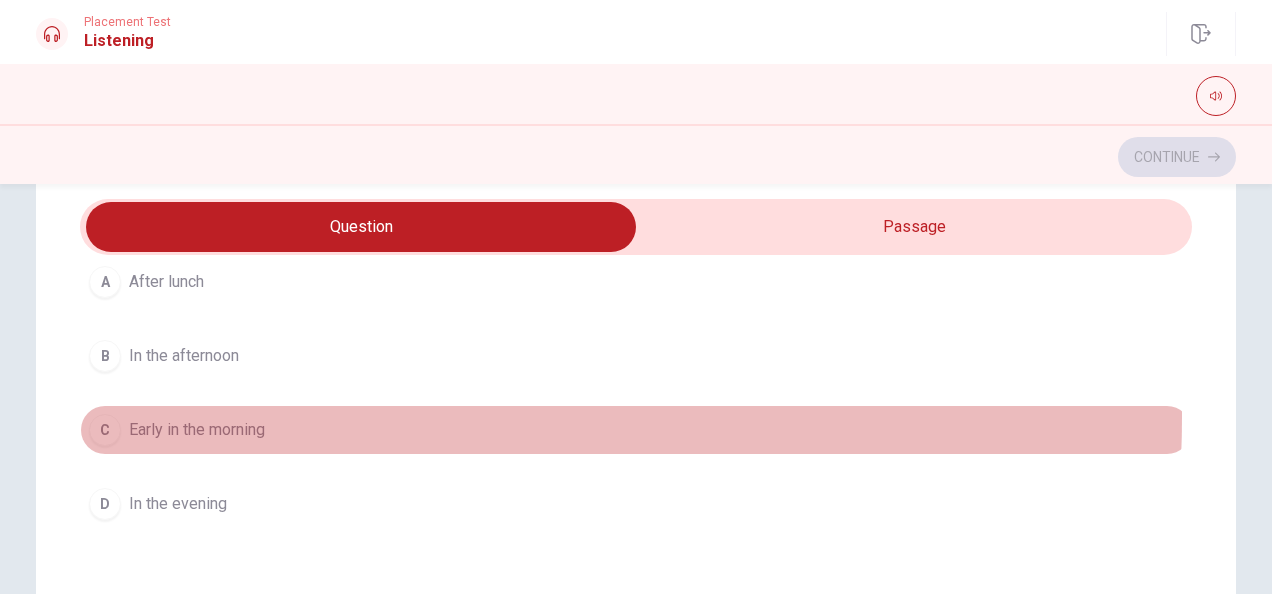 click on "C Early in the morning" at bounding box center (636, 430) 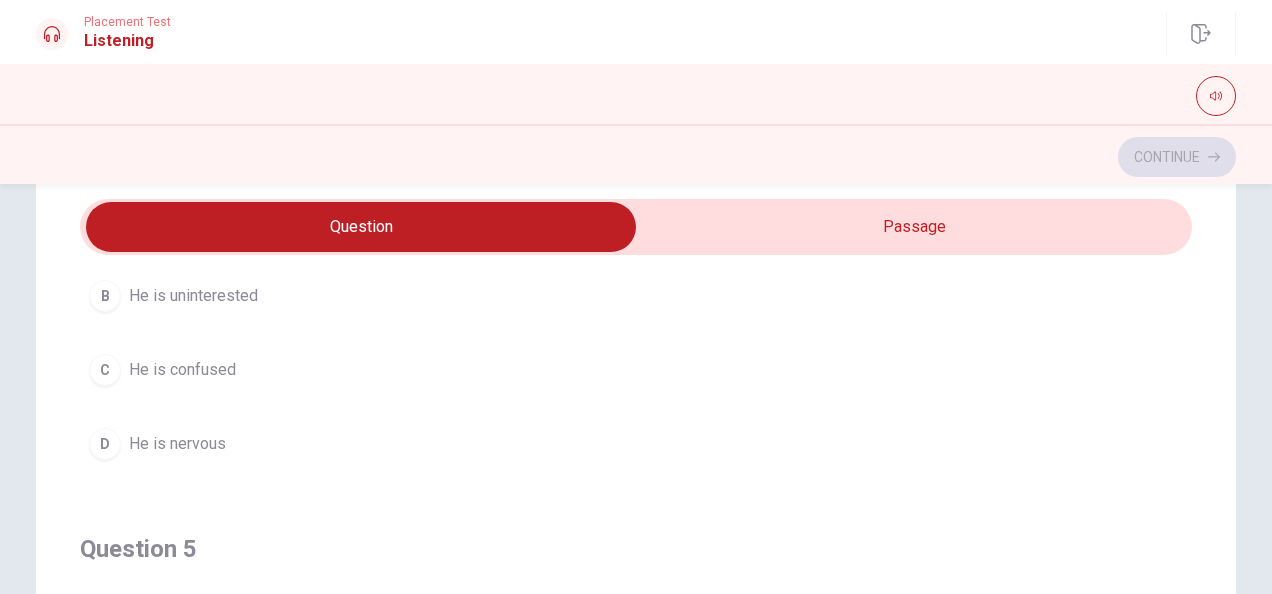 scroll, scrollTop: 1606, scrollLeft: 0, axis: vertical 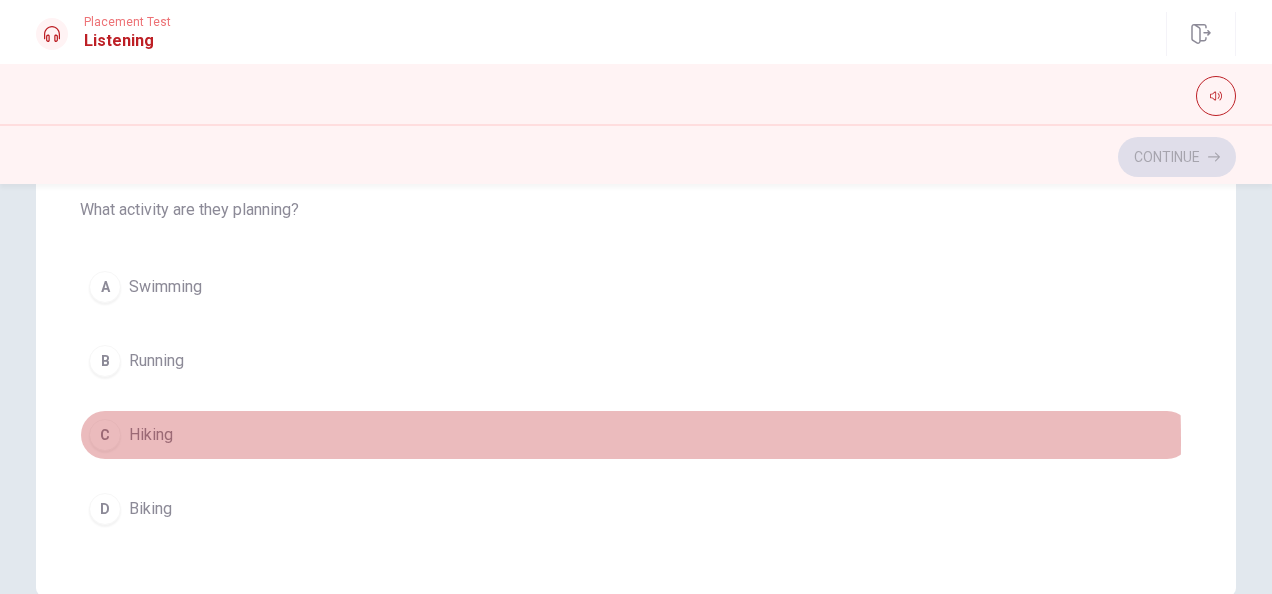 click on "Hiking" at bounding box center (151, 435) 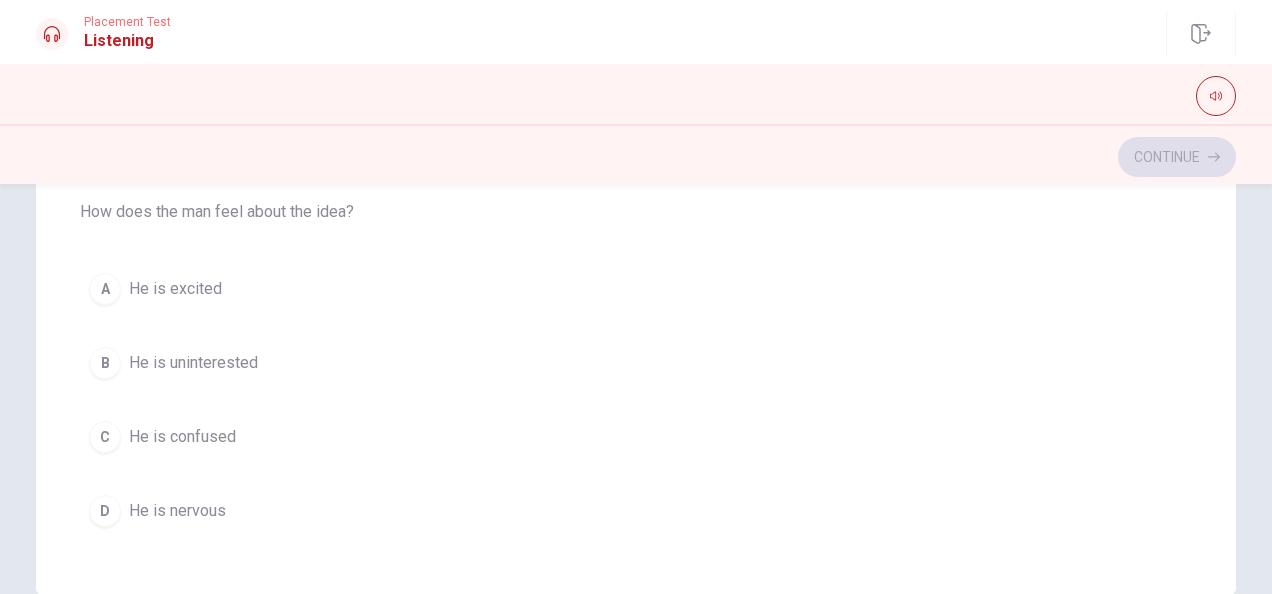 scroll, scrollTop: 1148, scrollLeft: 0, axis: vertical 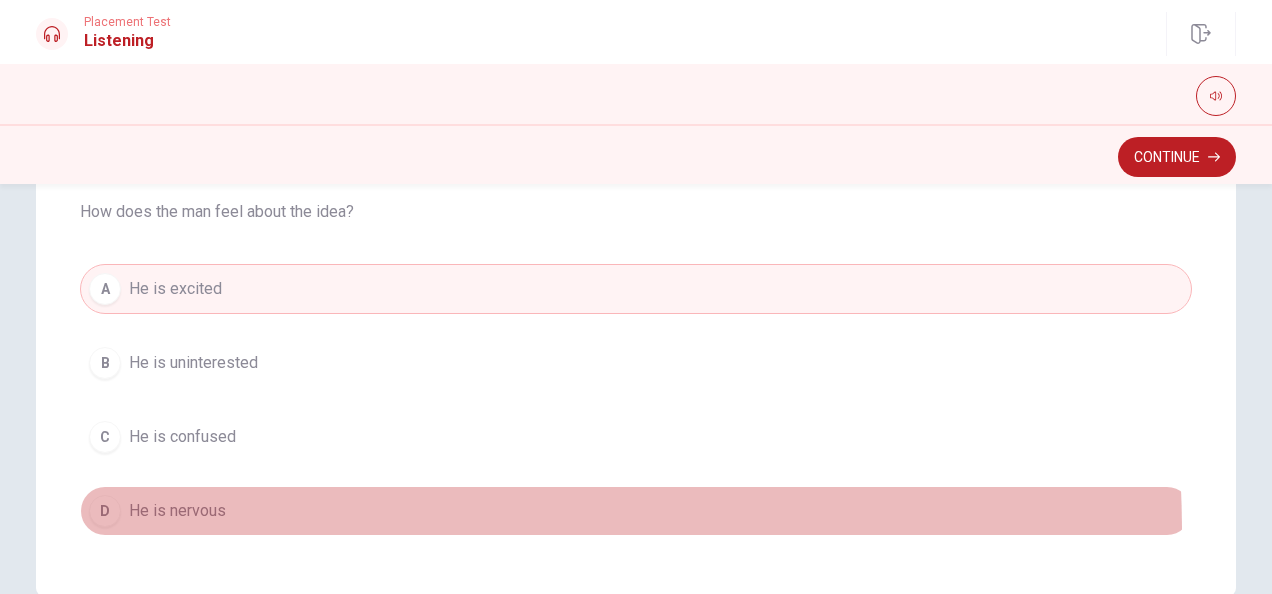 click on "D He is nervous" at bounding box center (636, 511) 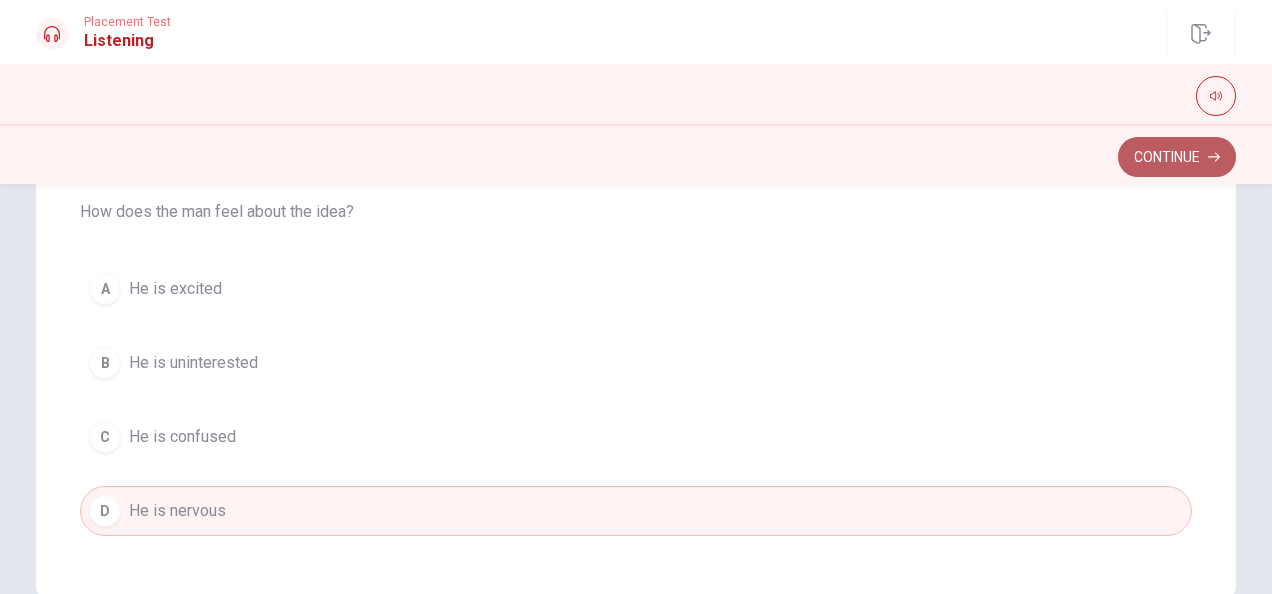 click on "Continue" at bounding box center [1177, 157] 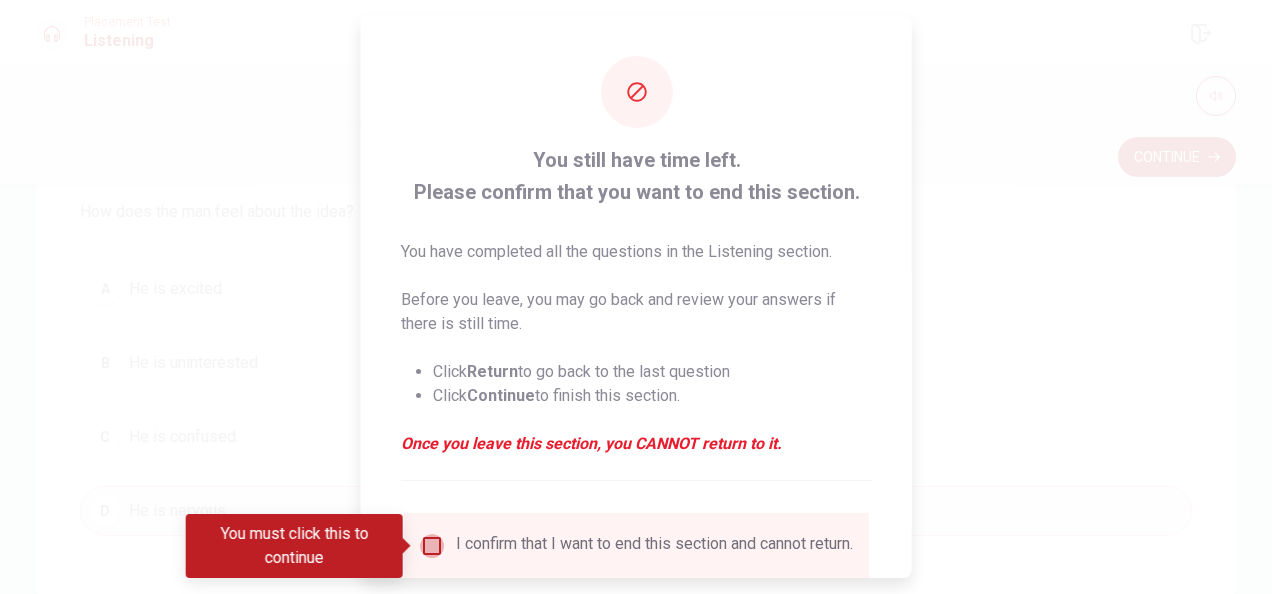 click at bounding box center [432, 546] 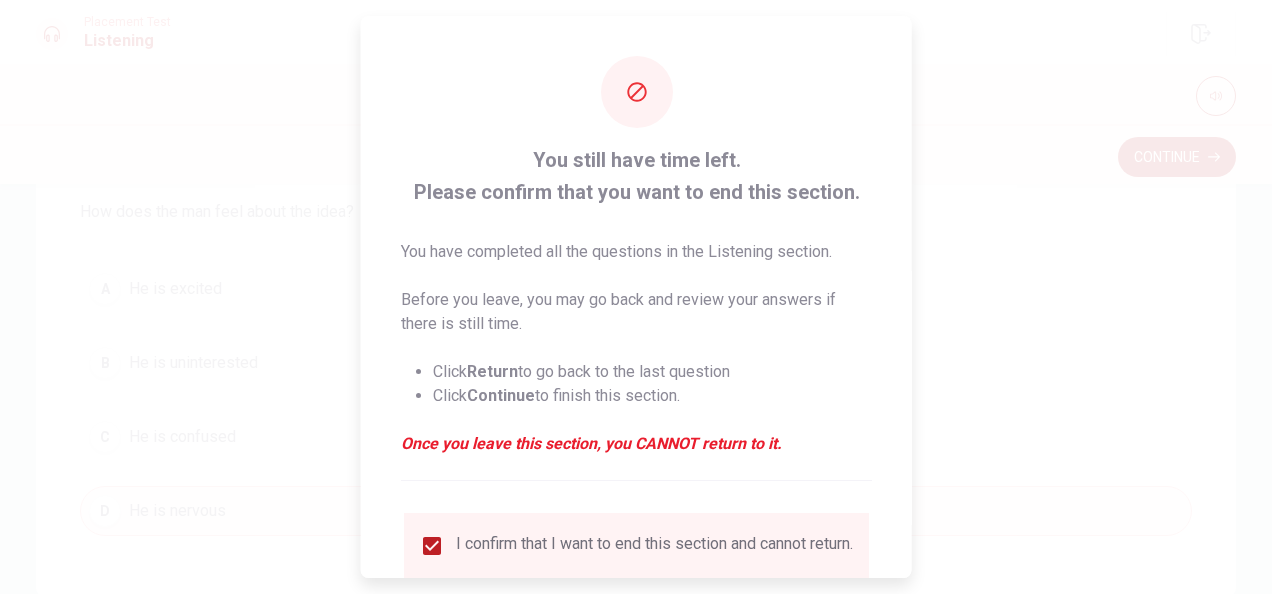 scroll, scrollTop: 152, scrollLeft: 0, axis: vertical 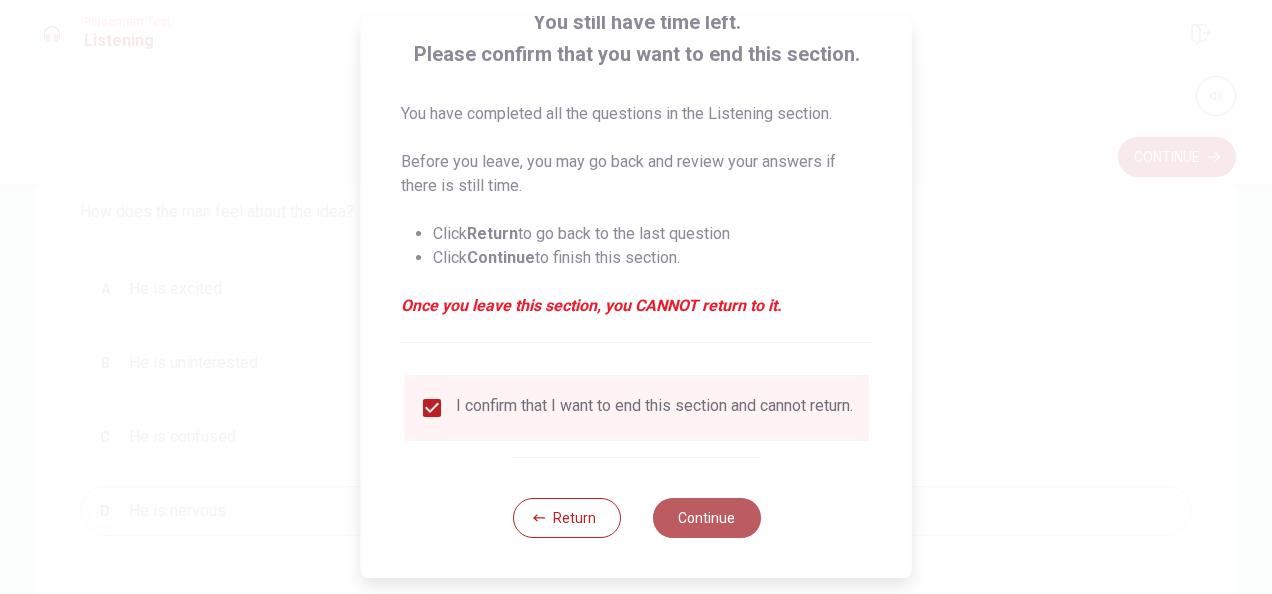 click on "Continue" at bounding box center [706, 518] 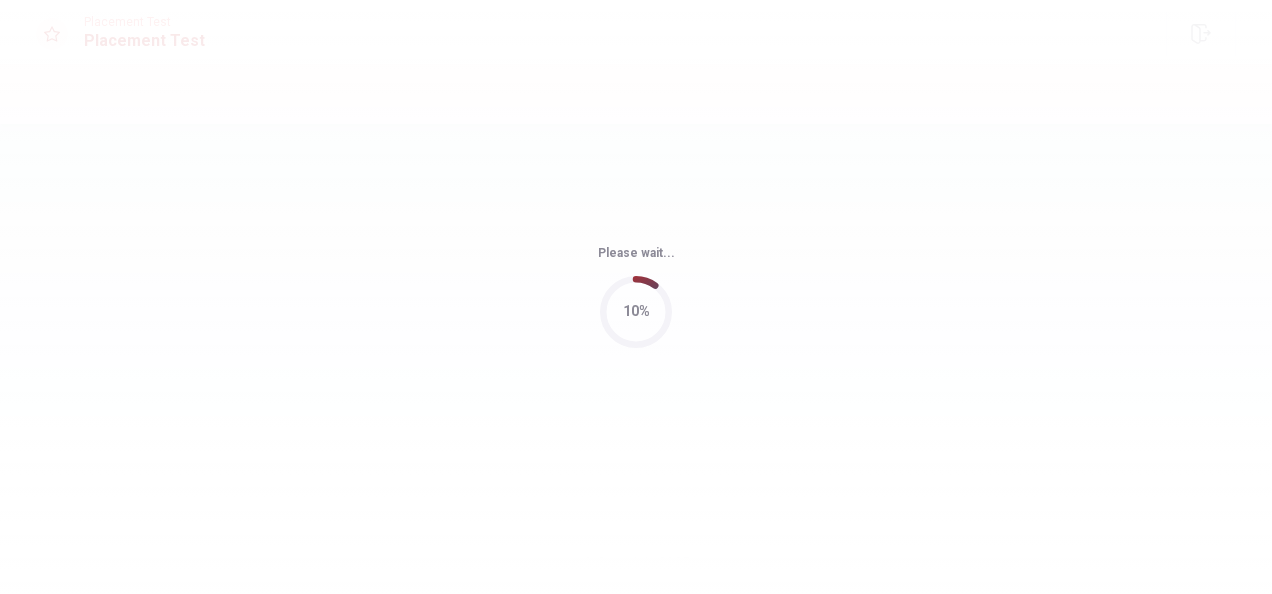 scroll, scrollTop: 0, scrollLeft: 0, axis: both 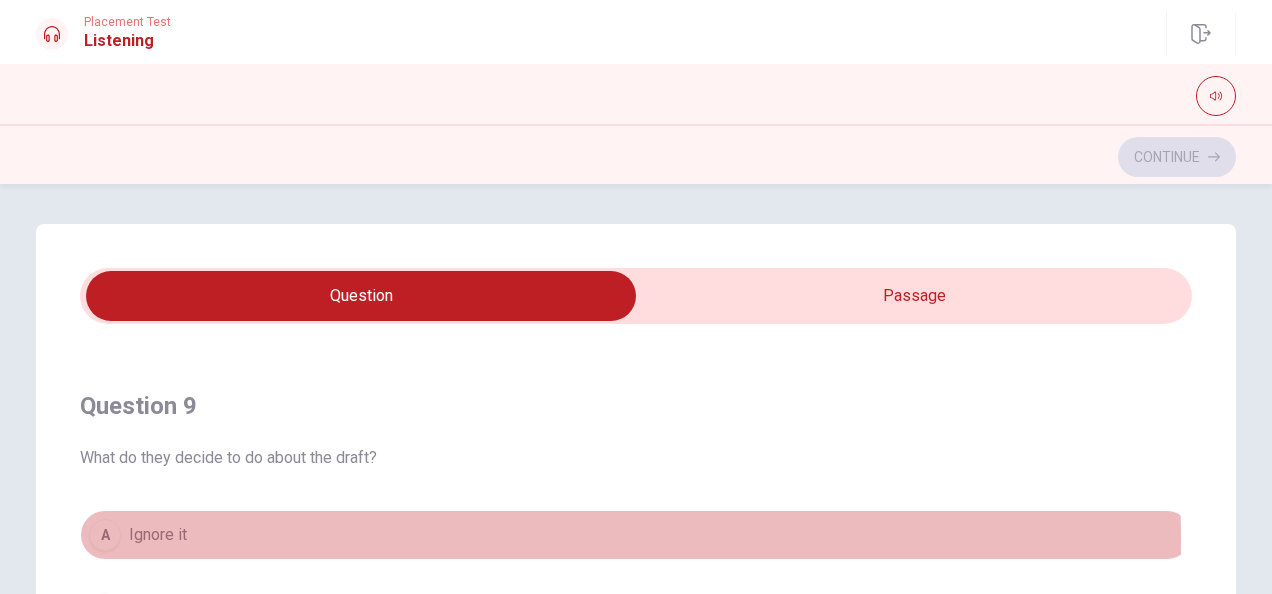 click on "A" at bounding box center [105, 535] 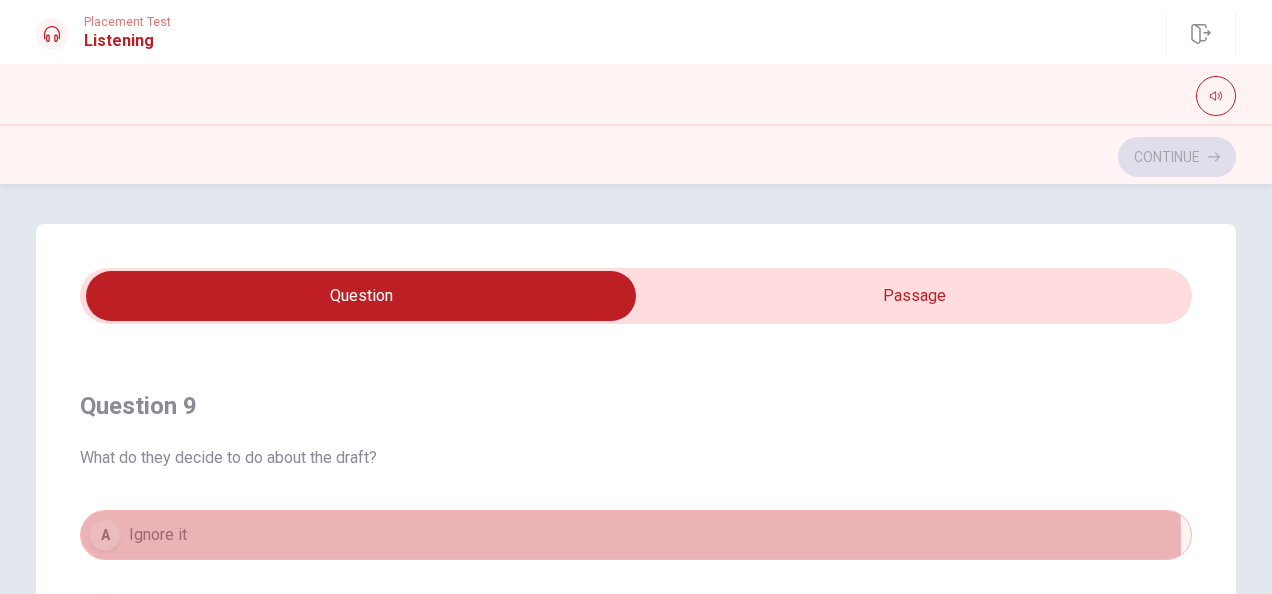 click on "A" at bounding box center [105, 535] 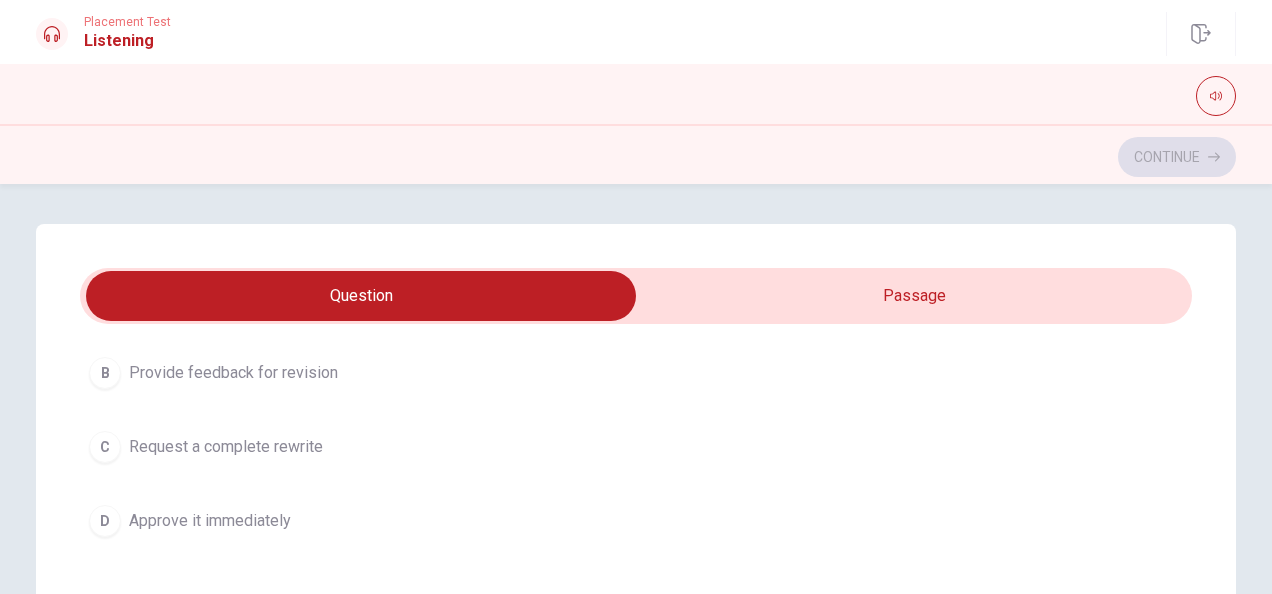 scroll, scrollTop: 1606, scrollLeft: 0, axis: vertical 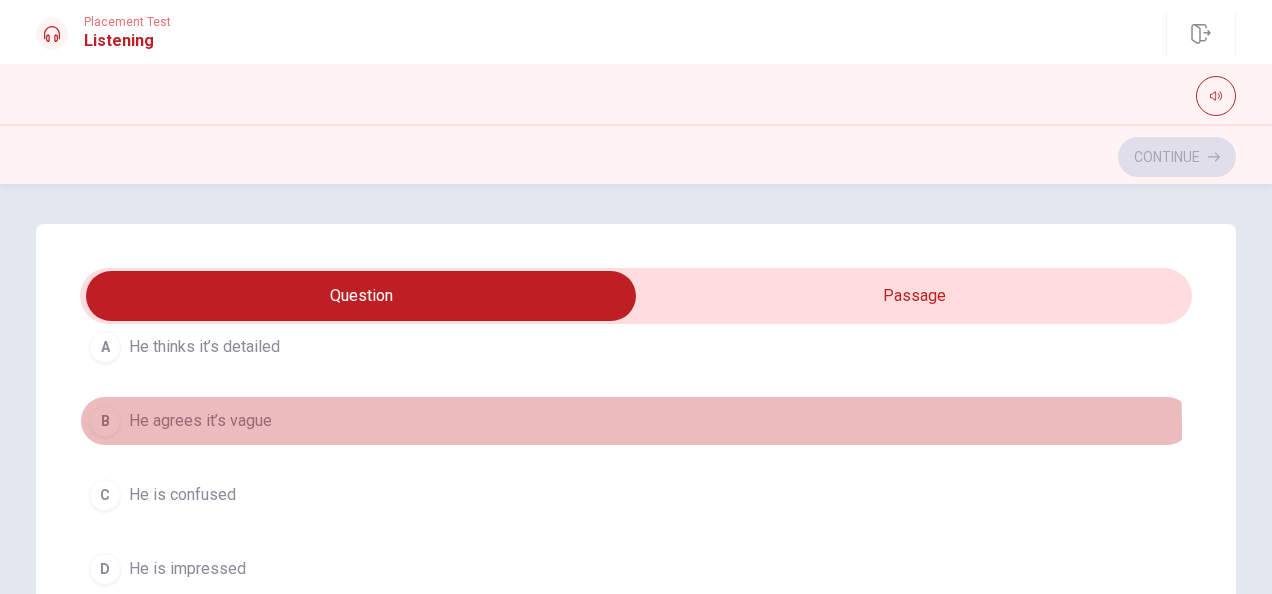 click on "He agrees it’s vague" at bounding box center (200, 421) 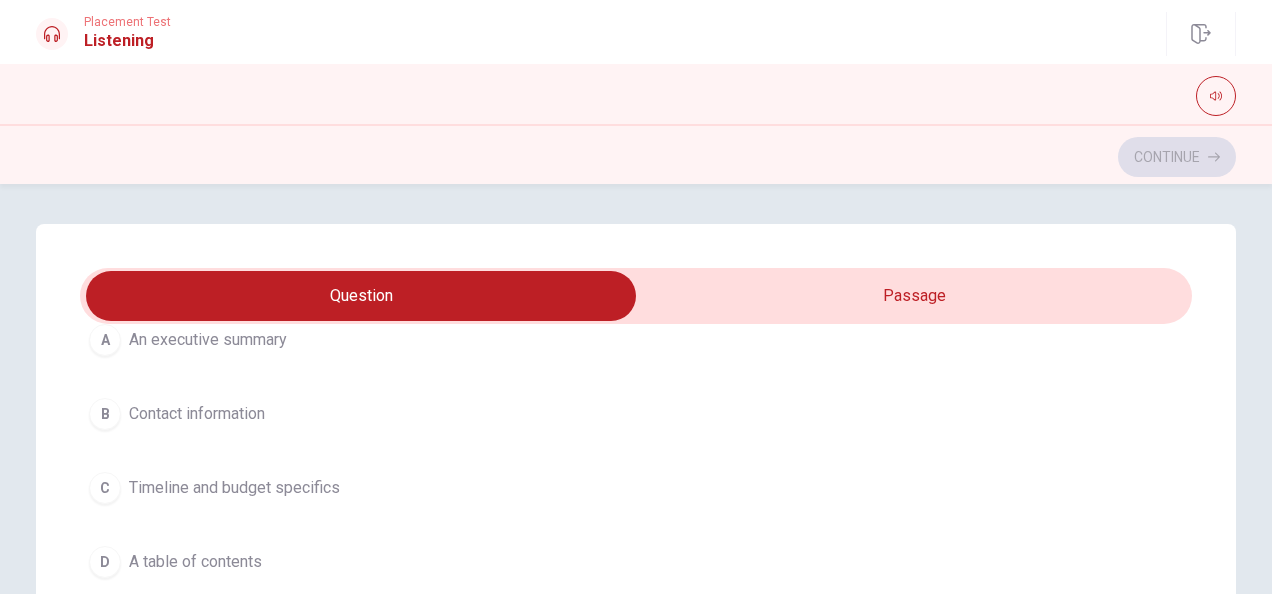 scroll, scrollTop: 1076, scrollLeft: 0, axis: vertical 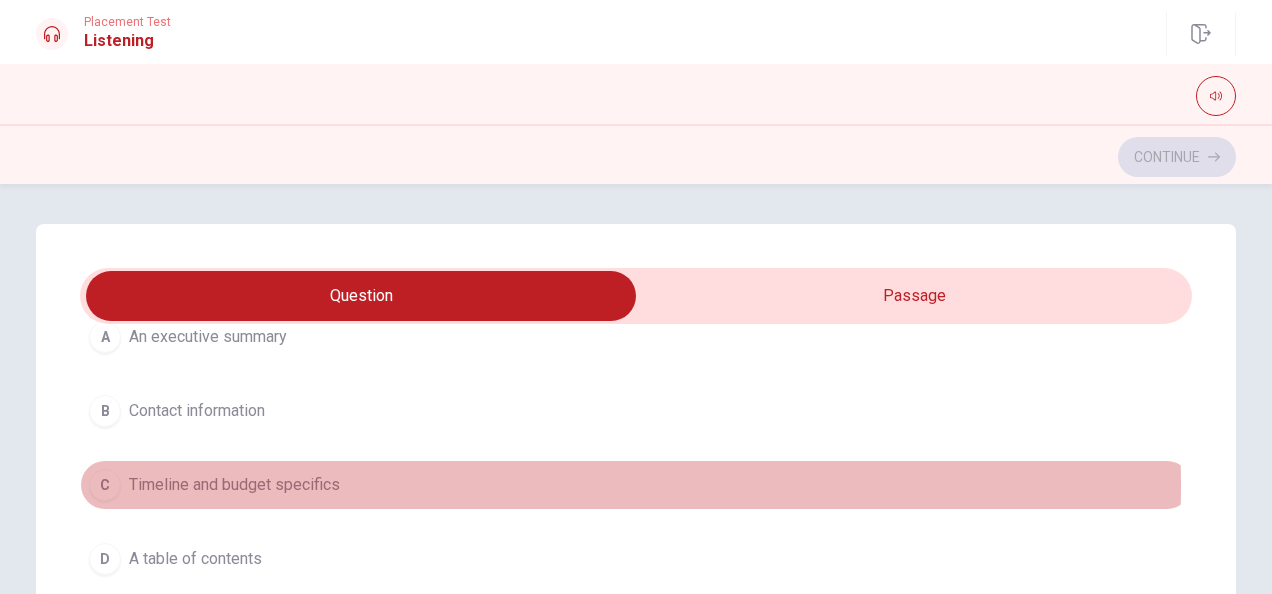click on "Timeline and budget specifics" at bounding box center [234, 485] 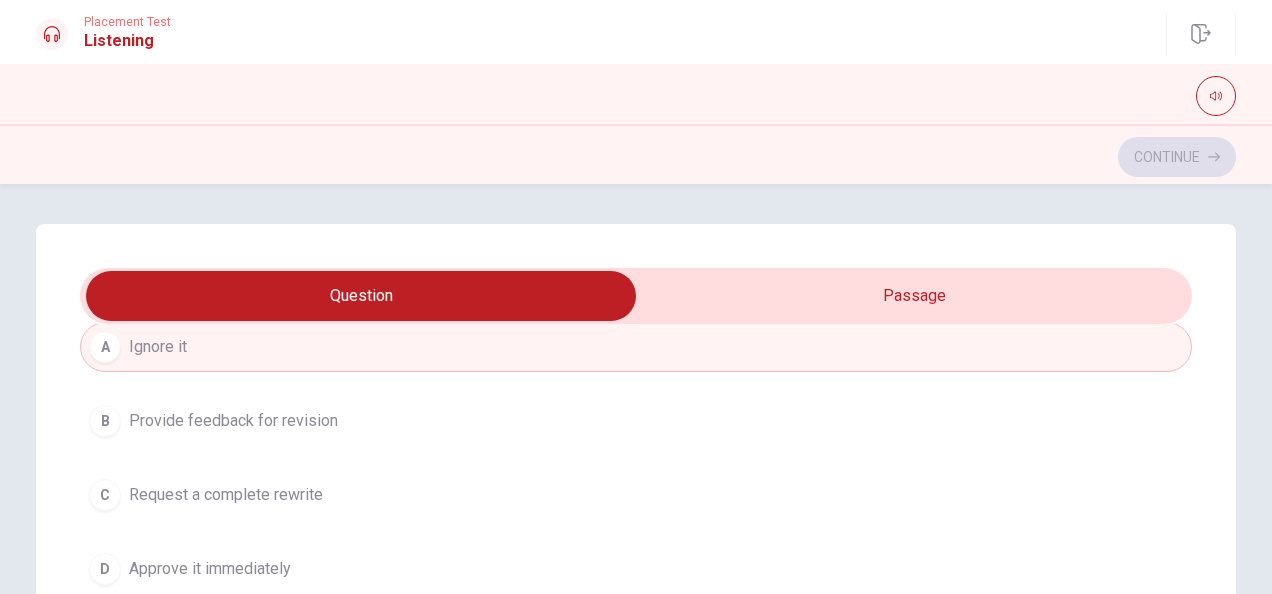 scroll, scrollTop: 1606, scrollLeft: 0, axis: vertical 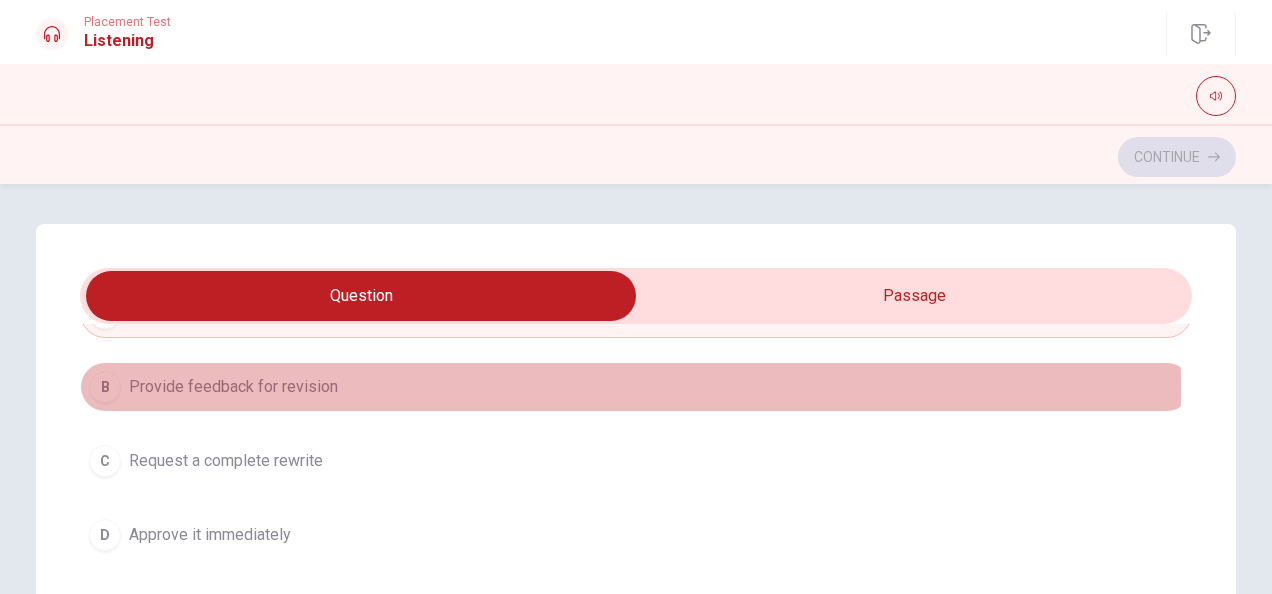 click on "Provide feedback for revision" at bounding box center (233, 387) 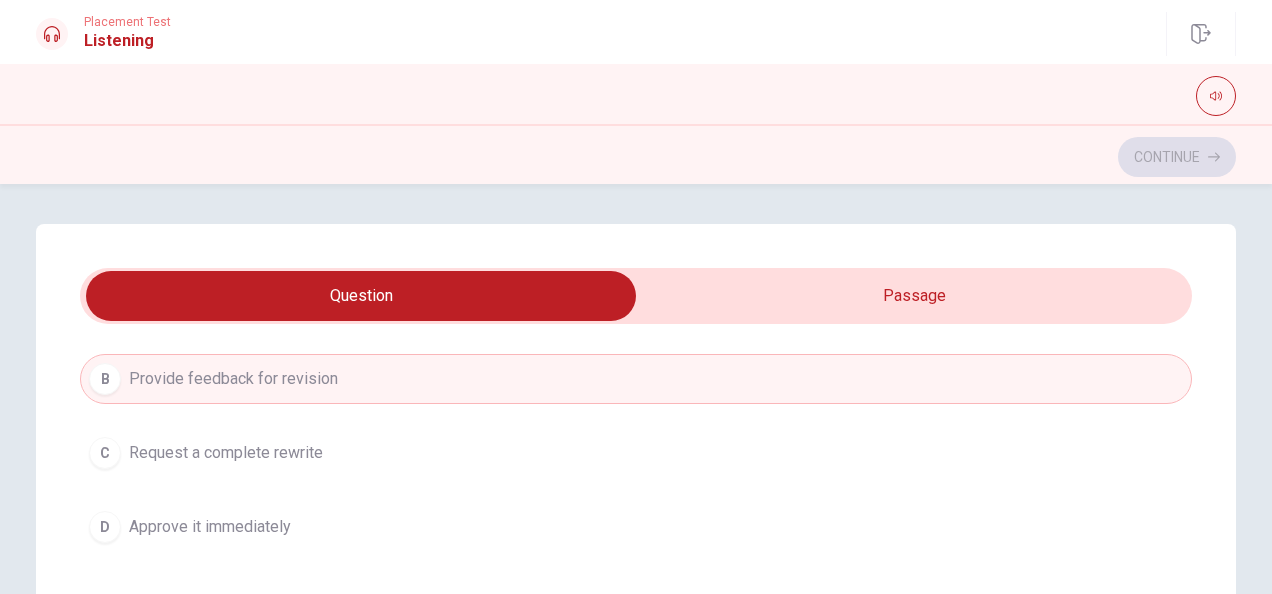 scroll, scrollTop: 1606, scrollLeft: 0, axis: vertical 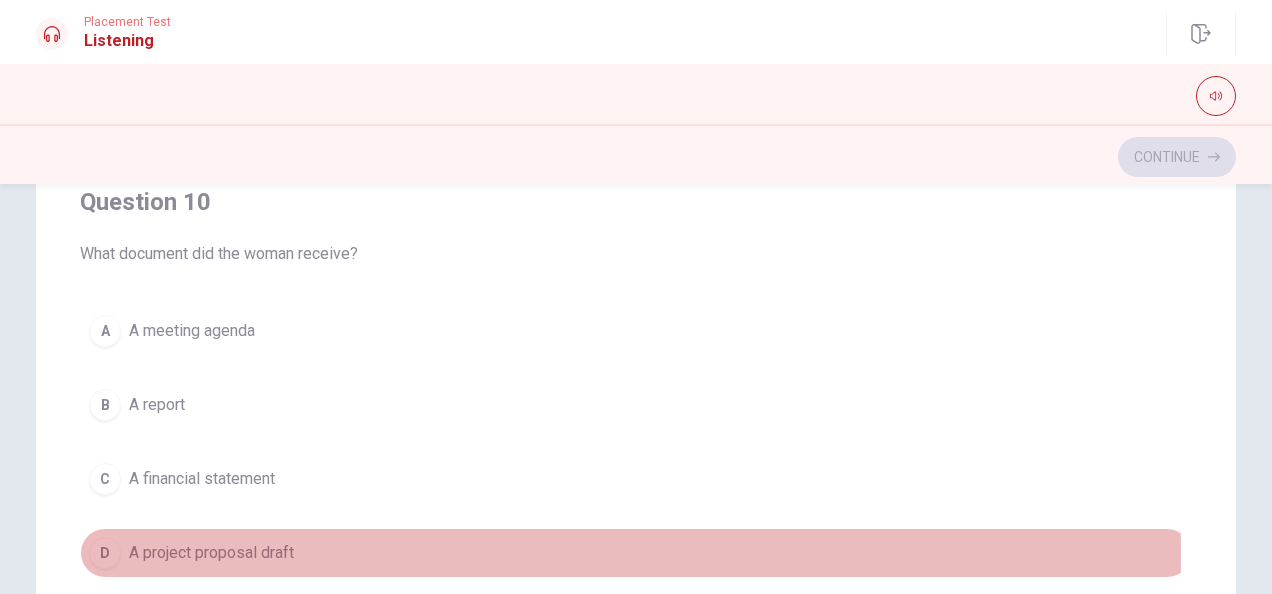 click on "A project proposal draft" at bounding box center (211, 553) 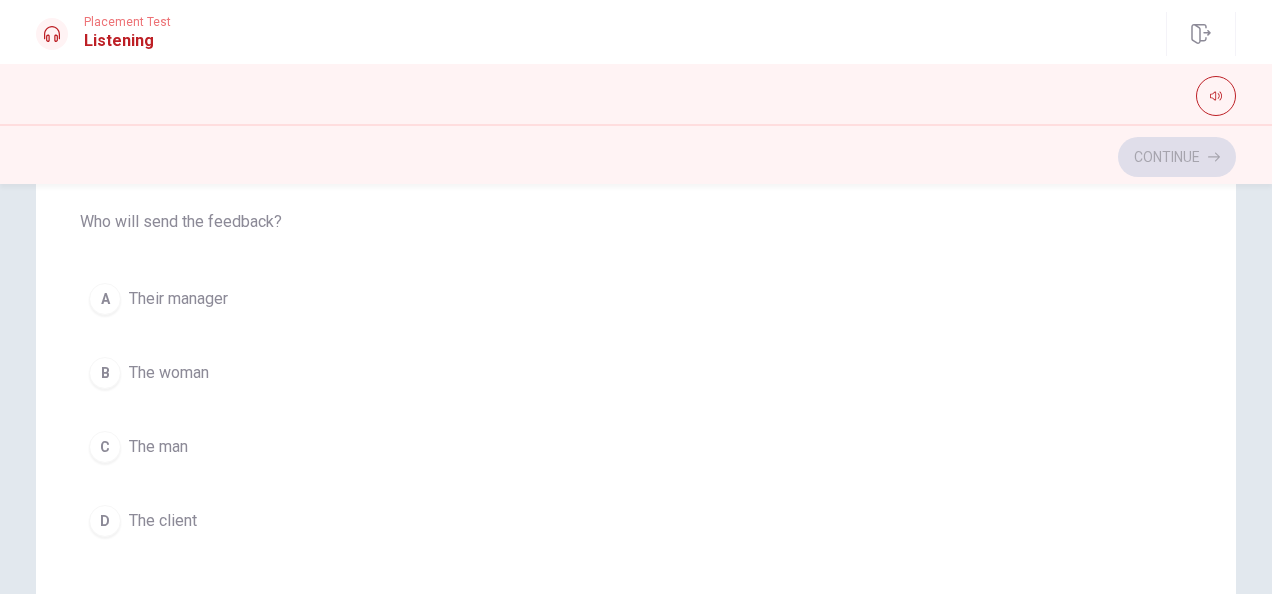 scroll, scrollTop: 276, scrollLeft: 0, axis: vertical 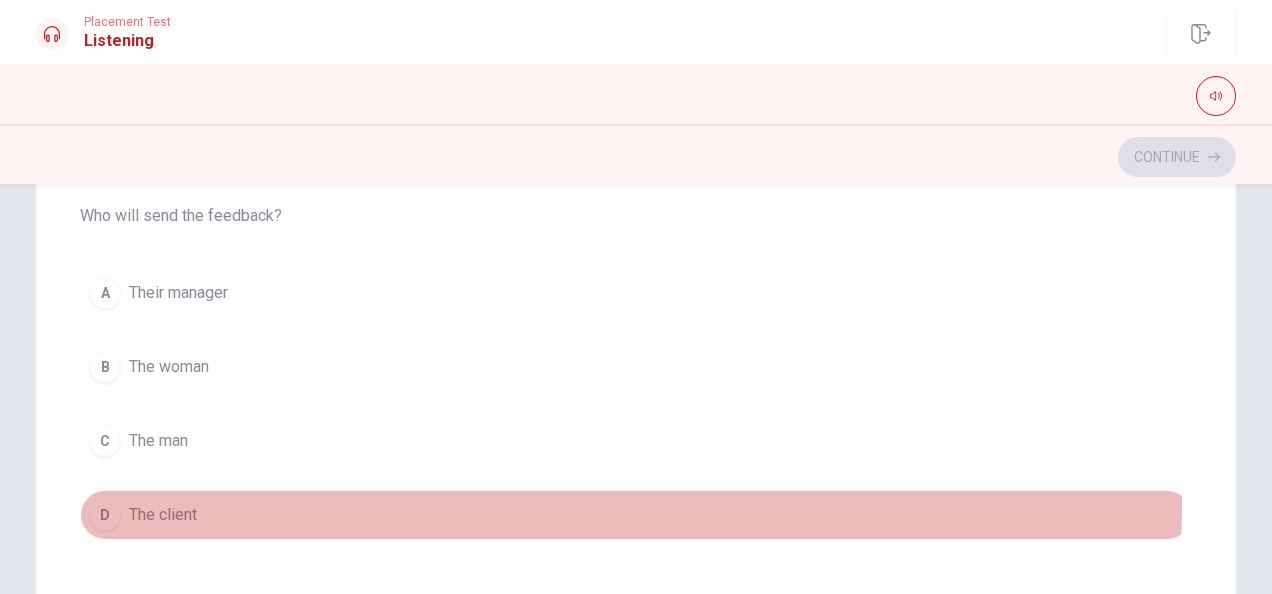 click on "D The client" at bounding box center [636, 515] 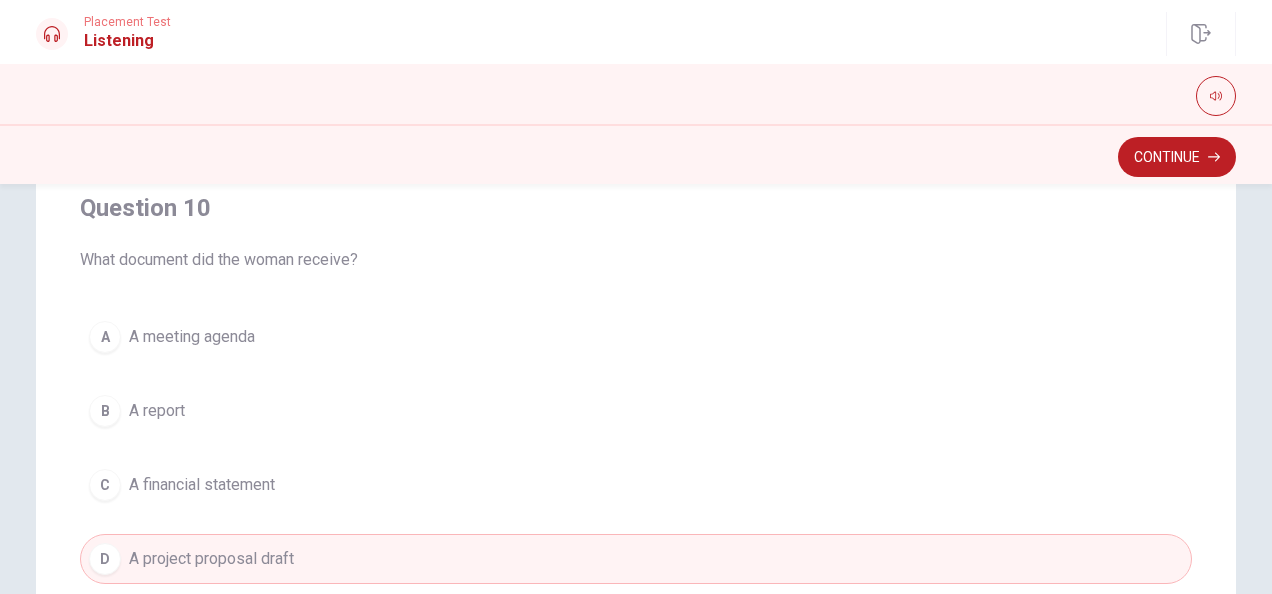 scroll, scrollTop: 1606, scrollLeft: 0, axis: vertical 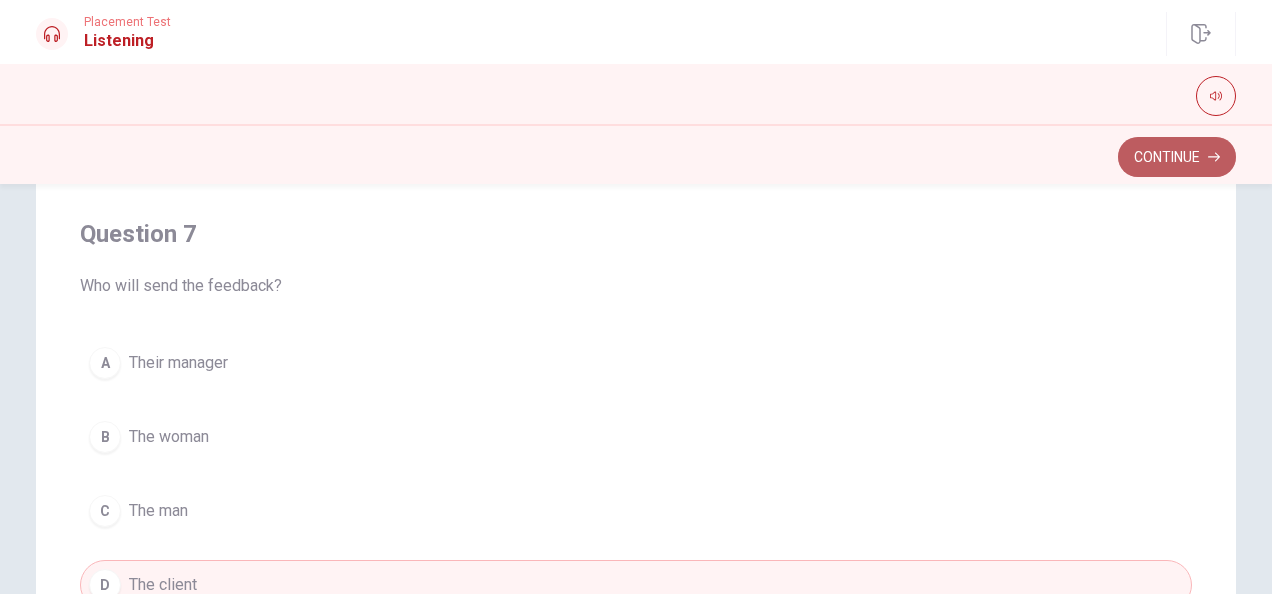 click on "Continue" at bounding box center [1177, 157] 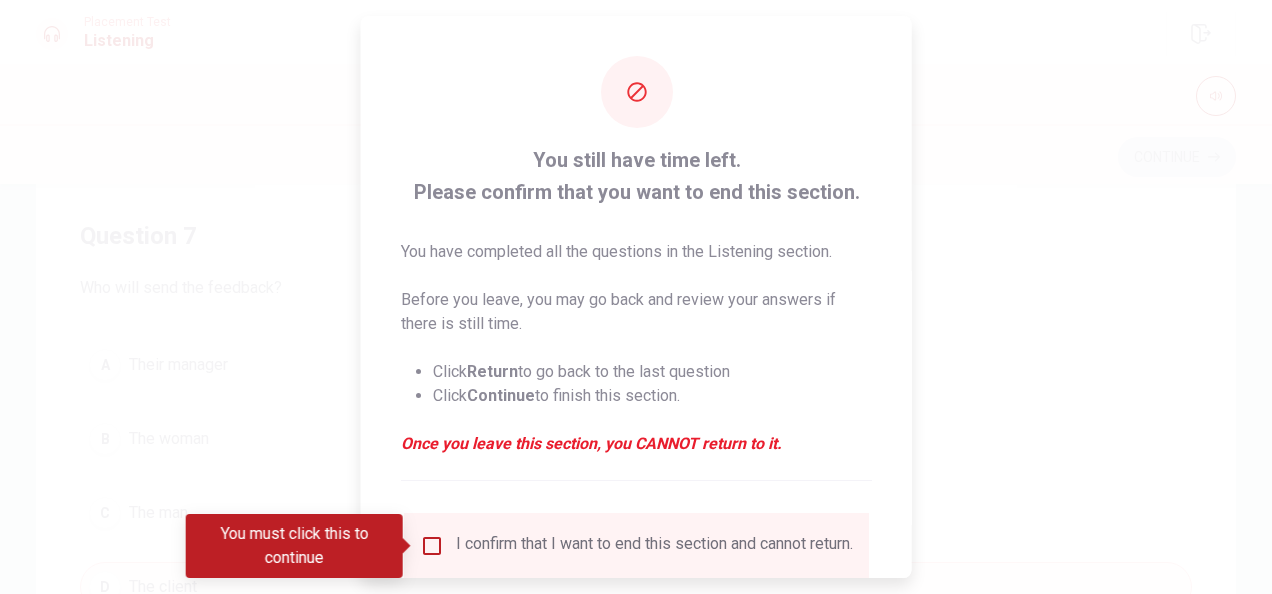 scroll, scrollTop: 146, scrollLeft: 0, axis: vertical 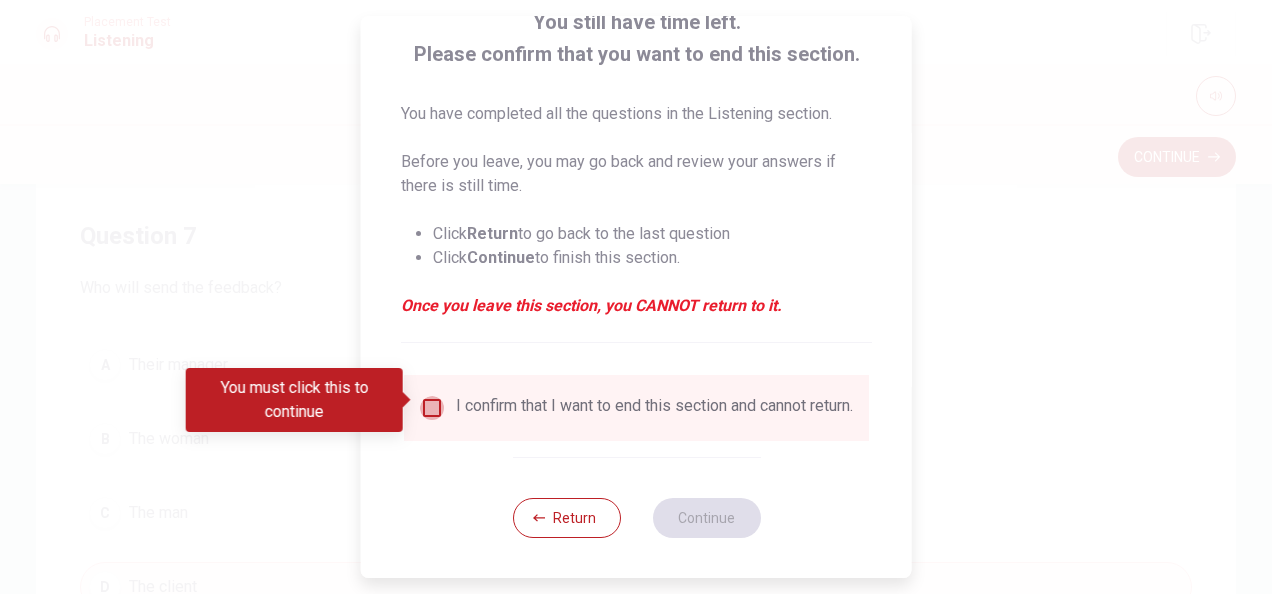 click at bounding box center (432, 408) 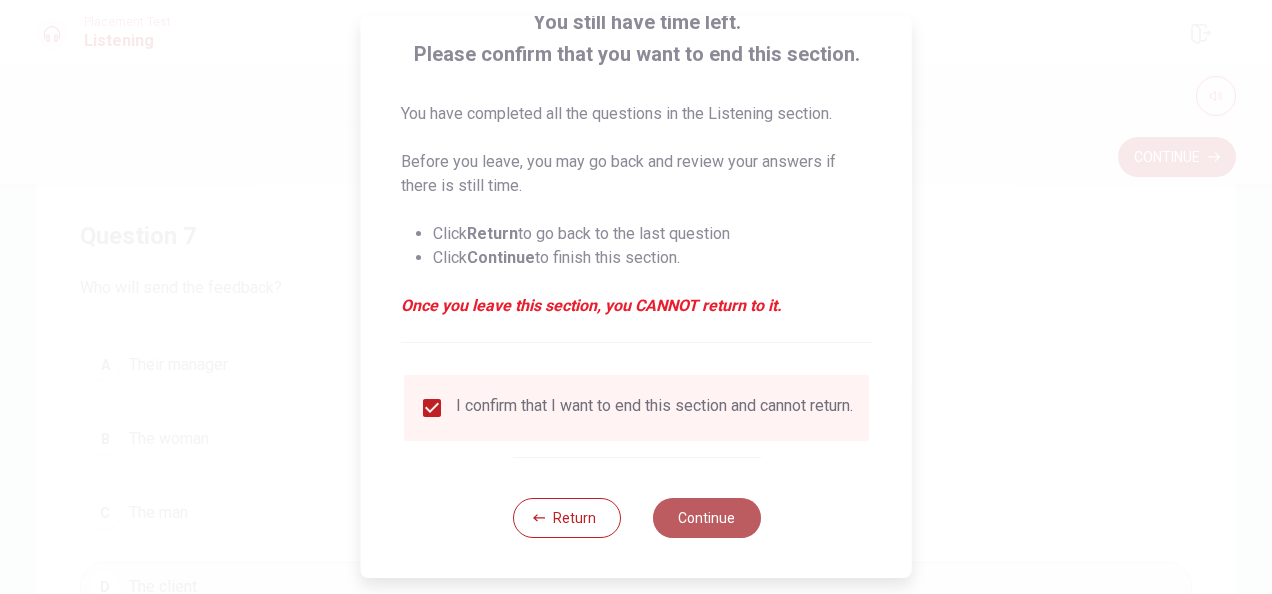 click on "Continue" at bounding box center [706, 518] 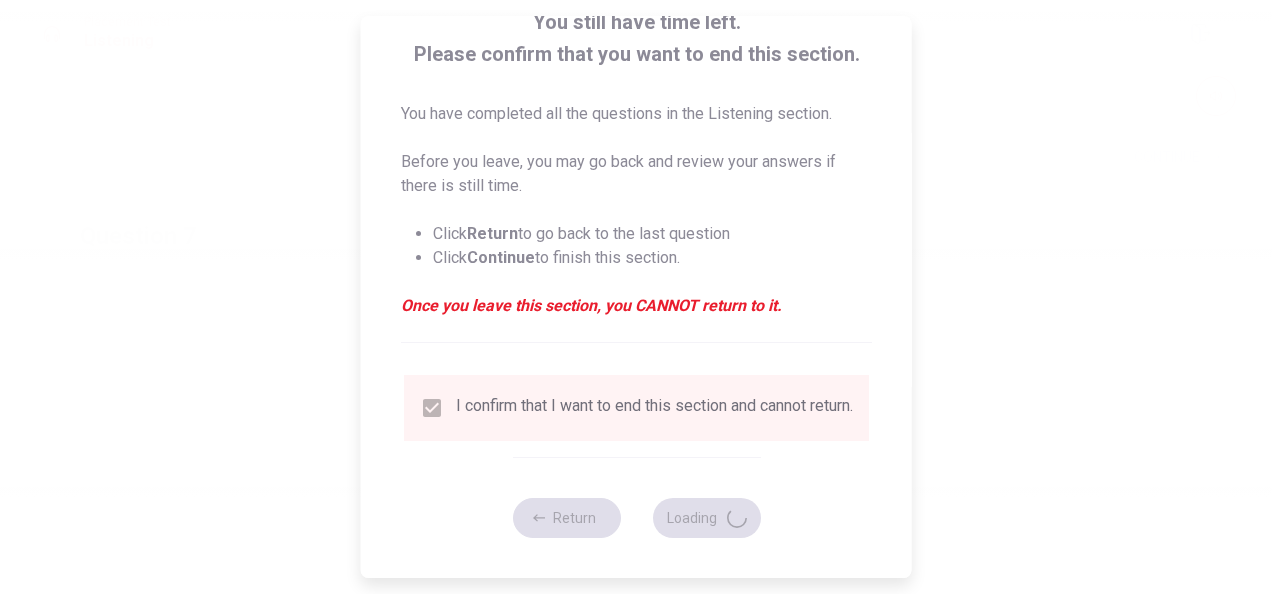 scroll, scrollTop: 0, scrollLeft: 0, axis: both 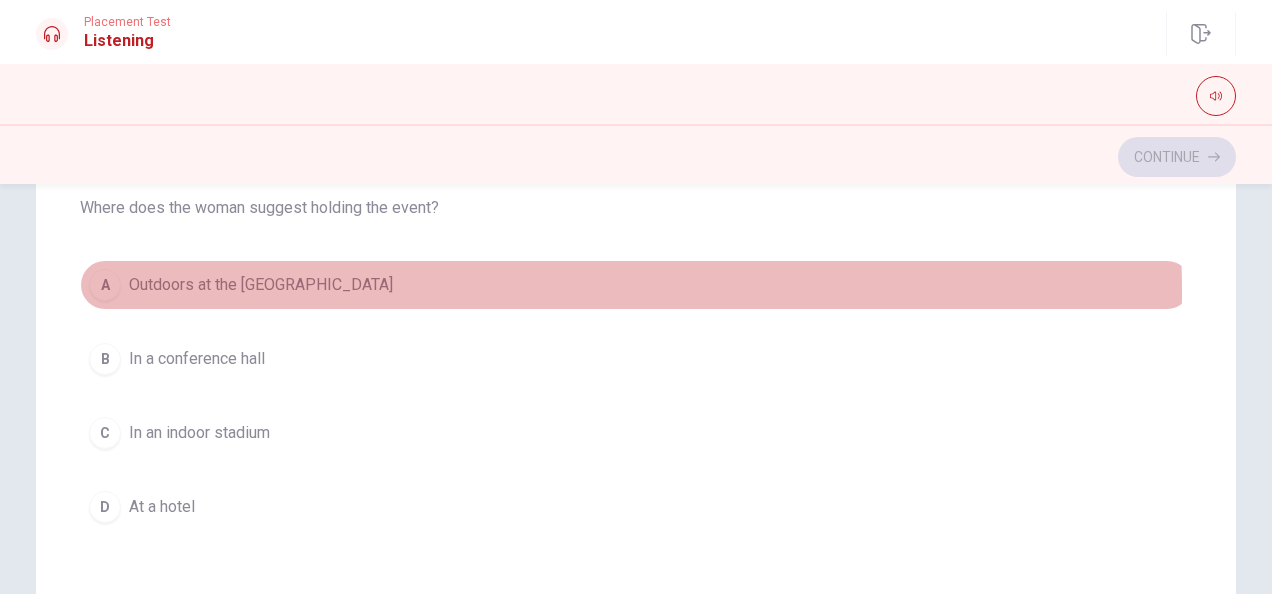 click on "Outdoors at the [GEOGRAPHIC_DATA]" at bounding box center [261, 285] 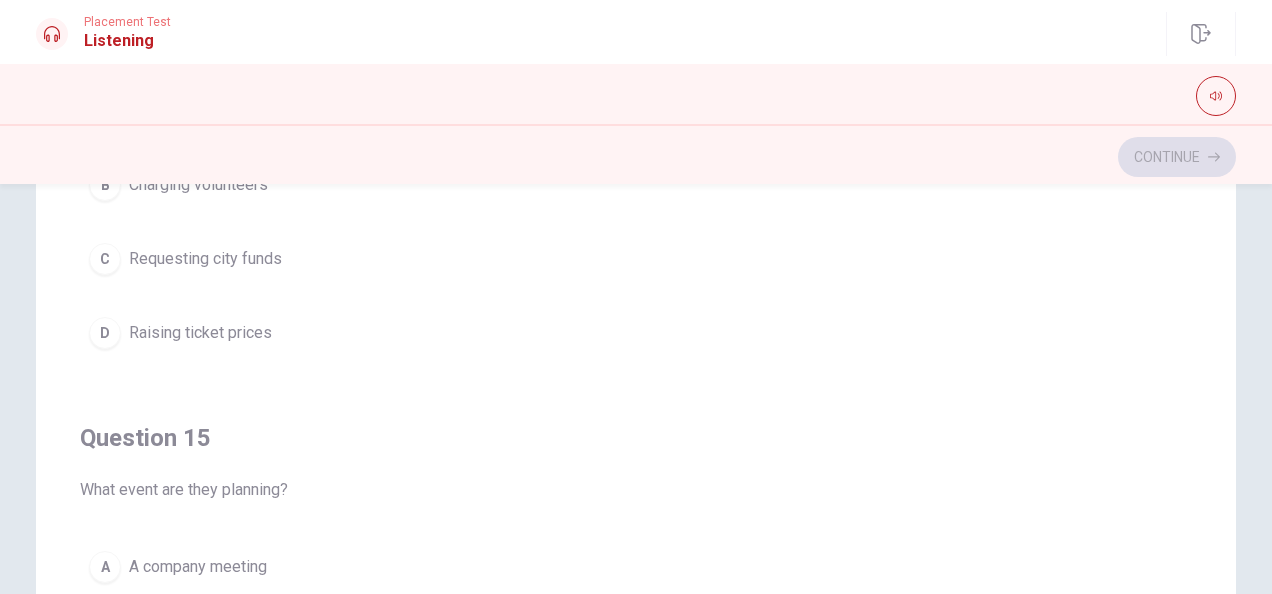 scroll, scrollTop: 1606, scrollLeft: 0, axis: vertical 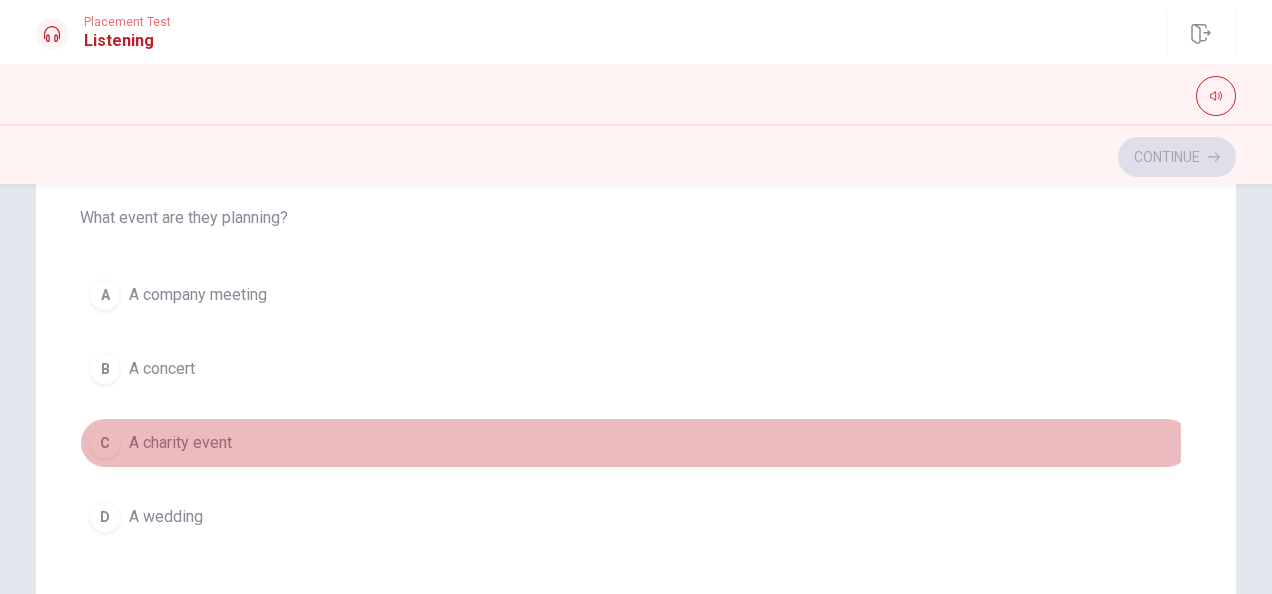 click on "C A charity event" at bounding box center (636, 443) 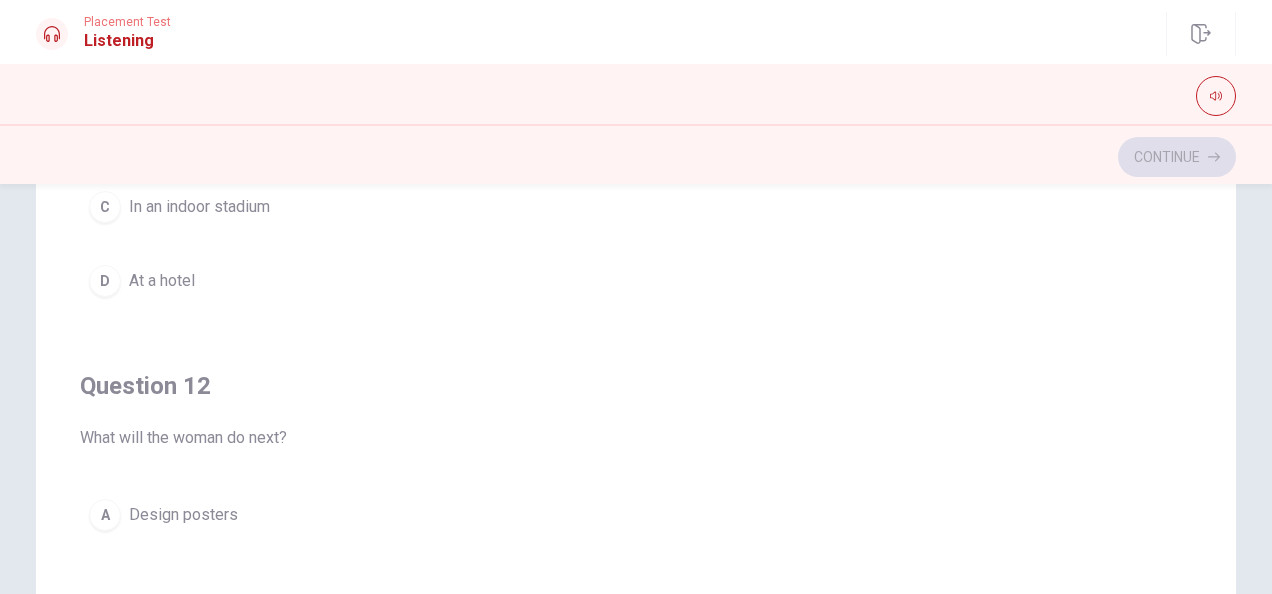 scroll, scrollTop: 0, scrollLeft: 0, axis: both 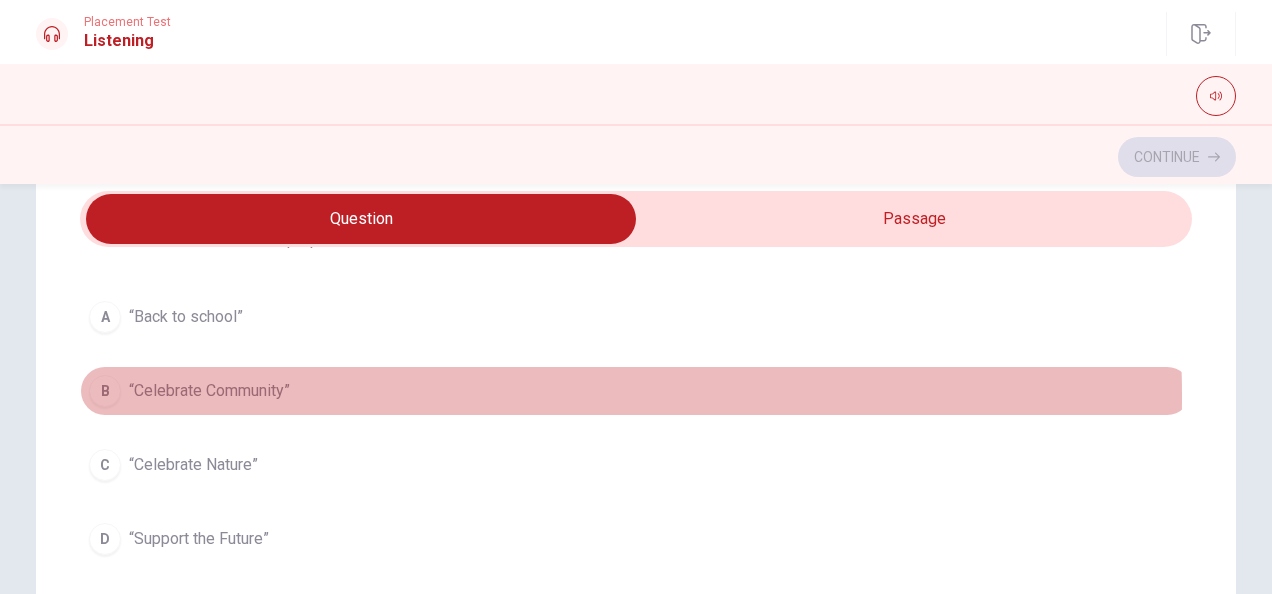 click on "“Celebrate Community”" at bounding box center (209, 391) 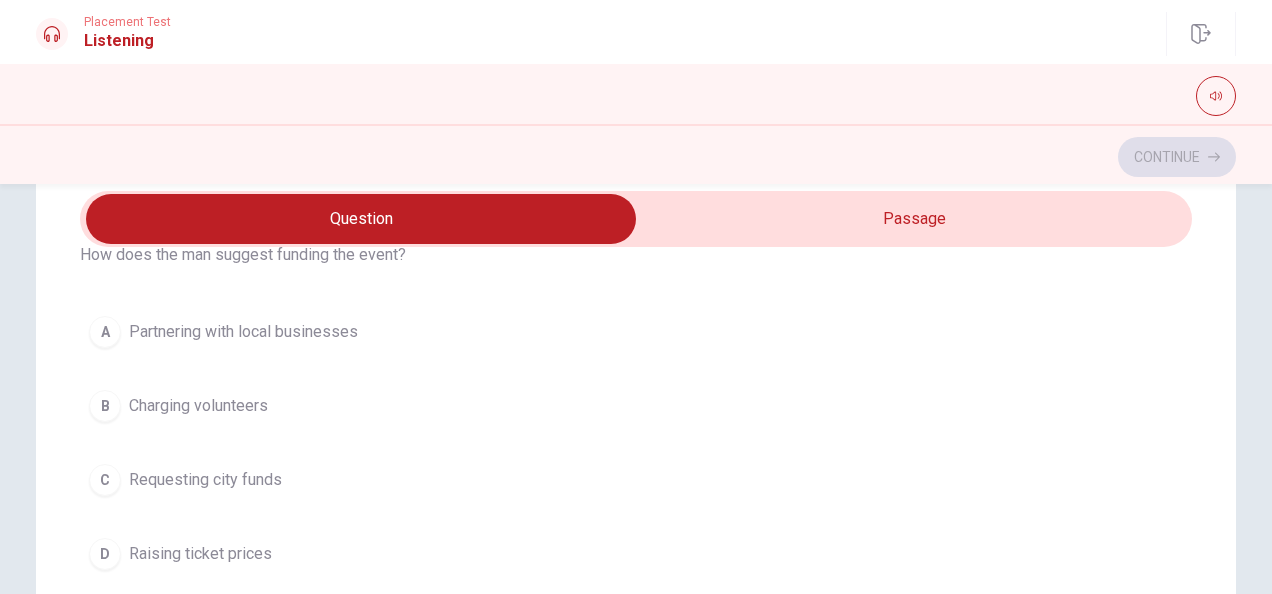 scroll, scrollTop: 1459, scrollLeft: 0, axis: vertical 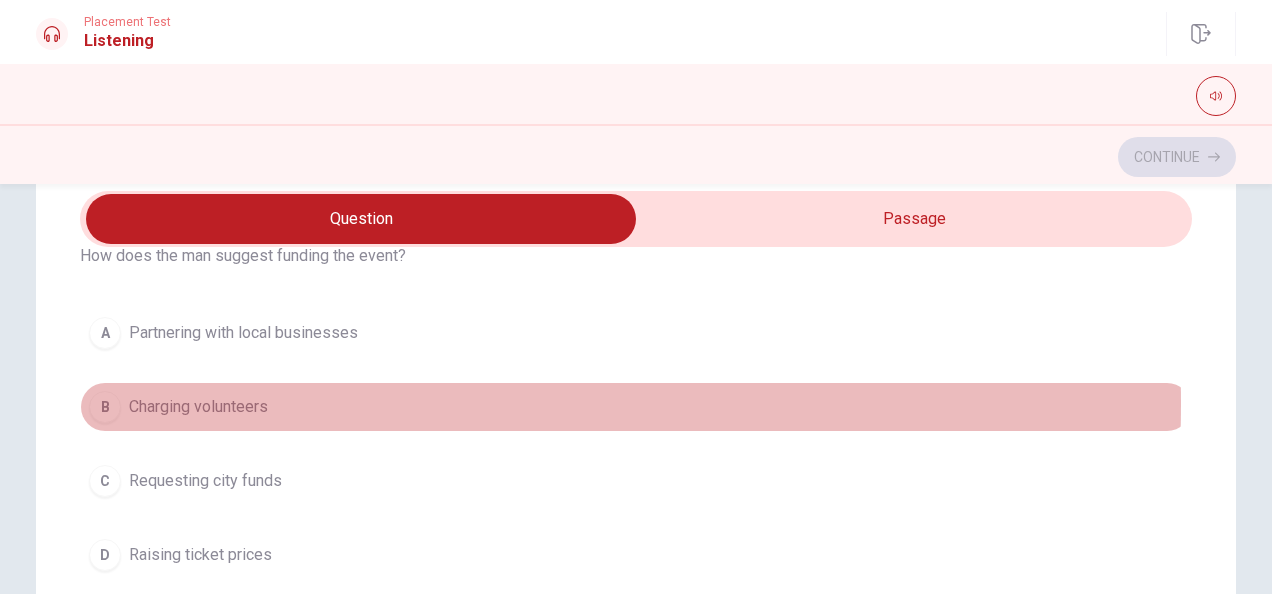 click on "Charging volunteers" at bounding box center [198, 407] 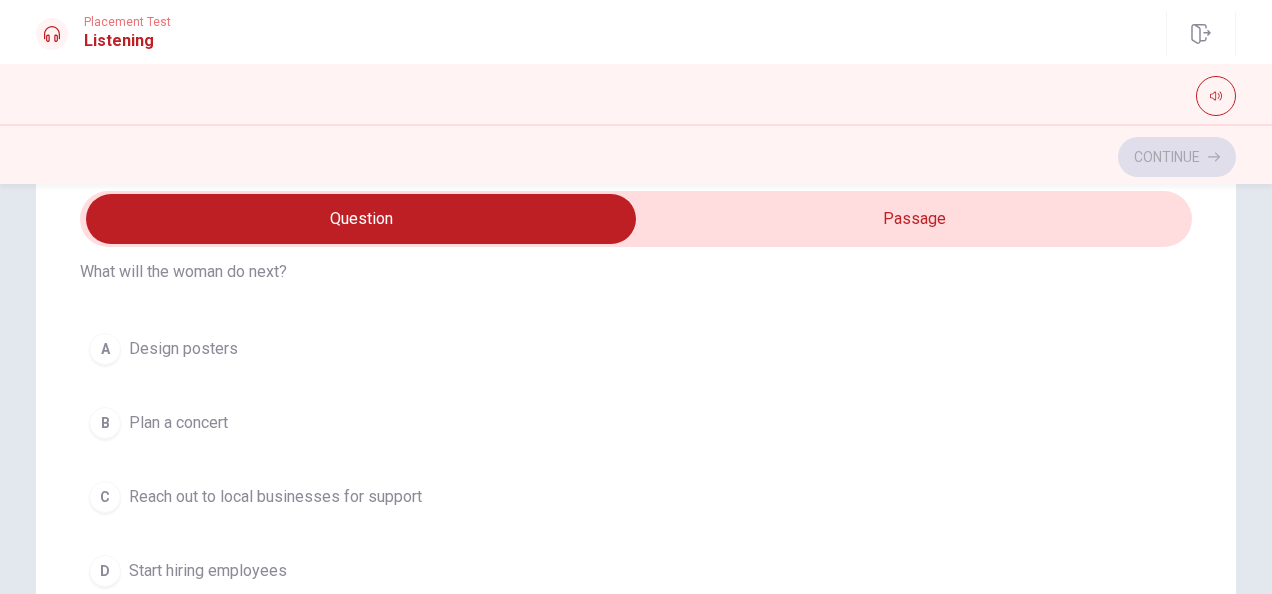scroll, scrollTop: 532, scrollLeft: 0, axis: vertical 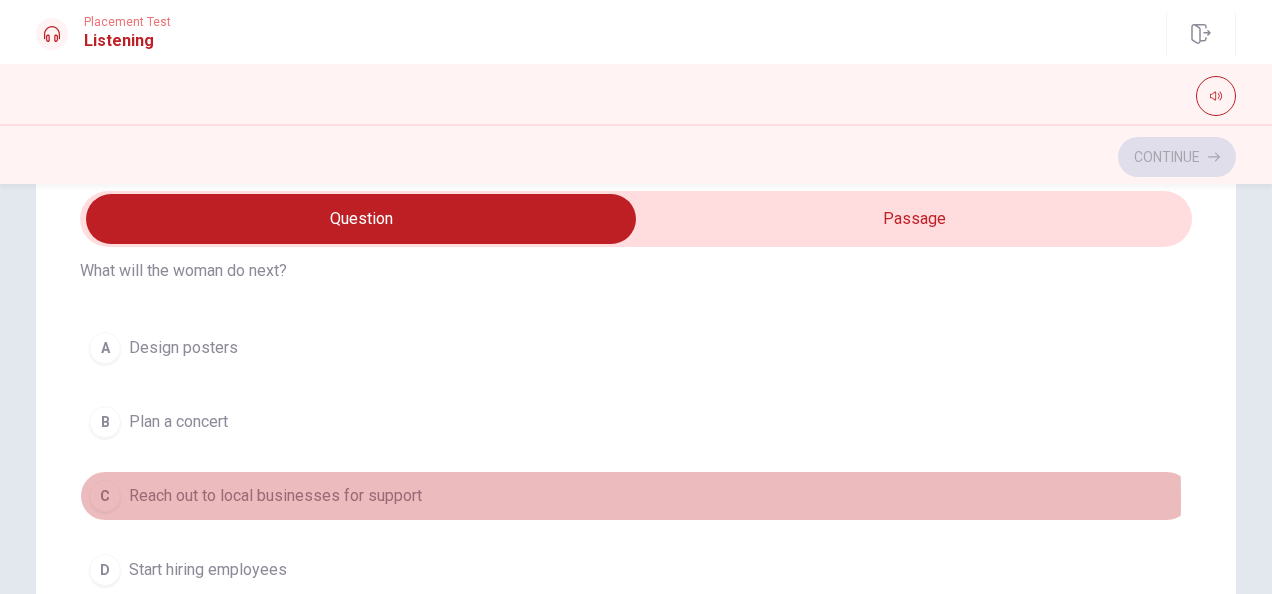 click on "Reach out to local businesses for support" at bounding box center (275, 496) 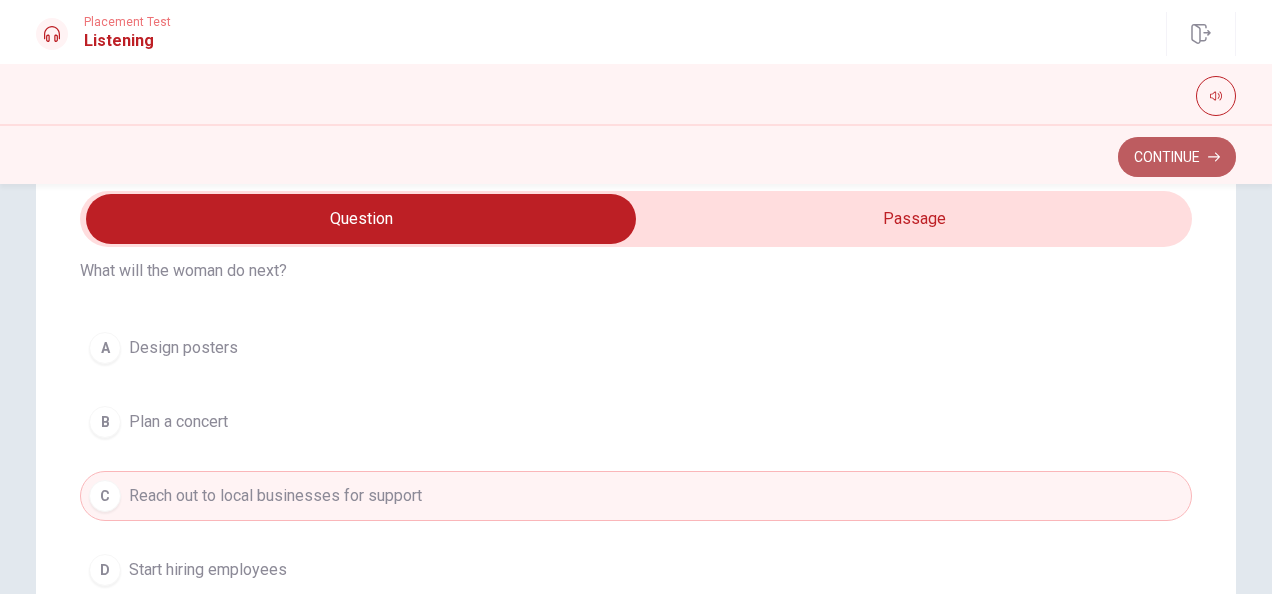 click on "Continue" at bounding box center [1177, 157] 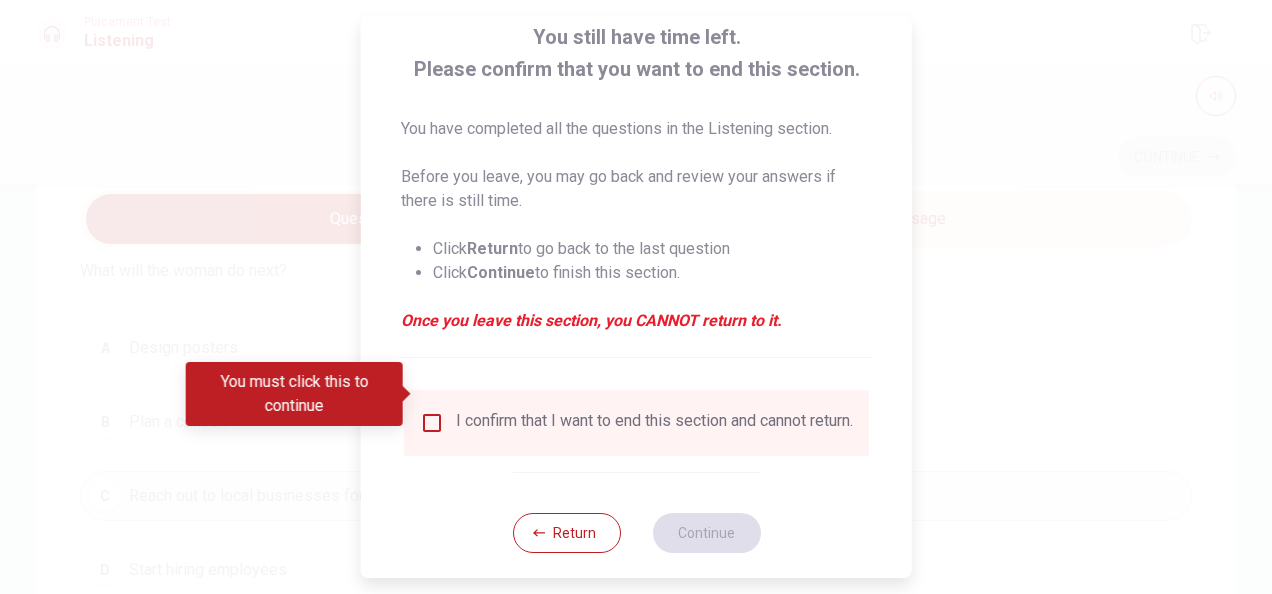 scroll, scrollTop: 152, scrollLeft: 0, axis: vertical 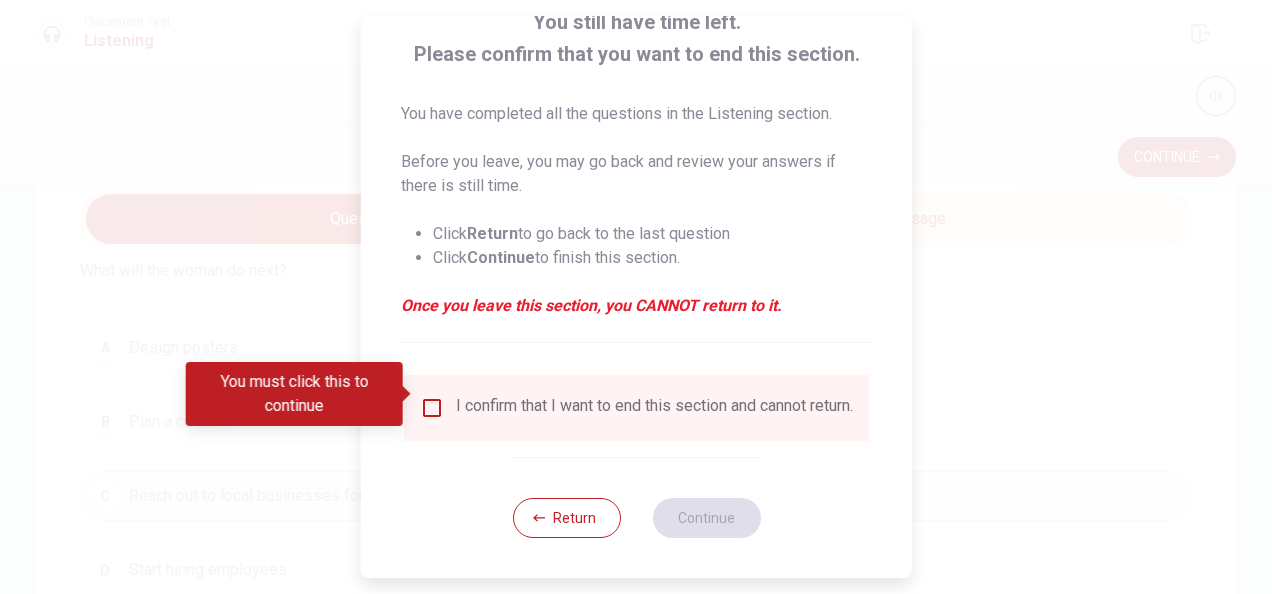 click on "I confirm that I want to end this section and cannot return." at bounding box center (636, 408) 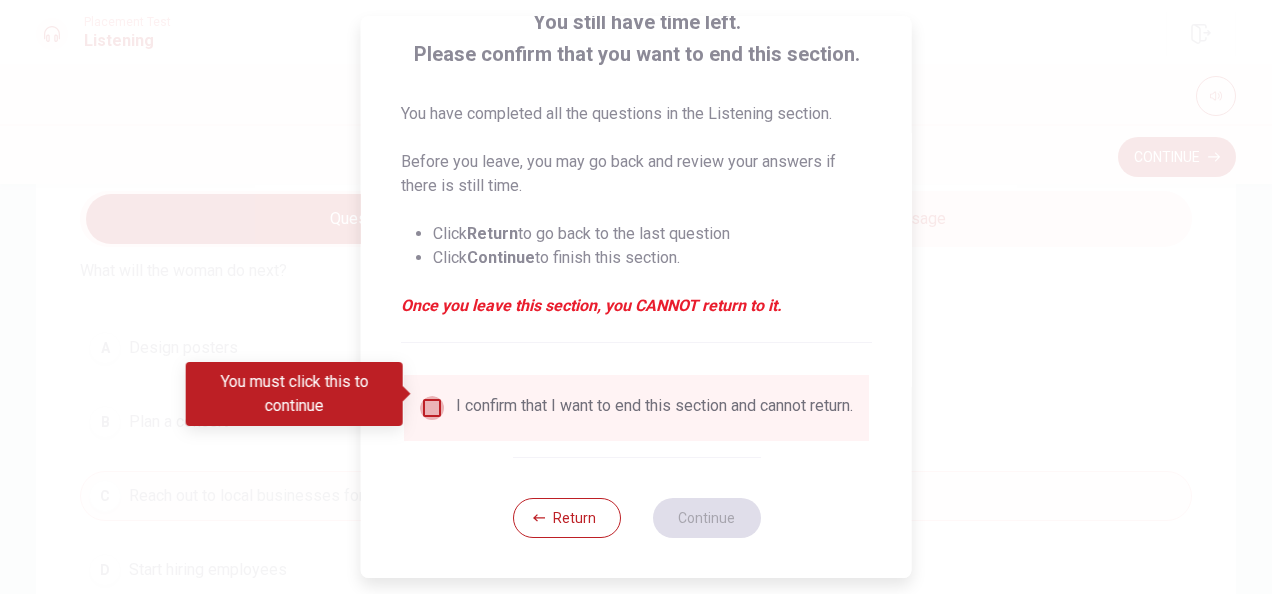 click at bounding box center [432, 408] 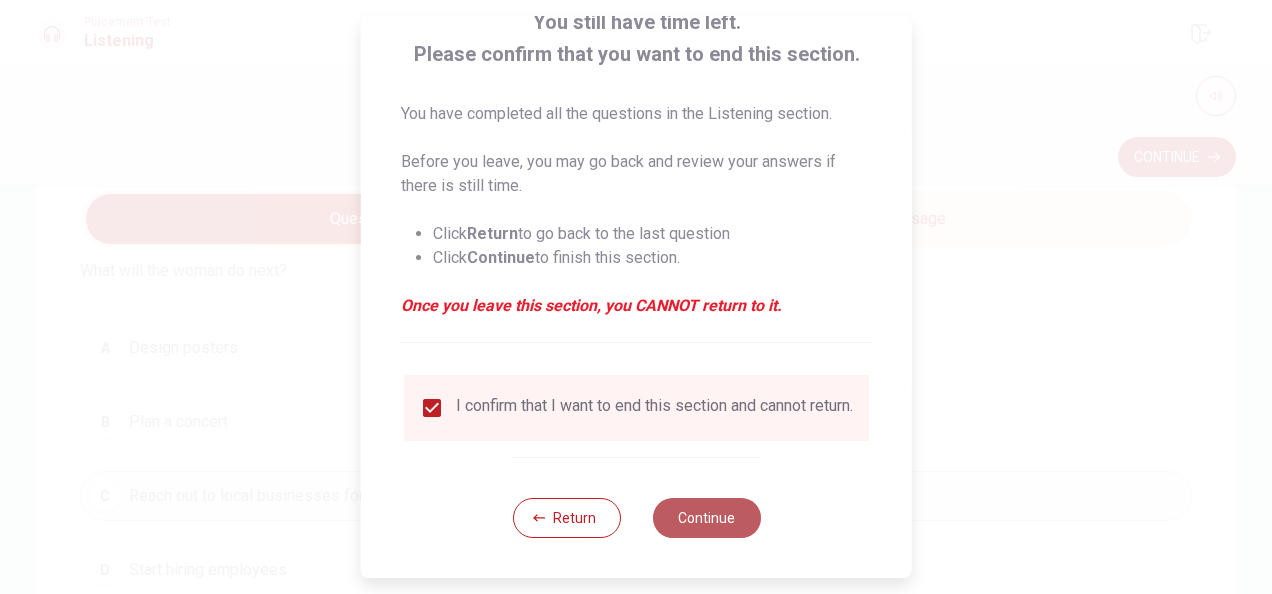 click on "Continue" at bounding box center (706, 518) 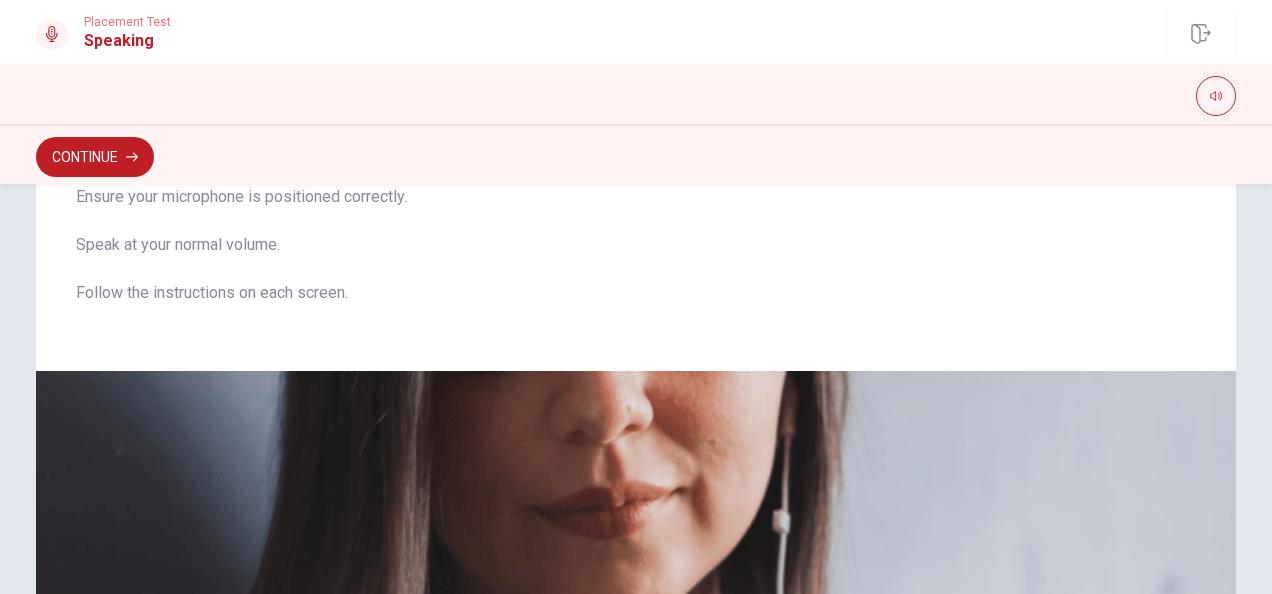 scroll, scrollTop: 183, scrollLeft: 0, axis: vertical 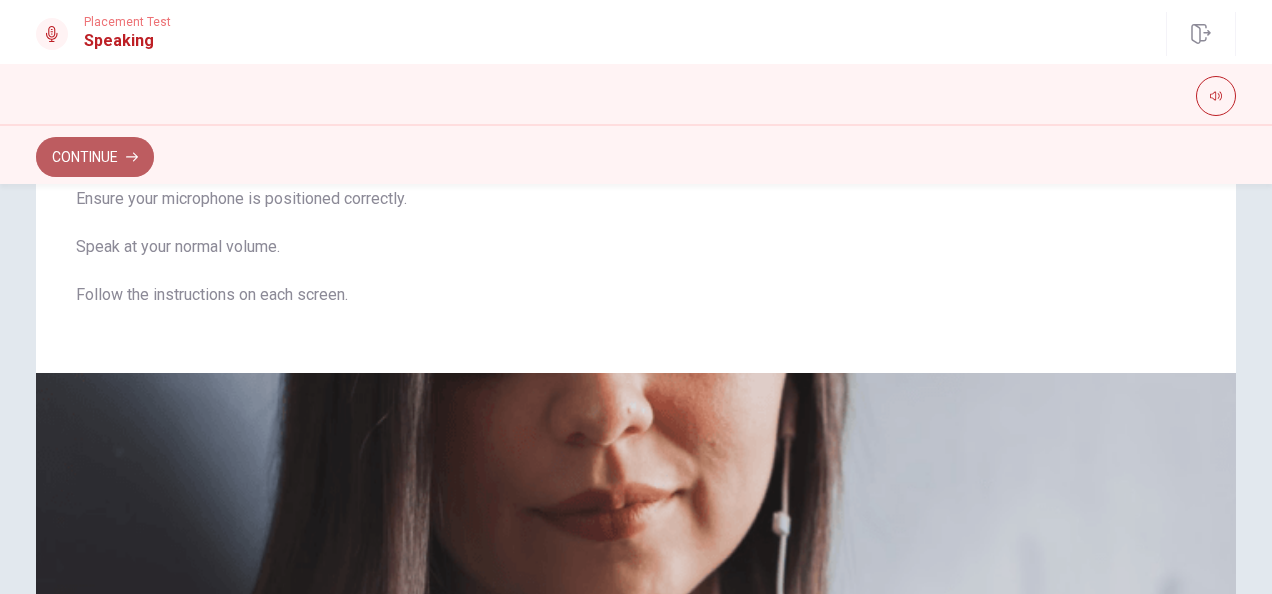 click on "Continue" at bounding box center (95, 157) 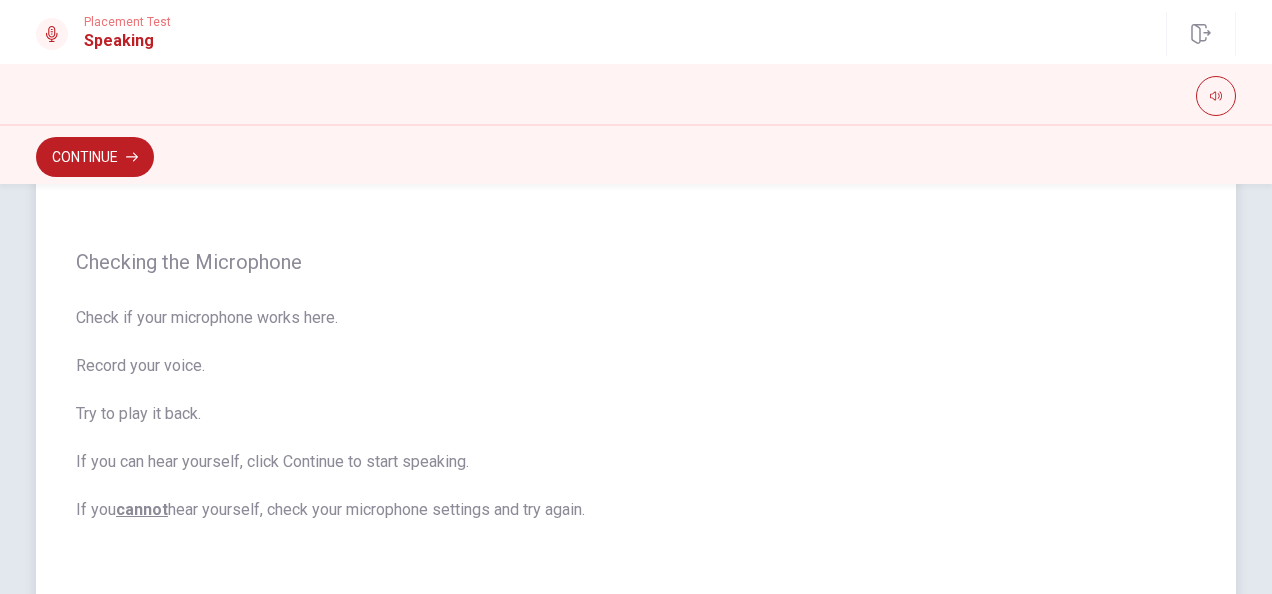 scroll, scrollTop: 112, scrollLeft: 0, axis: vertical 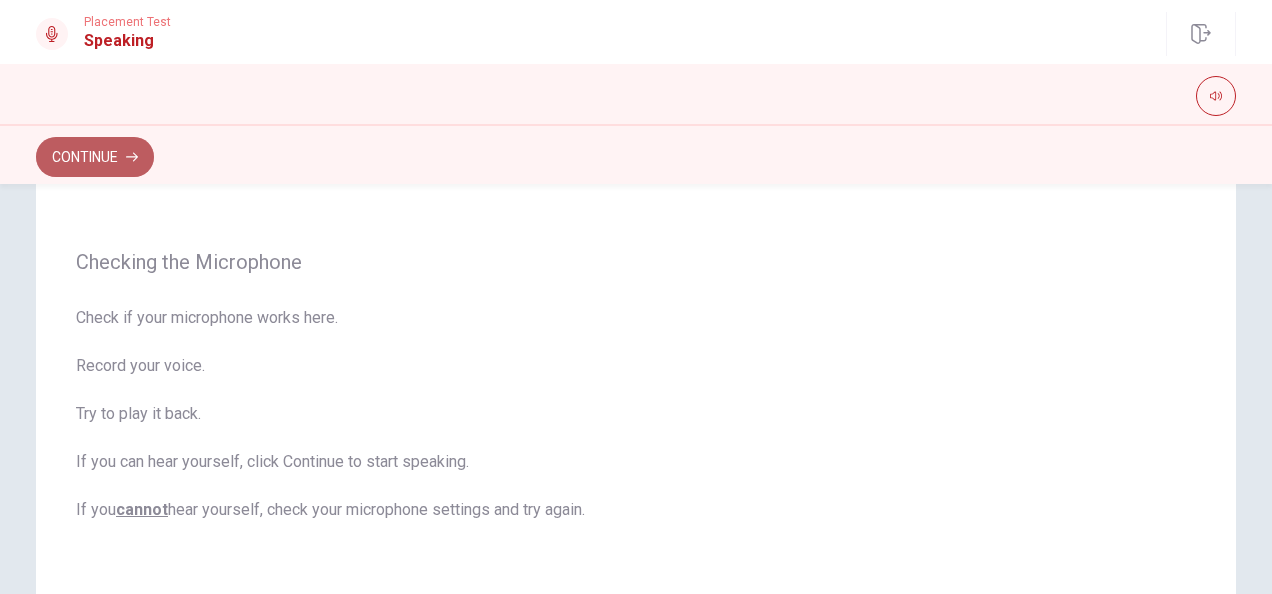 click on "Continue" at bounding box center [95, 157] 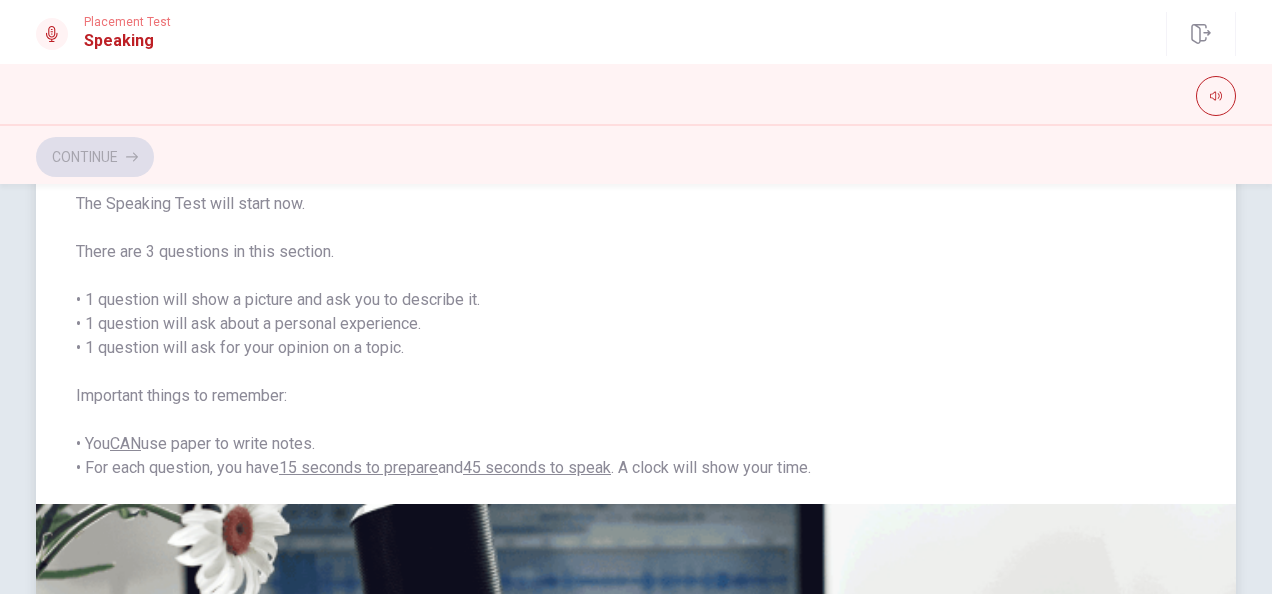 click on "The Speaking Test will start now.
There are 3 questions in this section.
• 1 question will show a picture and ask you to describe it.
• 1 question will ask about a personal experience.
• 1 question will ask for your opinion on a topic.
Important things to remember:
• You  CAN  use paper to write notes.
• For each question, you have  15 seconds to prepare  and  45 seconds to speak . A clock will show your time." at bounding box center (636, 336) 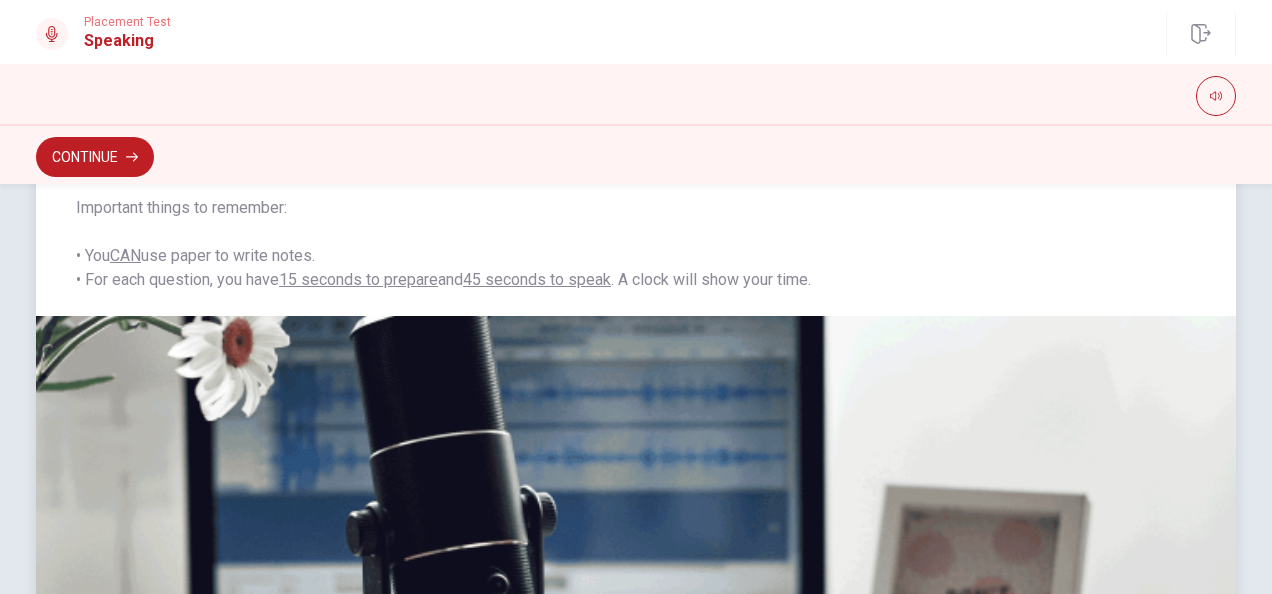 scroll, scrollTop: 307, scrollLeft: 0, axis: vertical 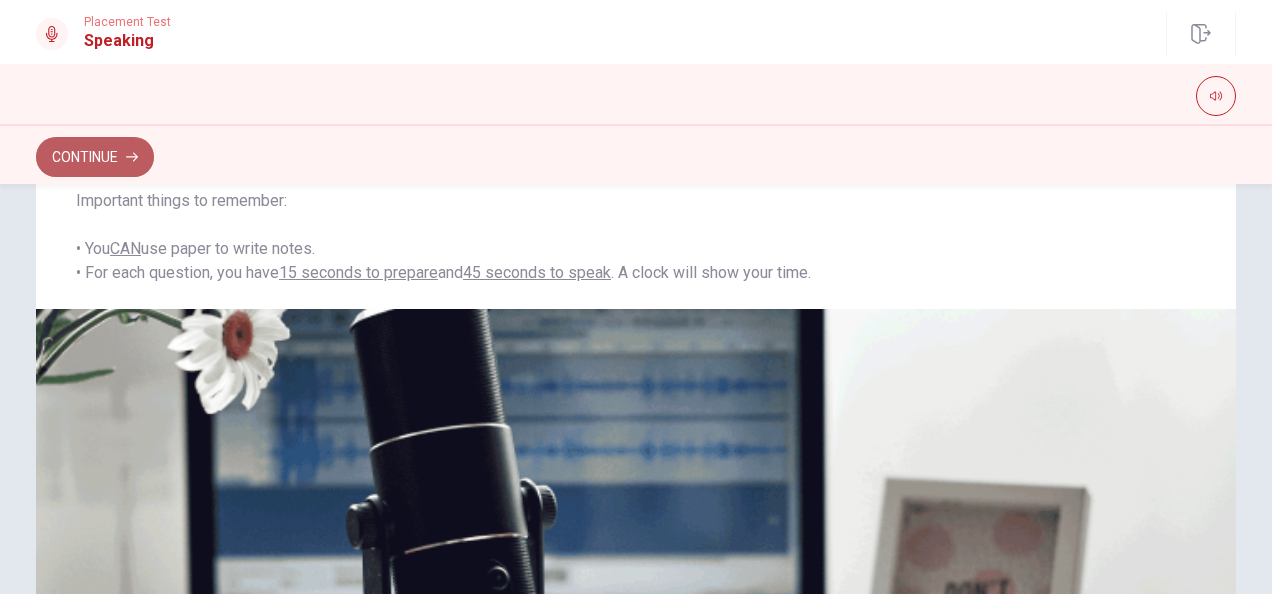 click on "Continue" at bounding box center [95, 157] 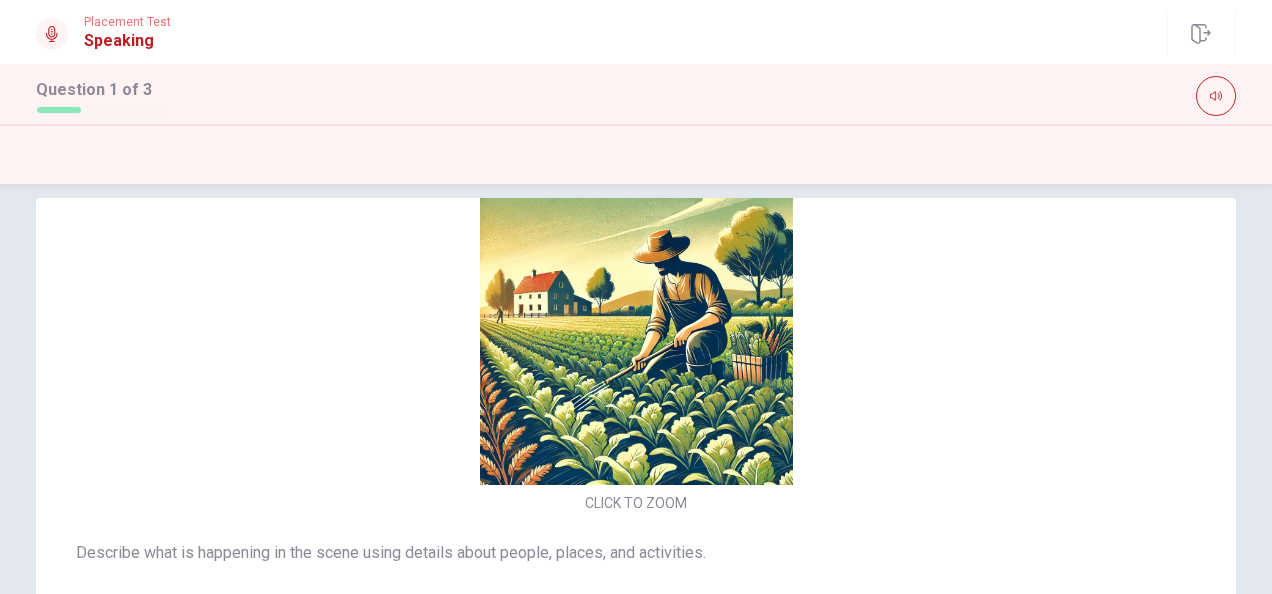 scroll, scrollTop: 24, scrollLeft: 0, axis: vertical 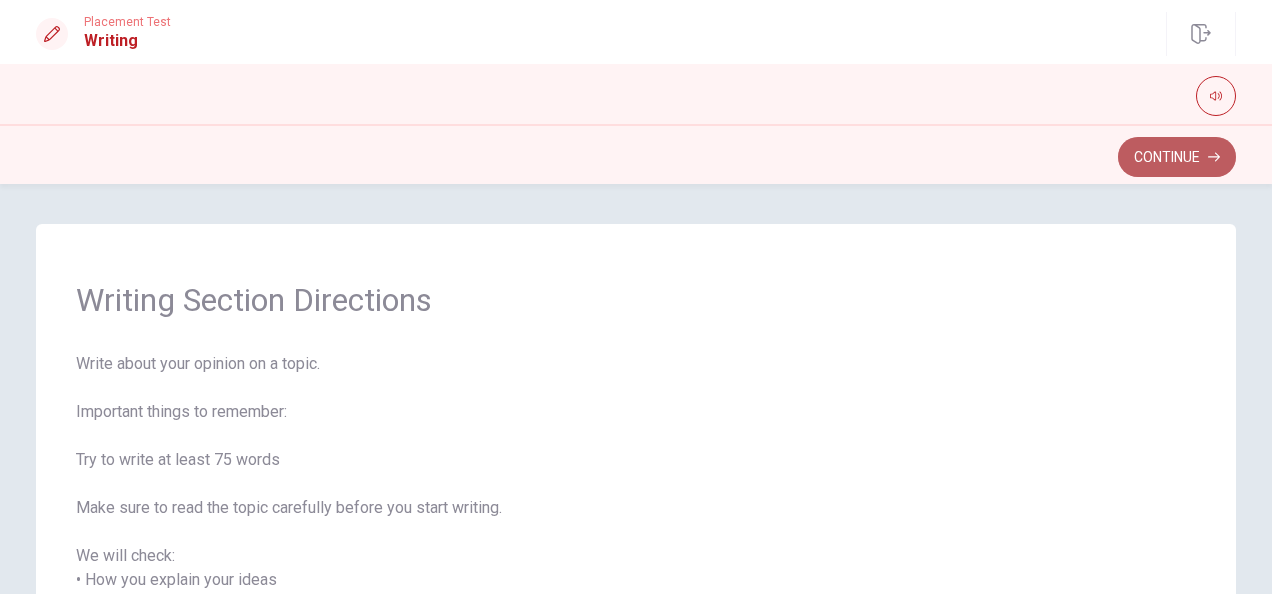 click on "Continue" at bounding box center [1177, 157] 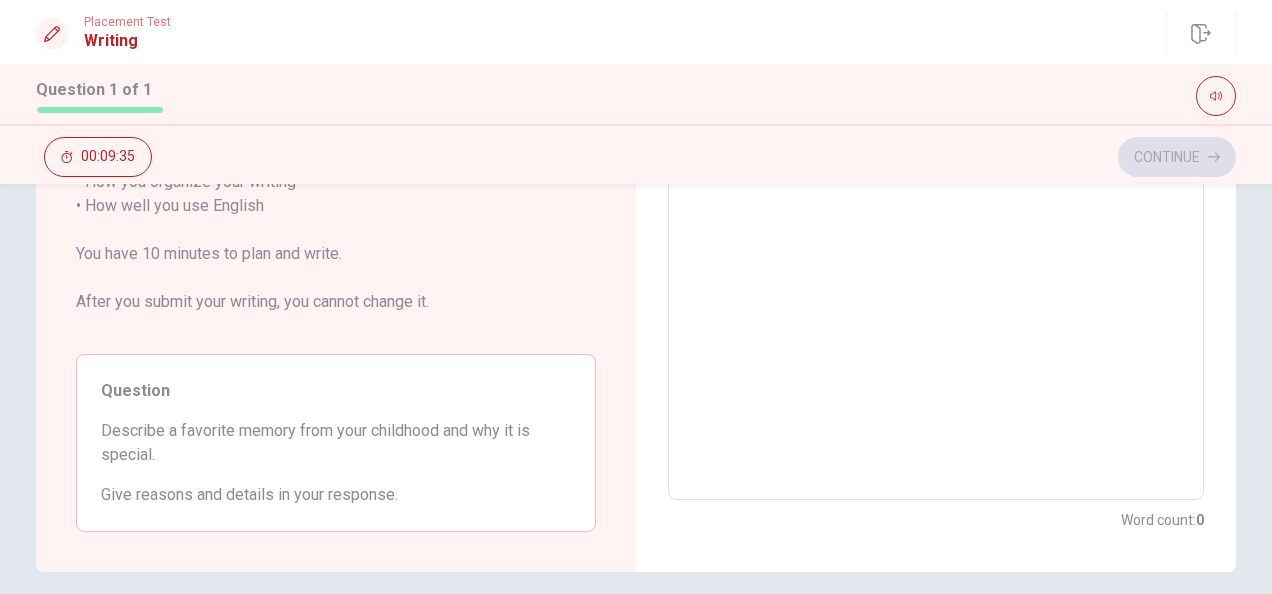 scroll, scrollTop: 383, scrollLeft: 0, axis: vertical 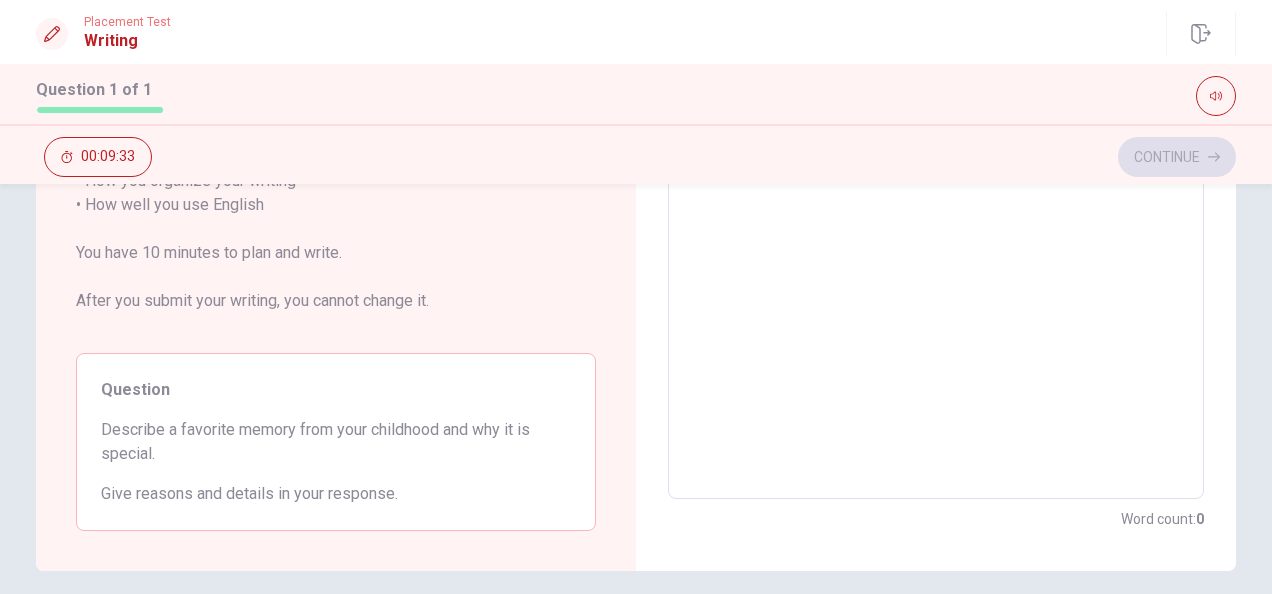 click at bounding box center [936, 205] 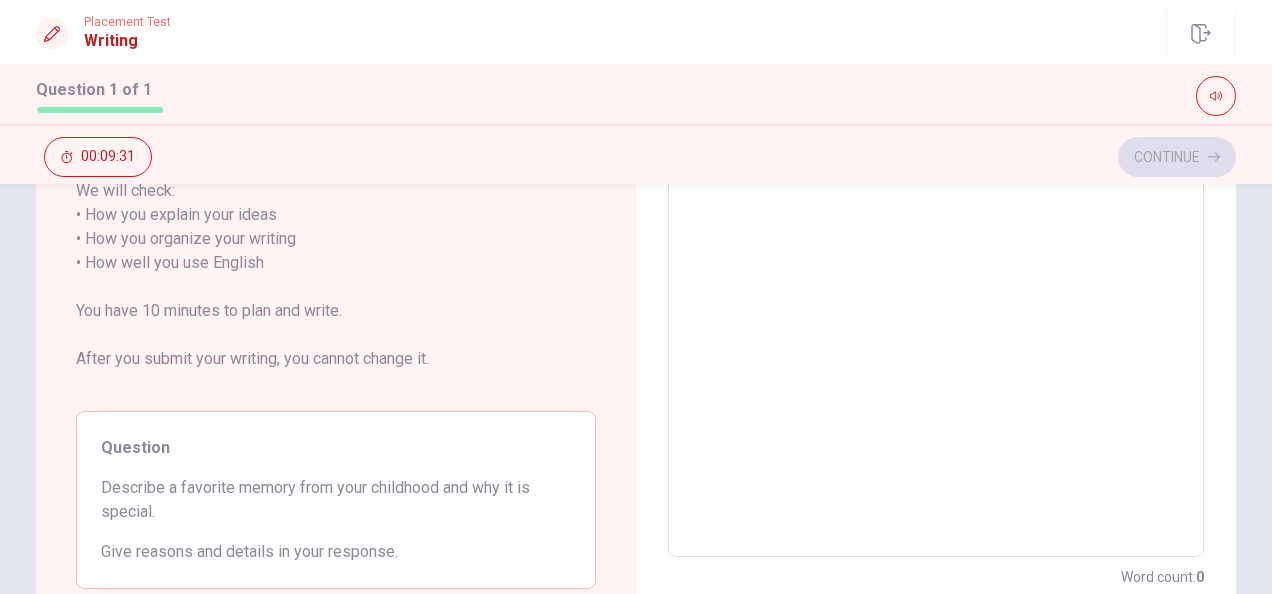 type on "M" 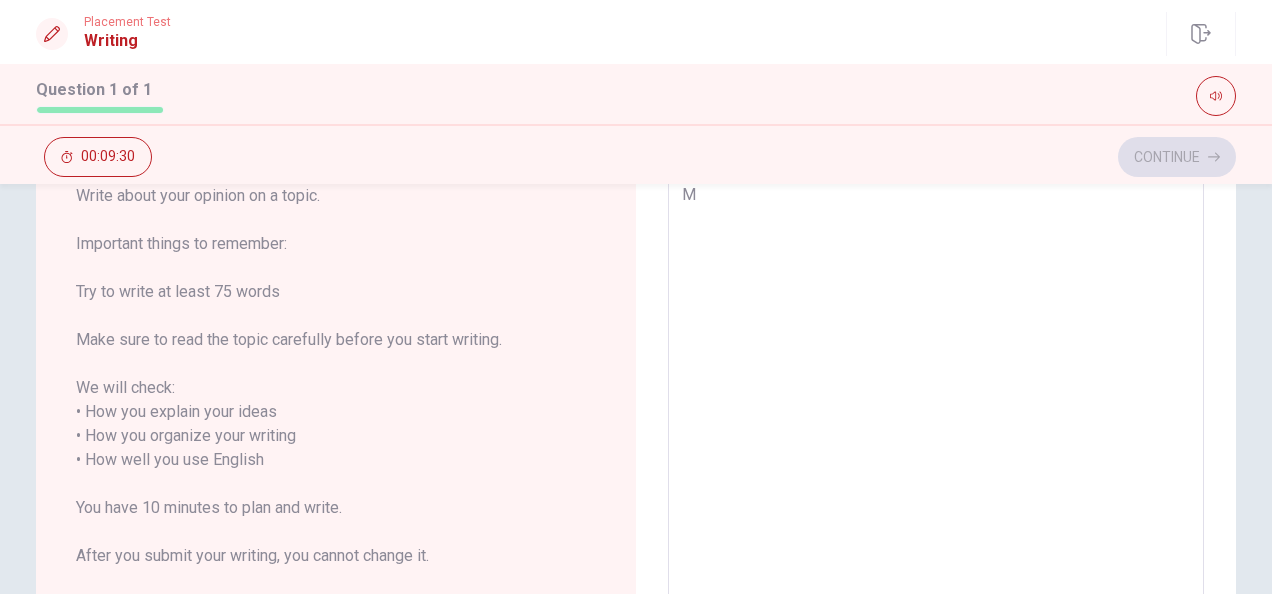 type on "My" 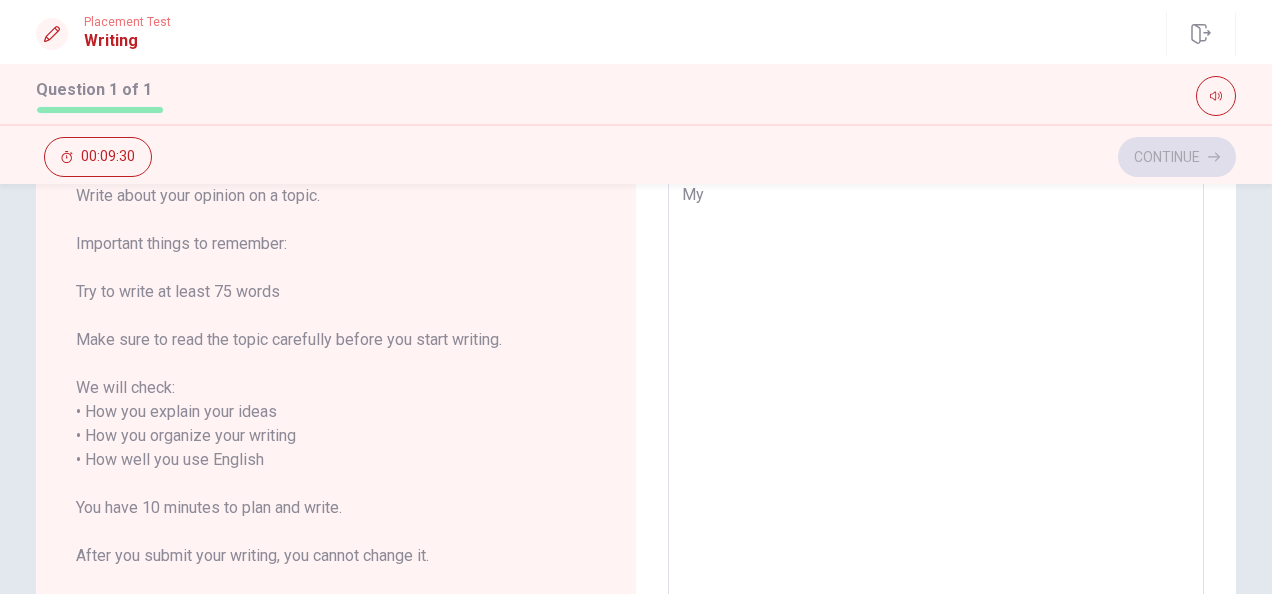 type on "x" 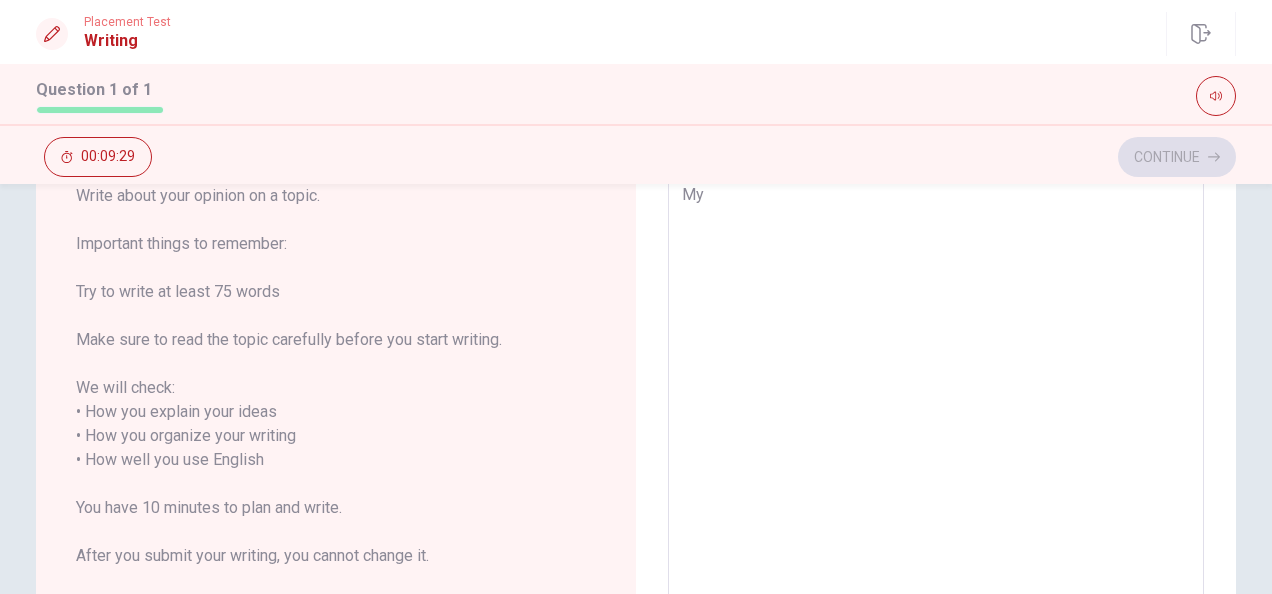 type on "My f" 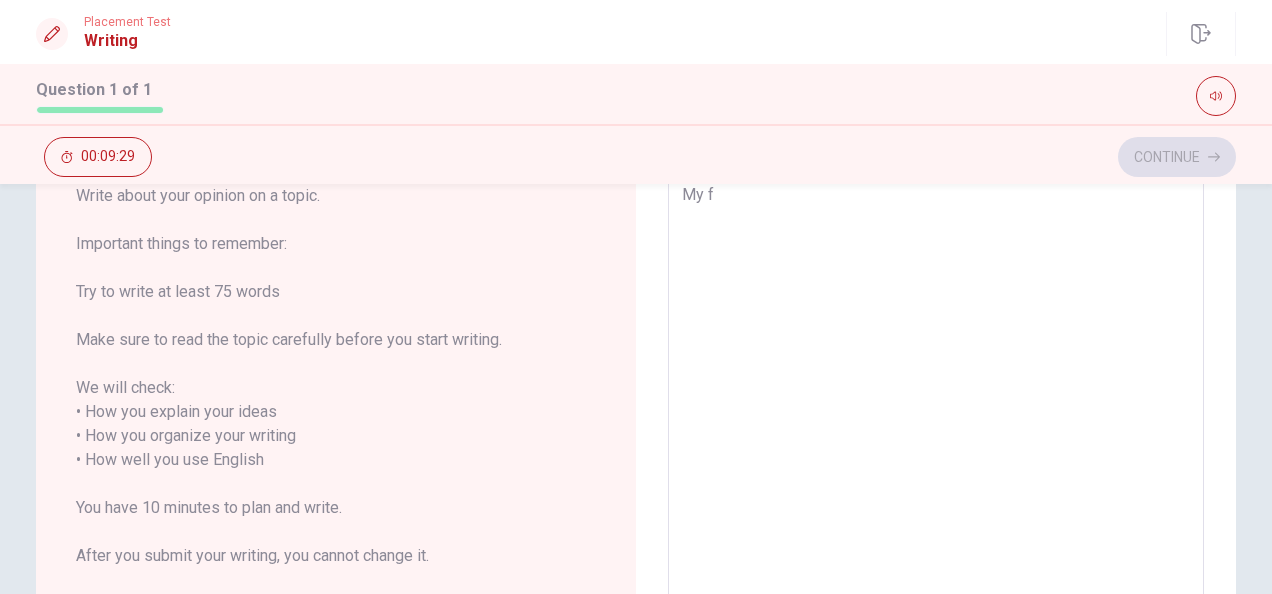 type on "x" 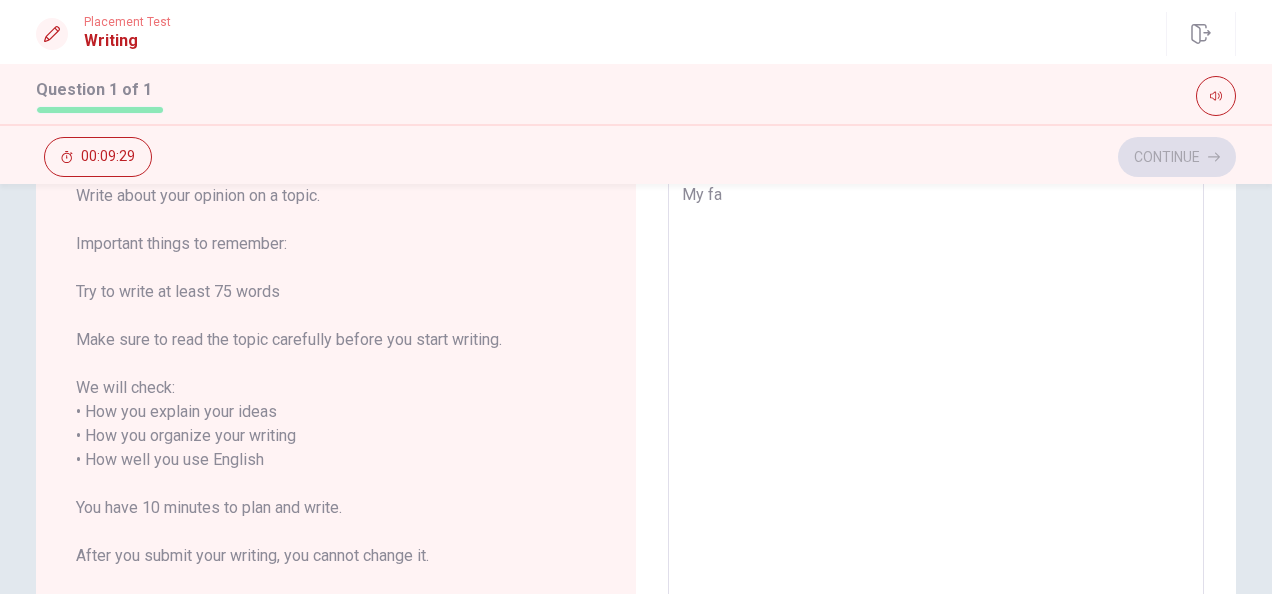 type on "x" 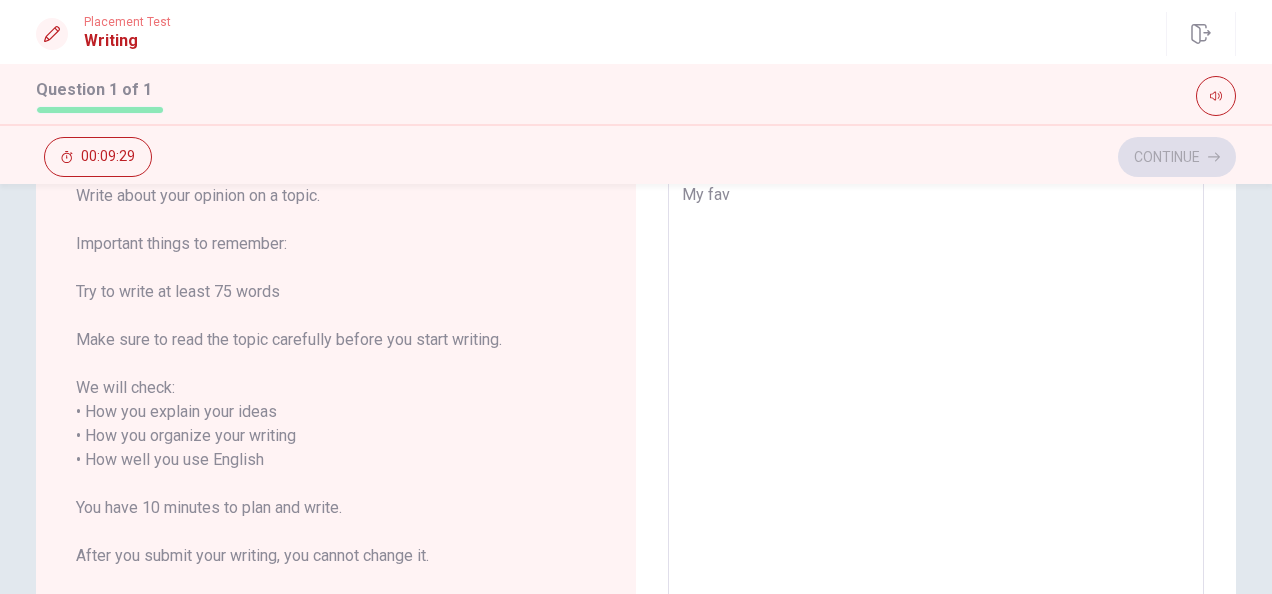 type on "x" 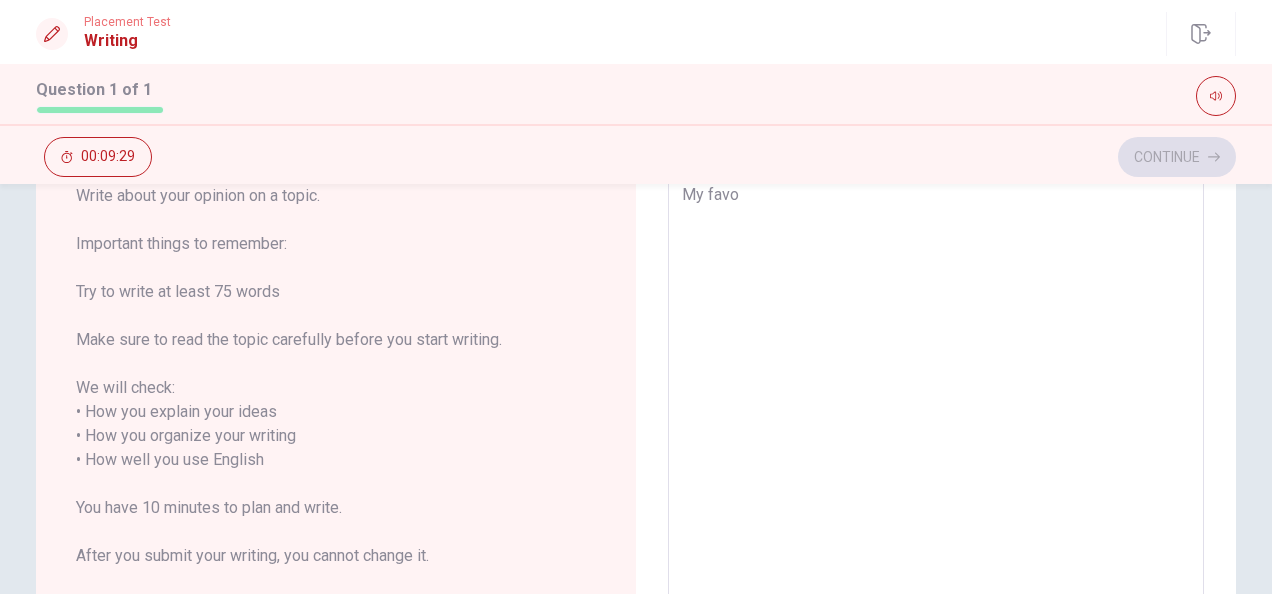 type on "x" 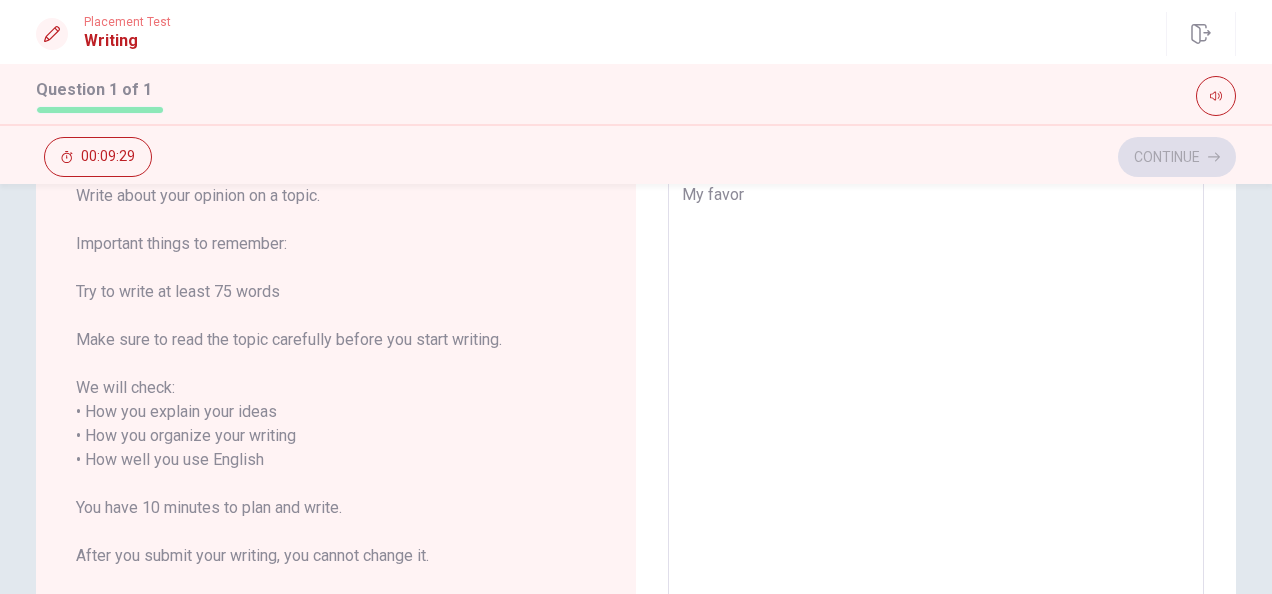 type on "x" 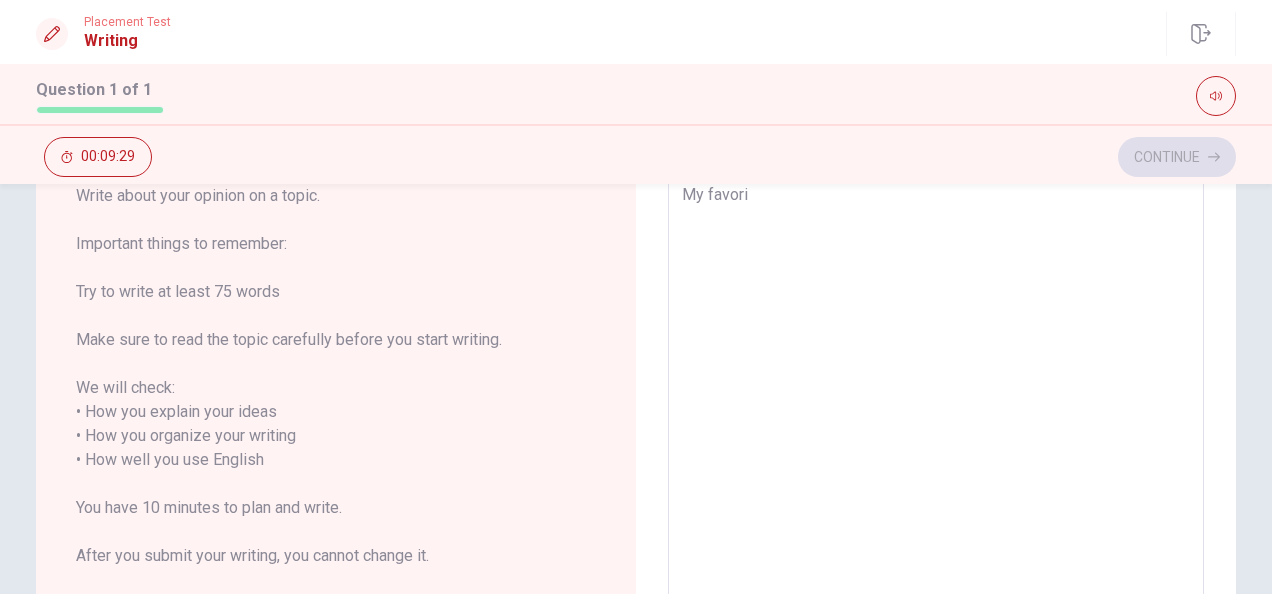 type on "x" 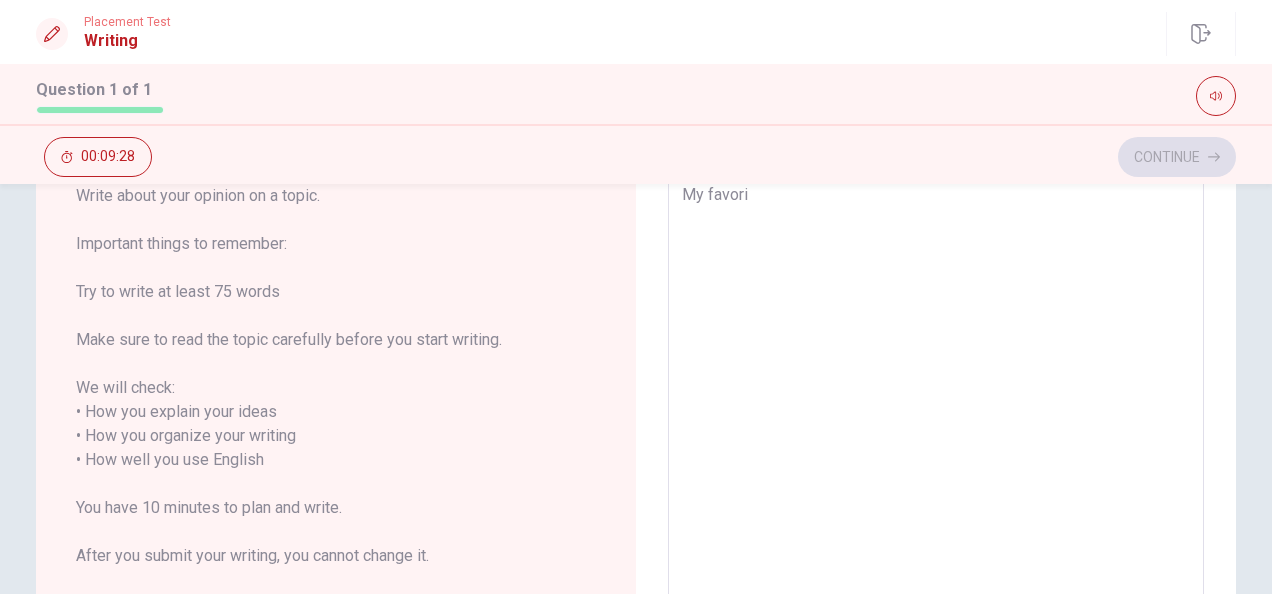 type on "My favorit" 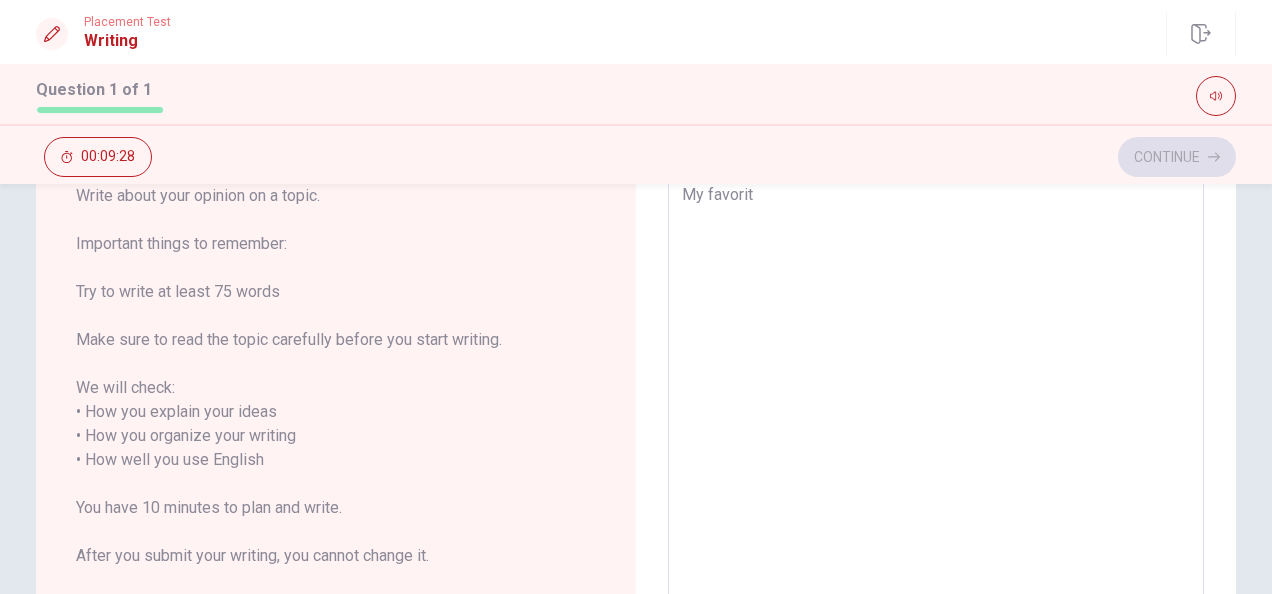 type on "x" 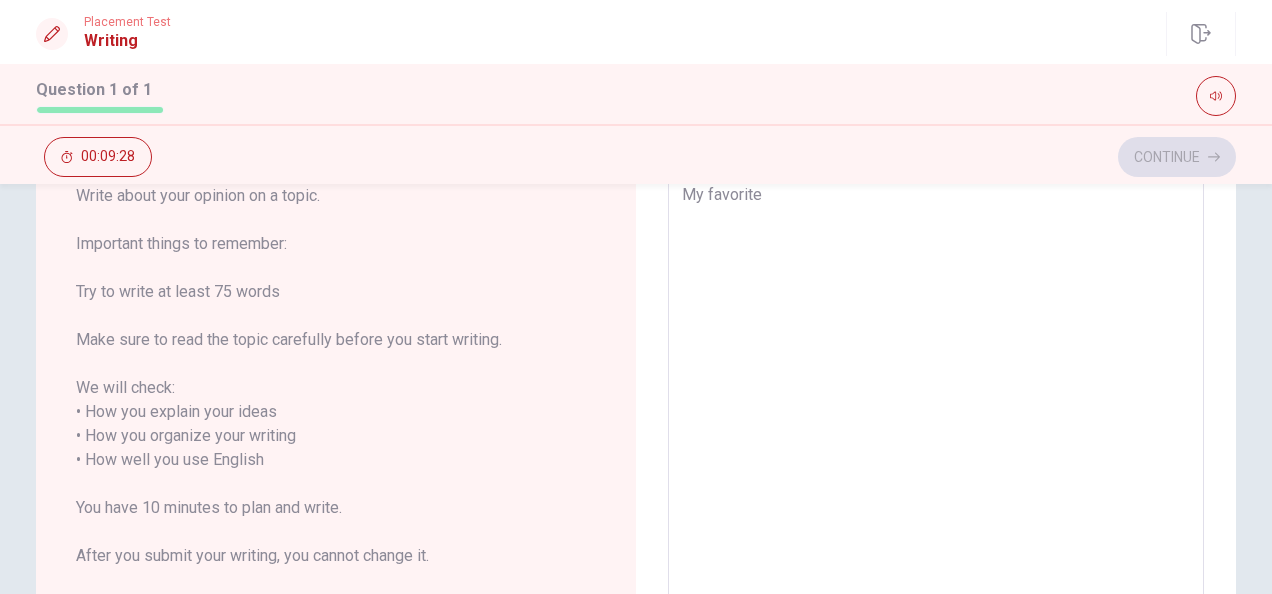 type on "My favorite" 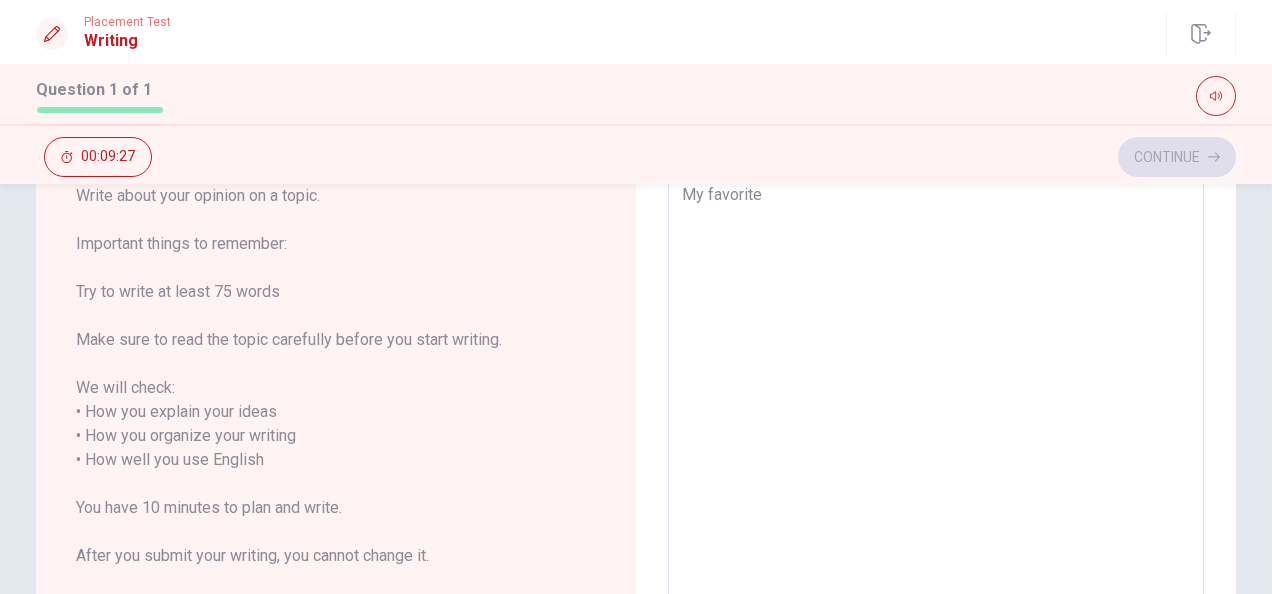 type on "My favorite m" 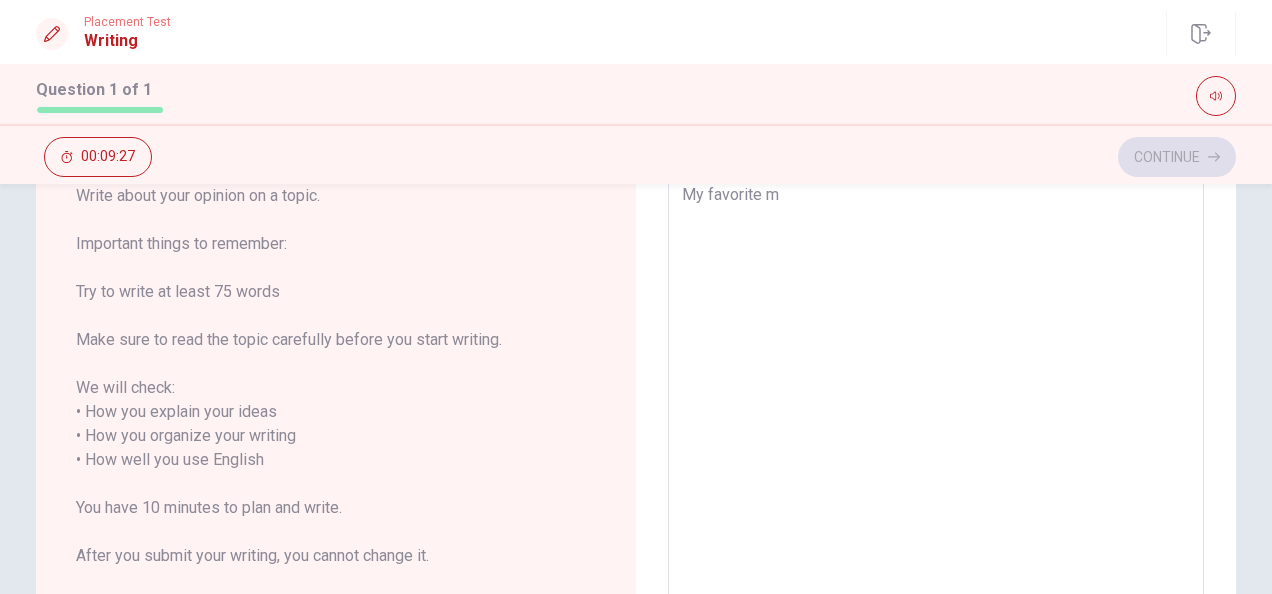type on "x" 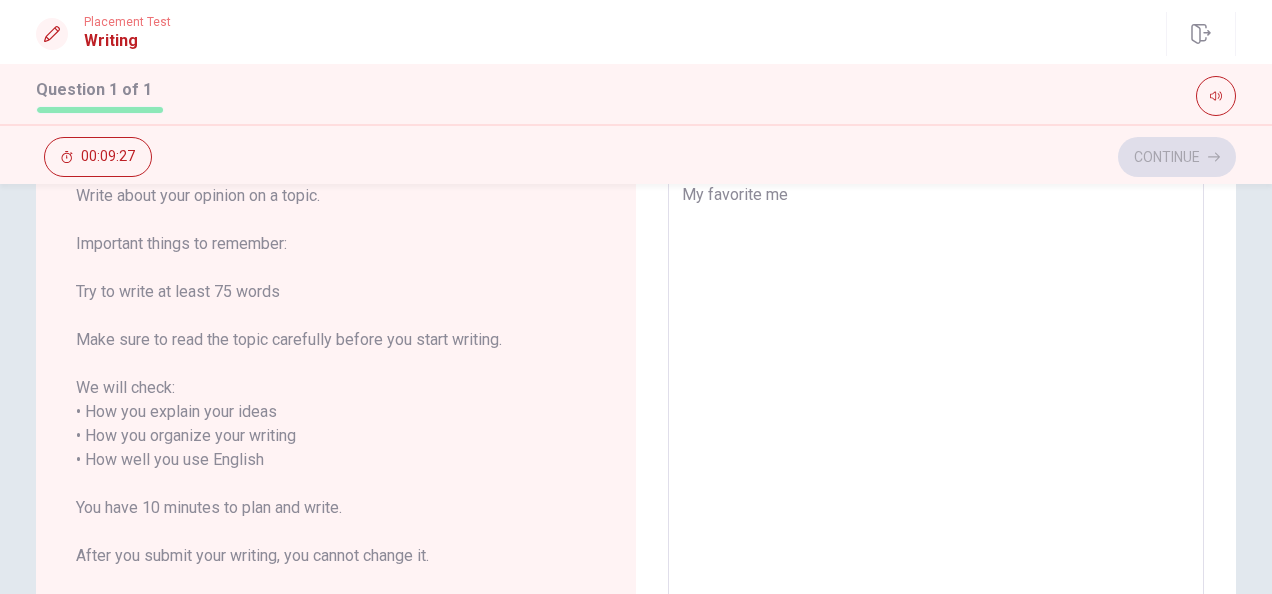 type on "x" 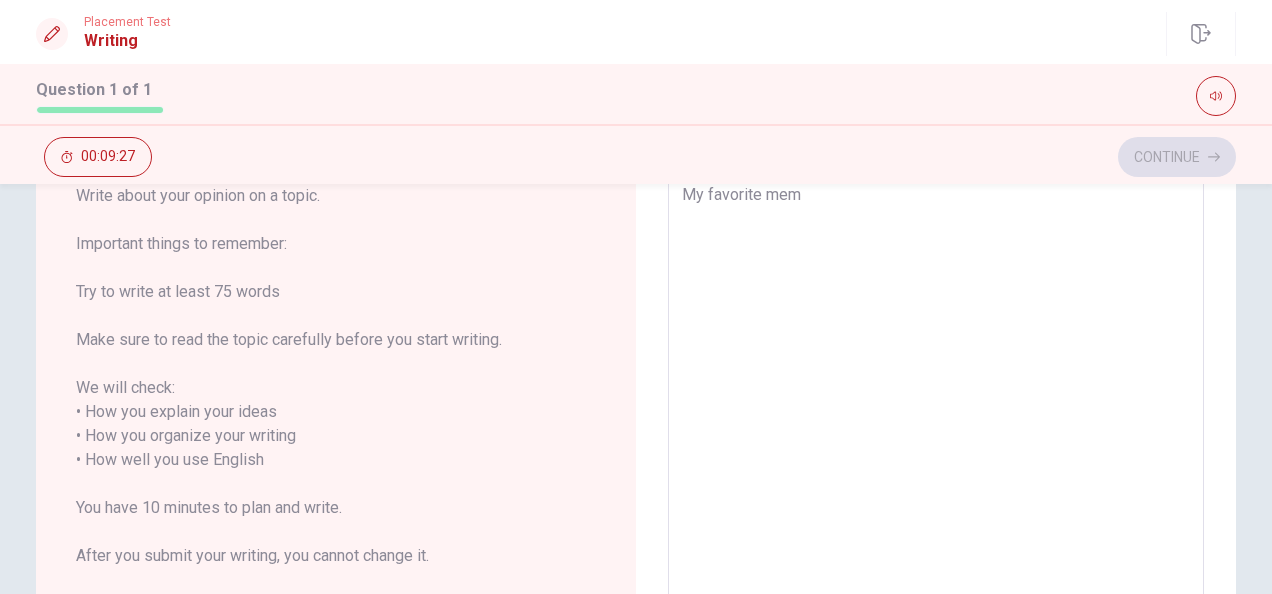 type on "x" 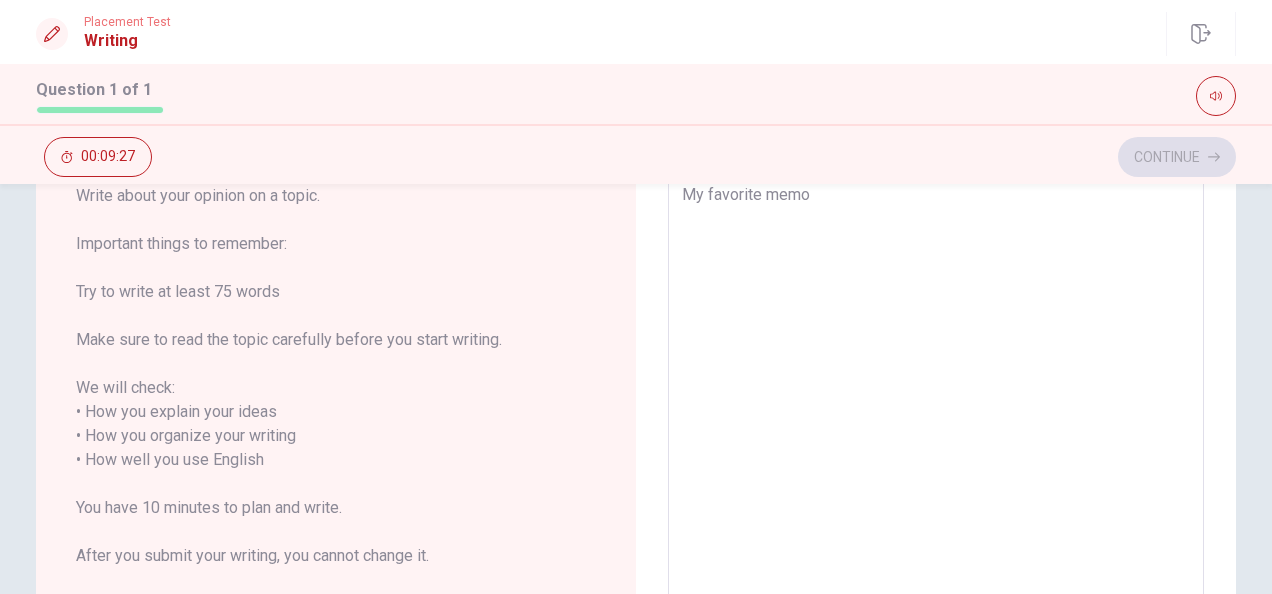 type on "x" 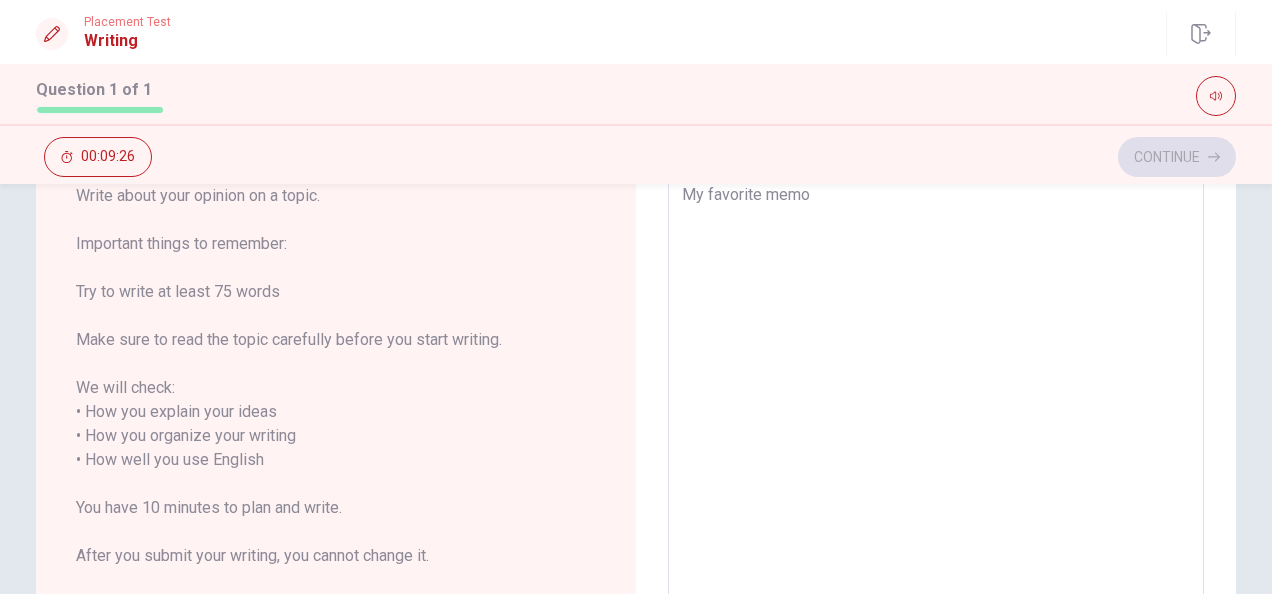 type on "My favorite memor" 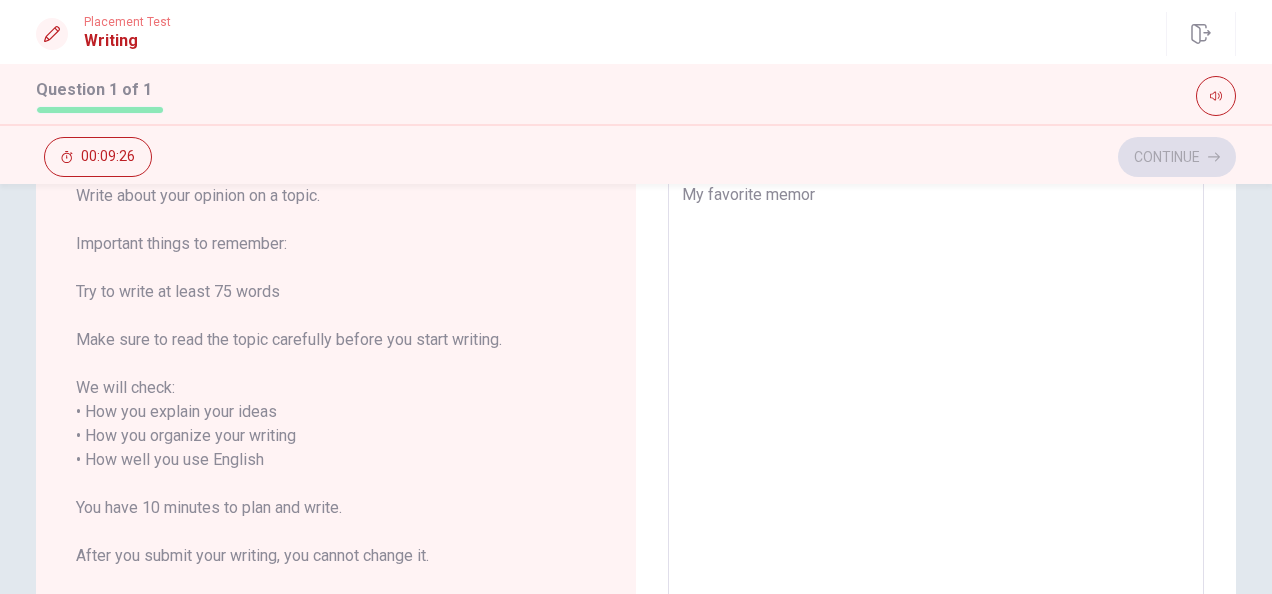 type on "x" 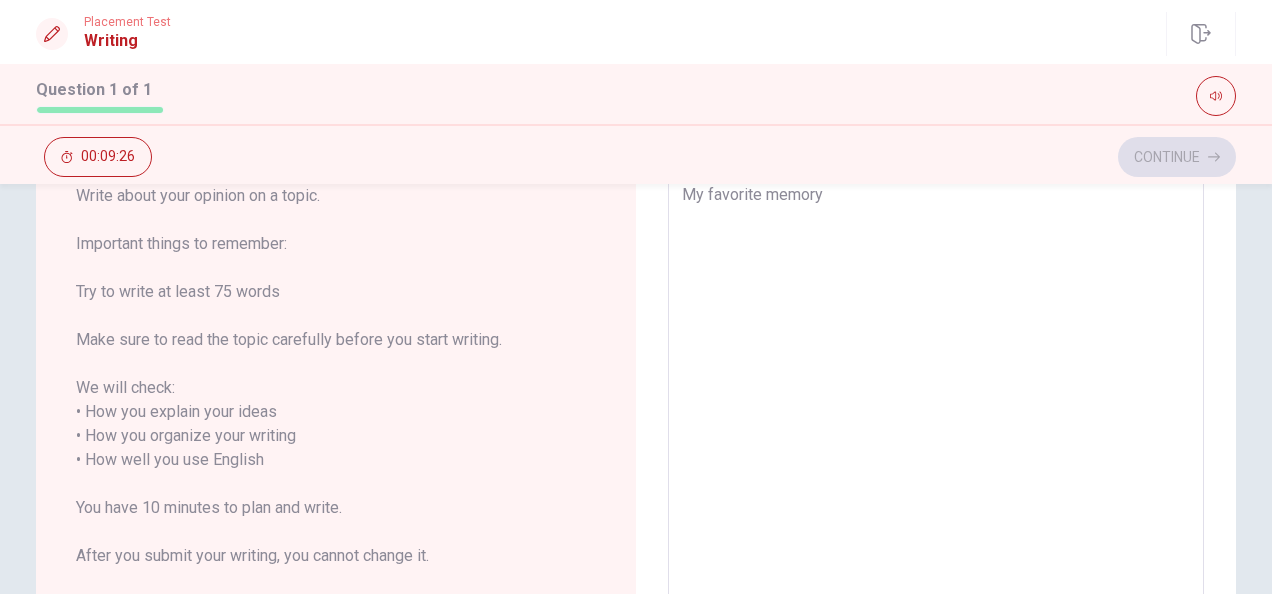 type on "x" 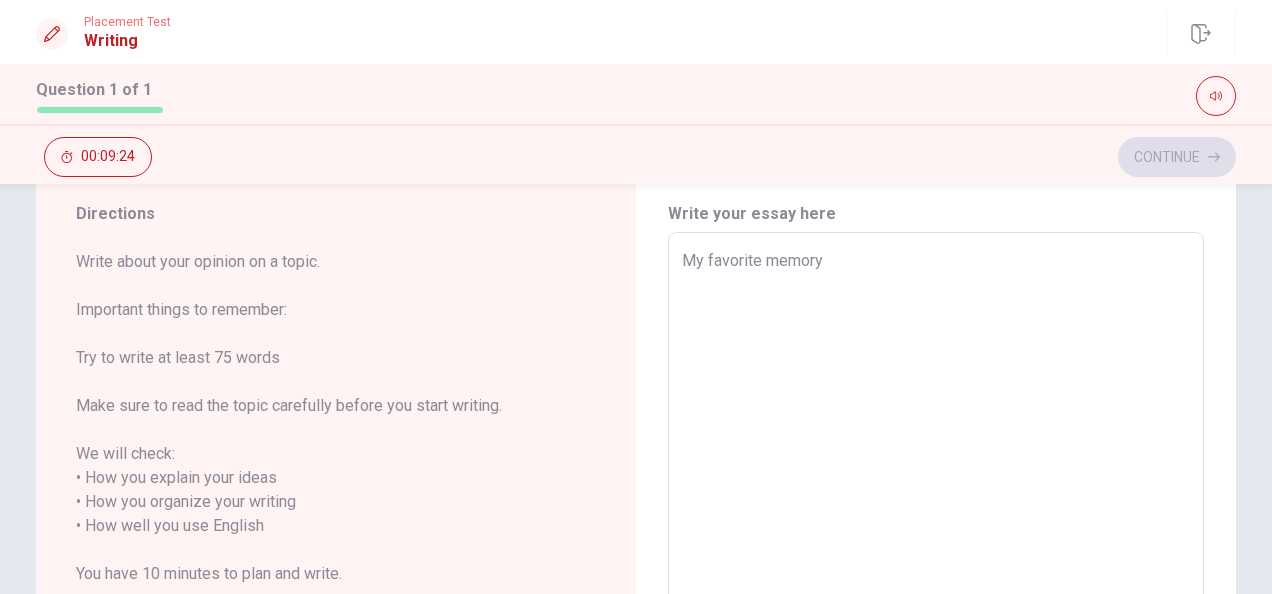 scroll, scrollTop: 33, scrollLeft: 0, axis: vertical 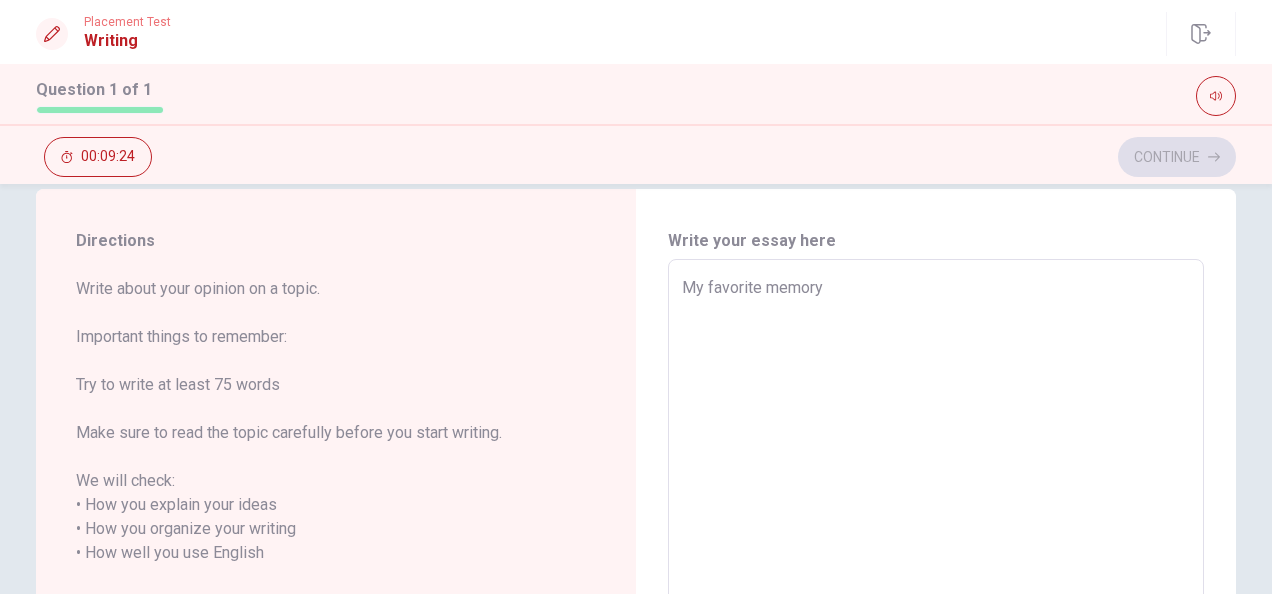 type on "x" 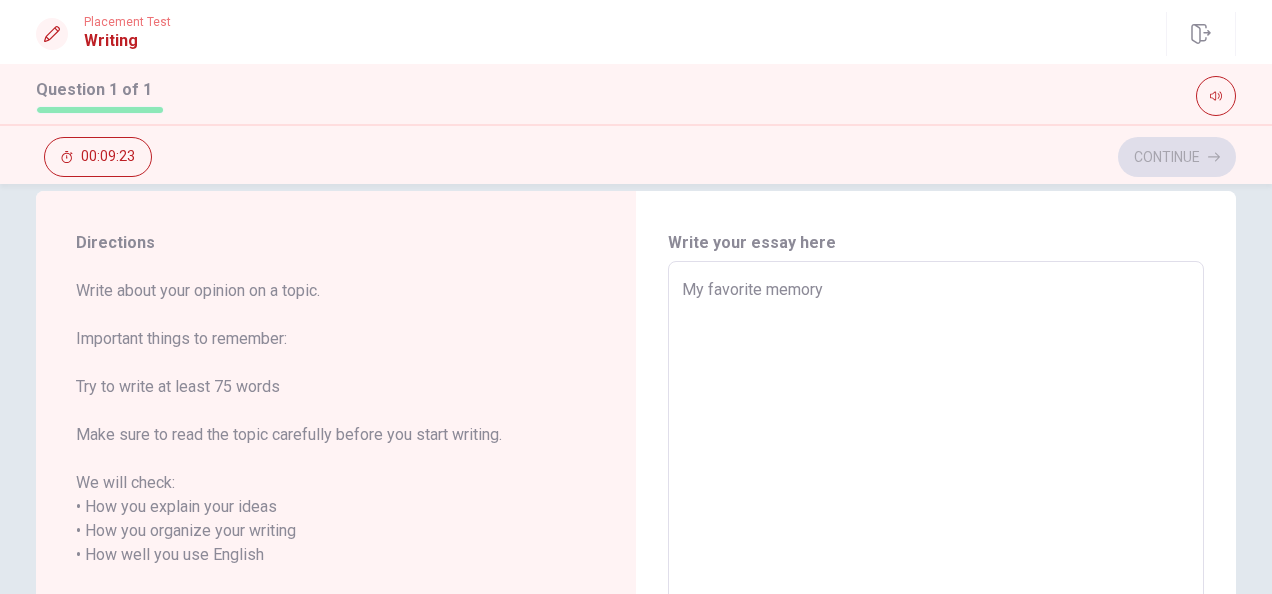 scroll, scrollTop: 0, scrollLeft: 0, axis: both 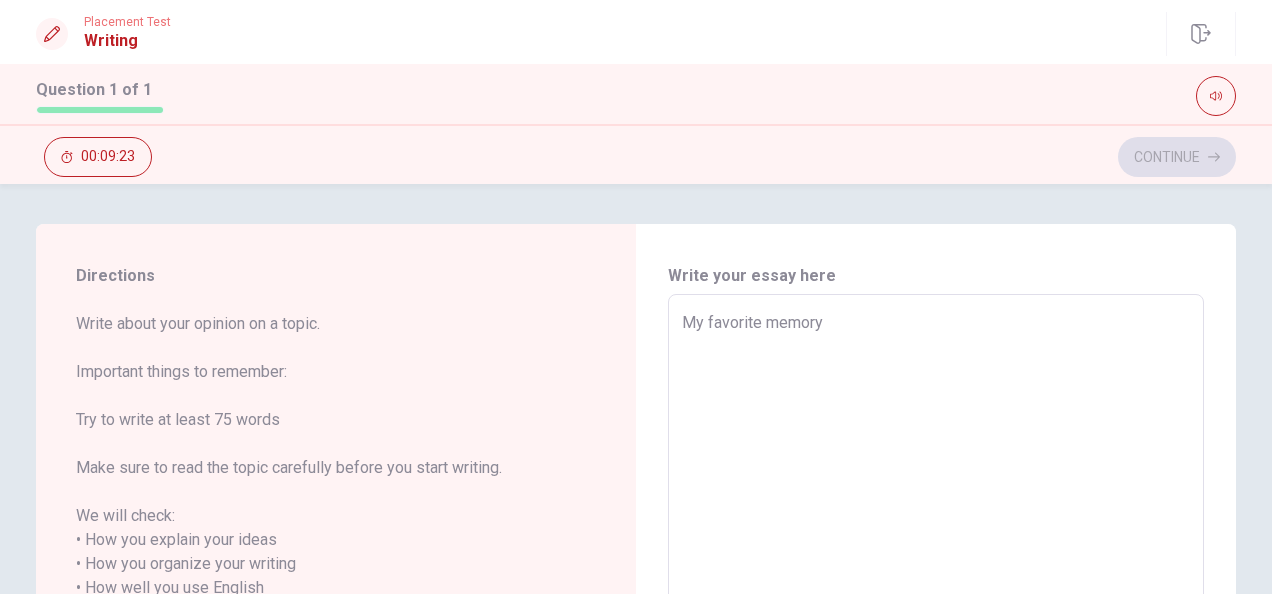 type on "My favorite memory f" 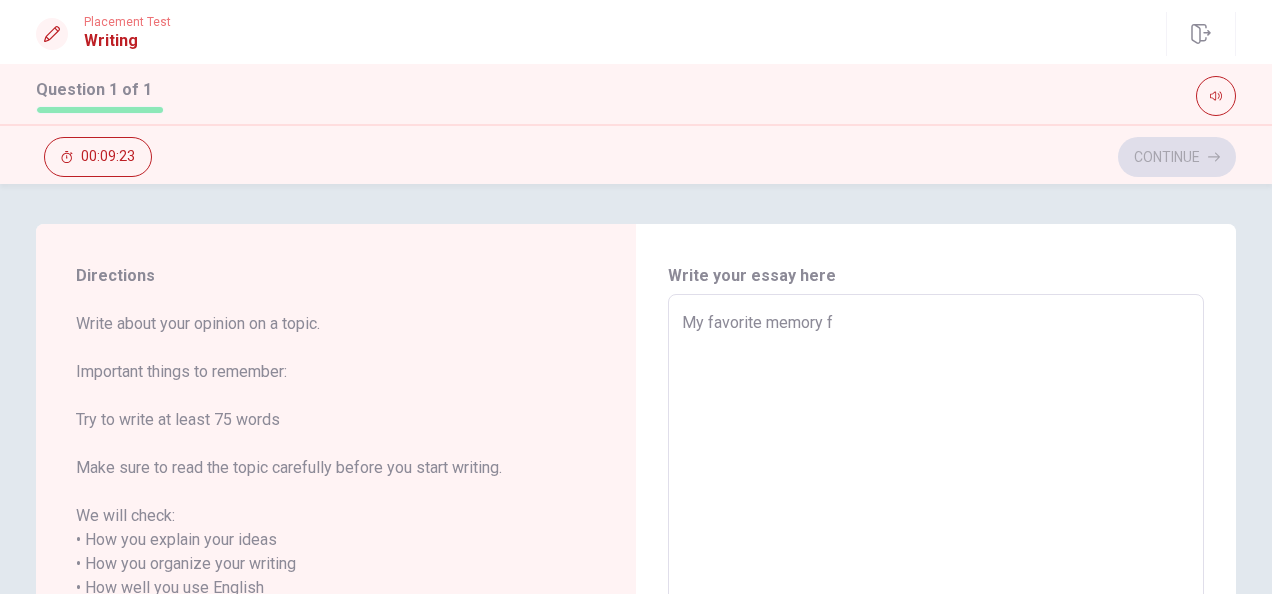 type on "x" 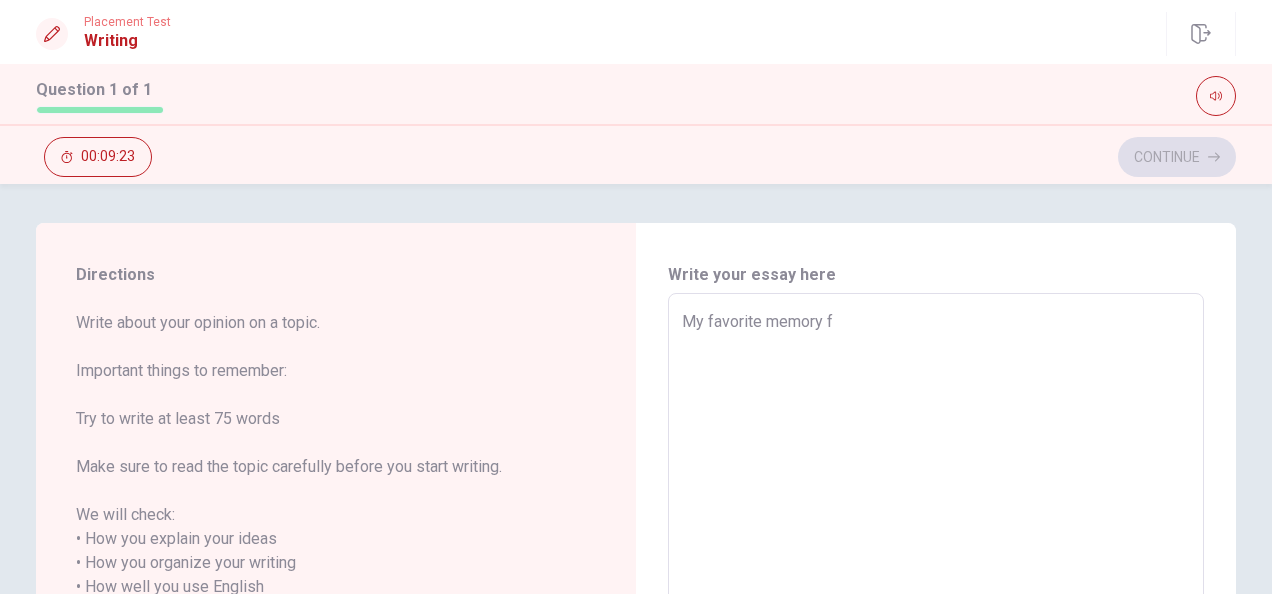type on "My favorite memory fr" 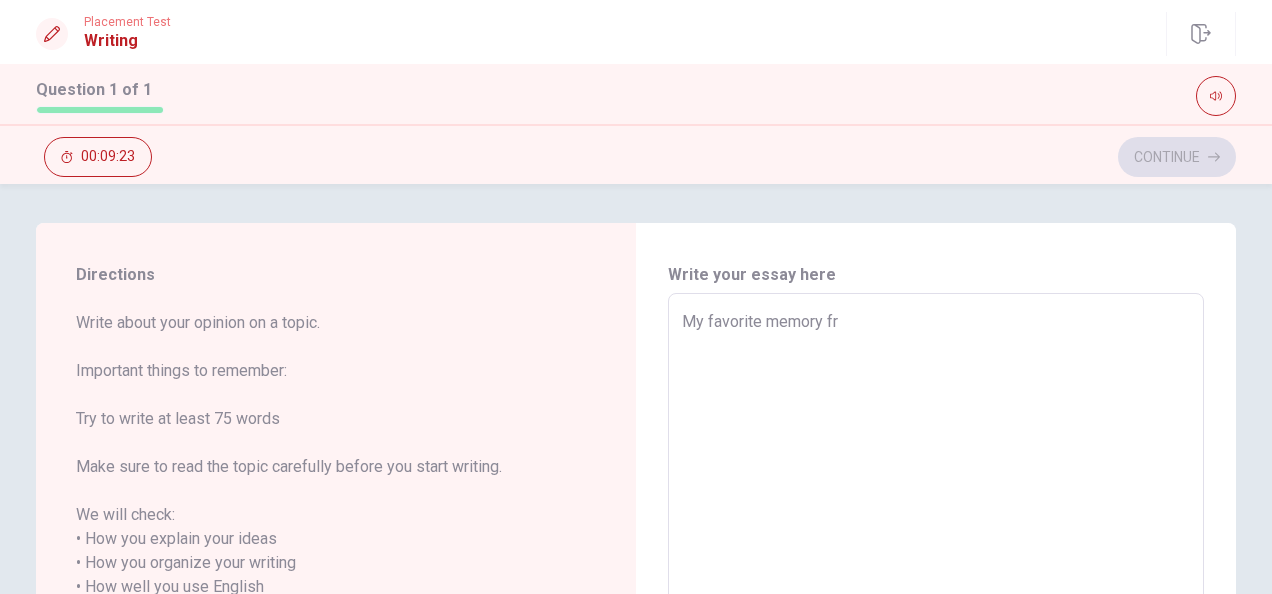 type on "x" 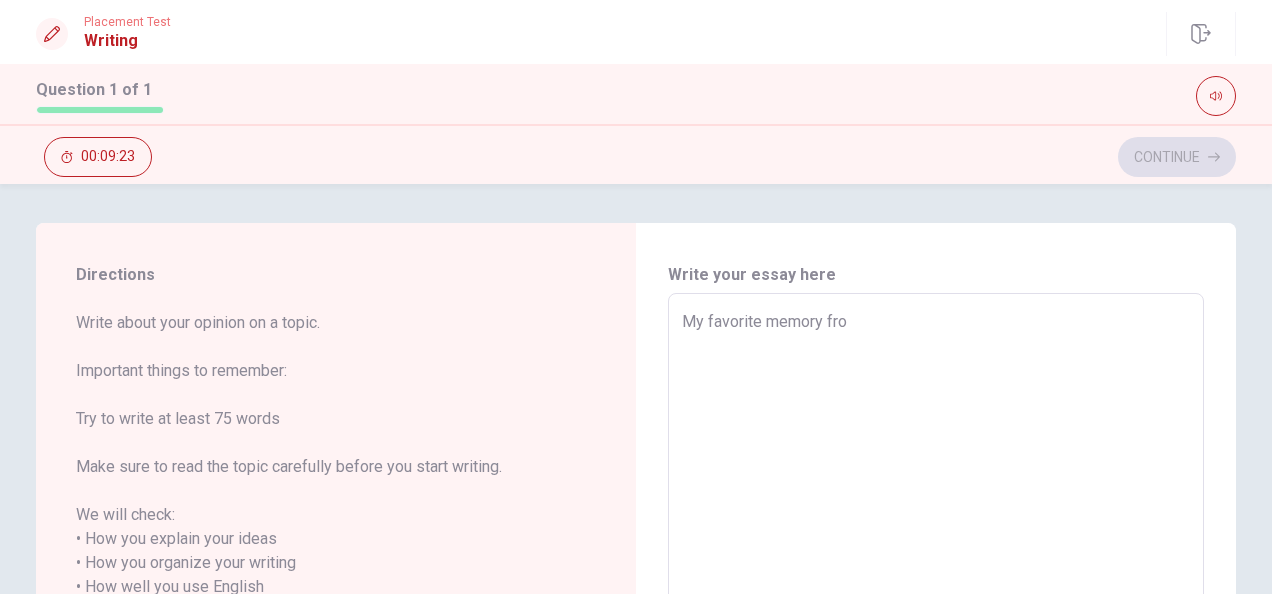 type on "x" 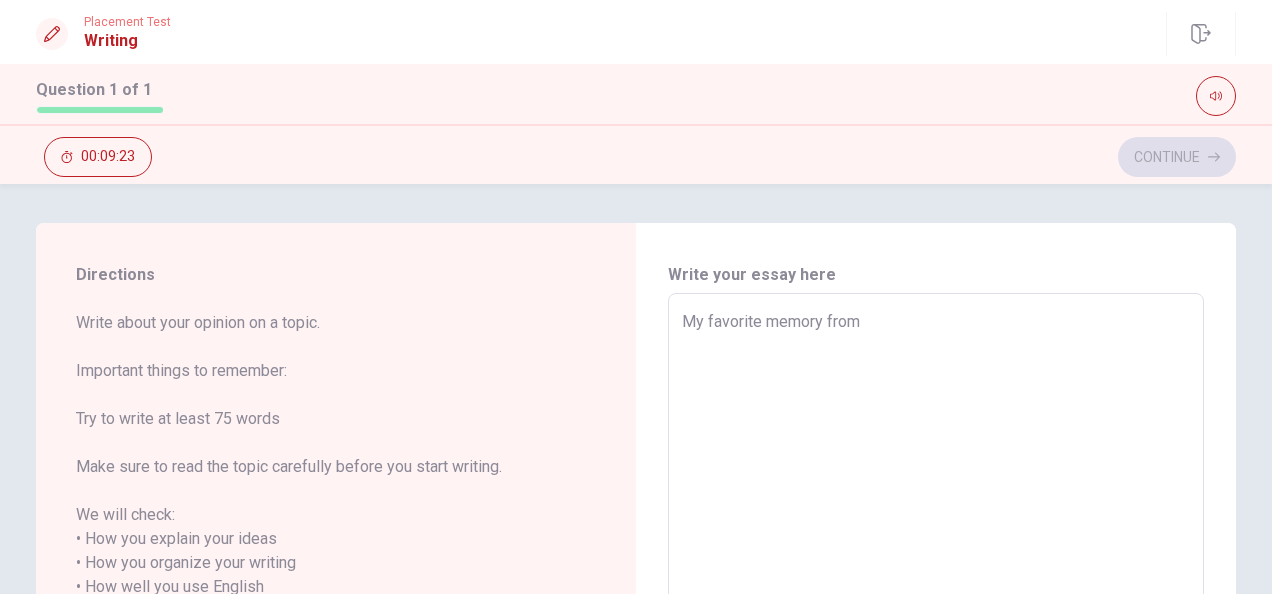 type on "x" 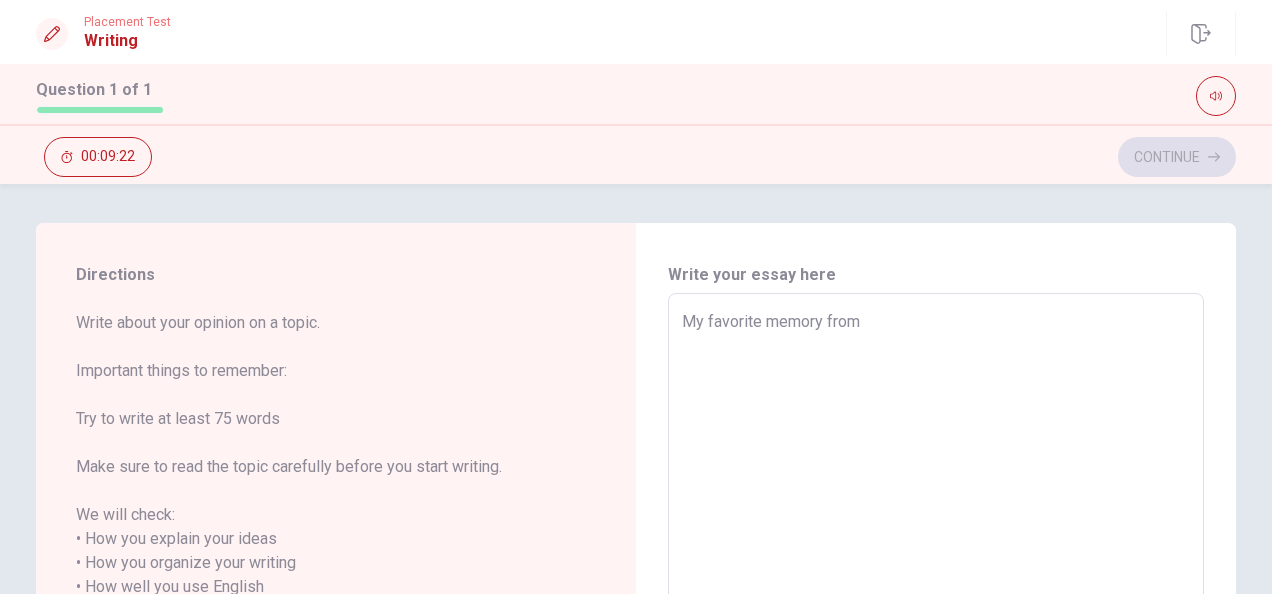 type on "My favorite memory from m" 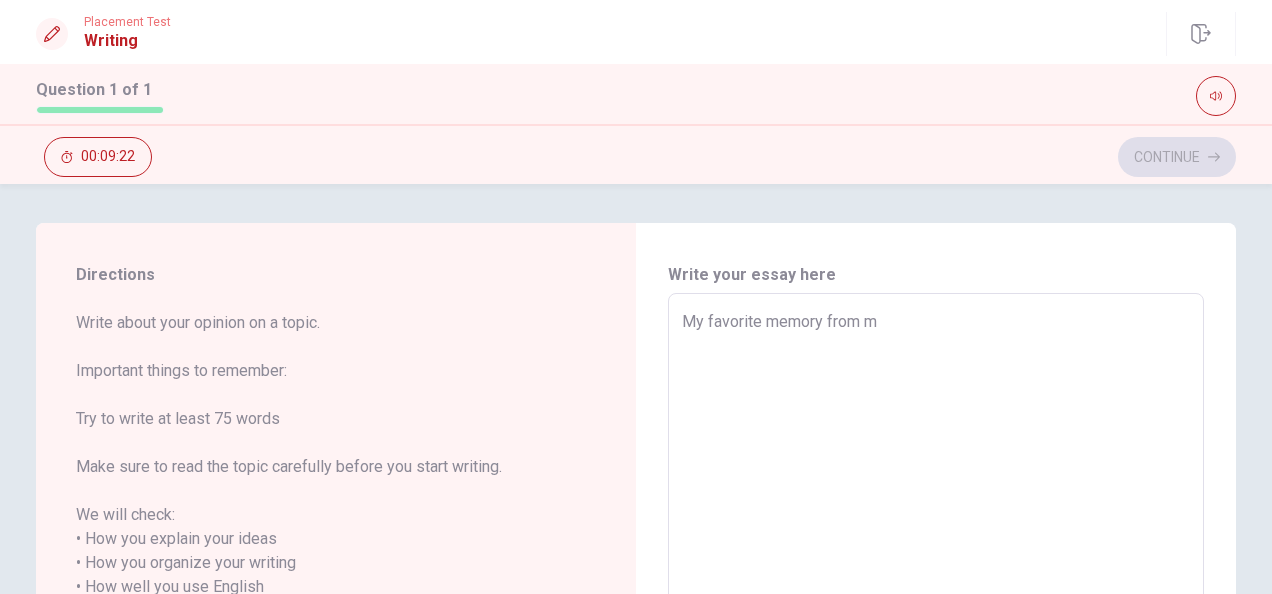 type on "x" 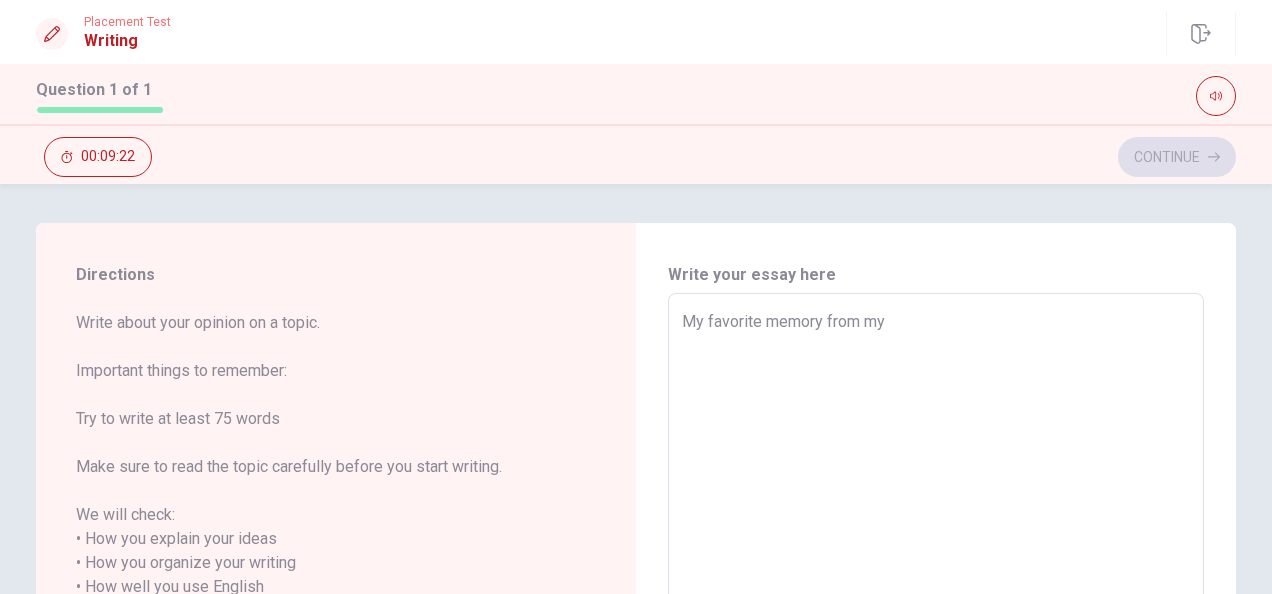 type on "x" 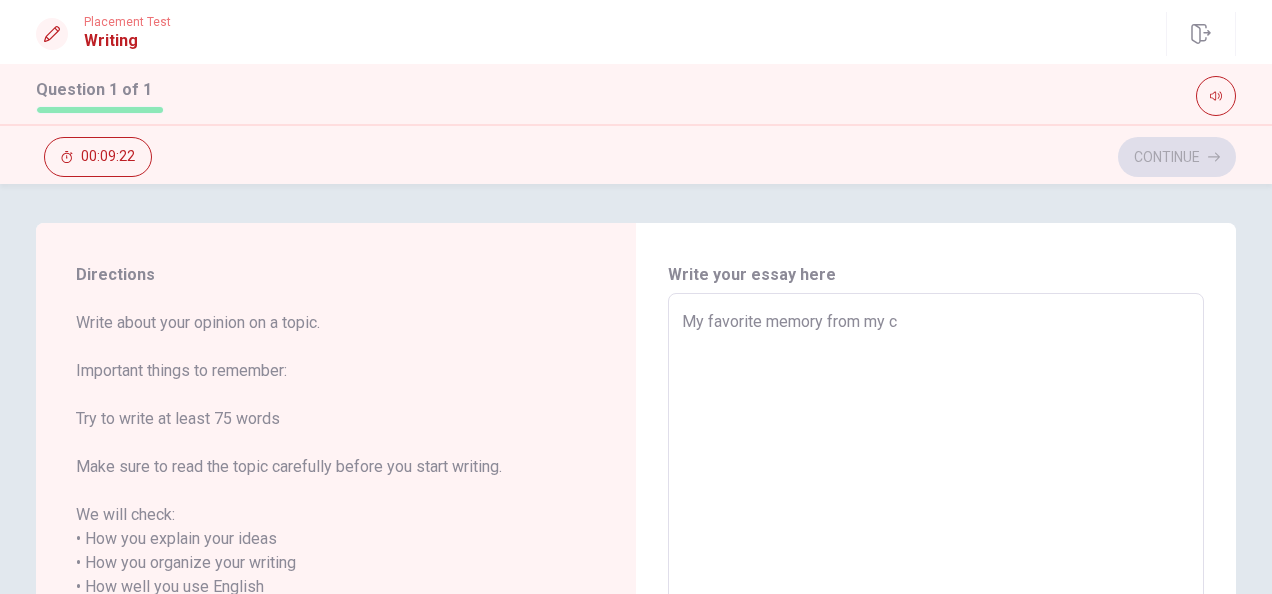 type on "x" 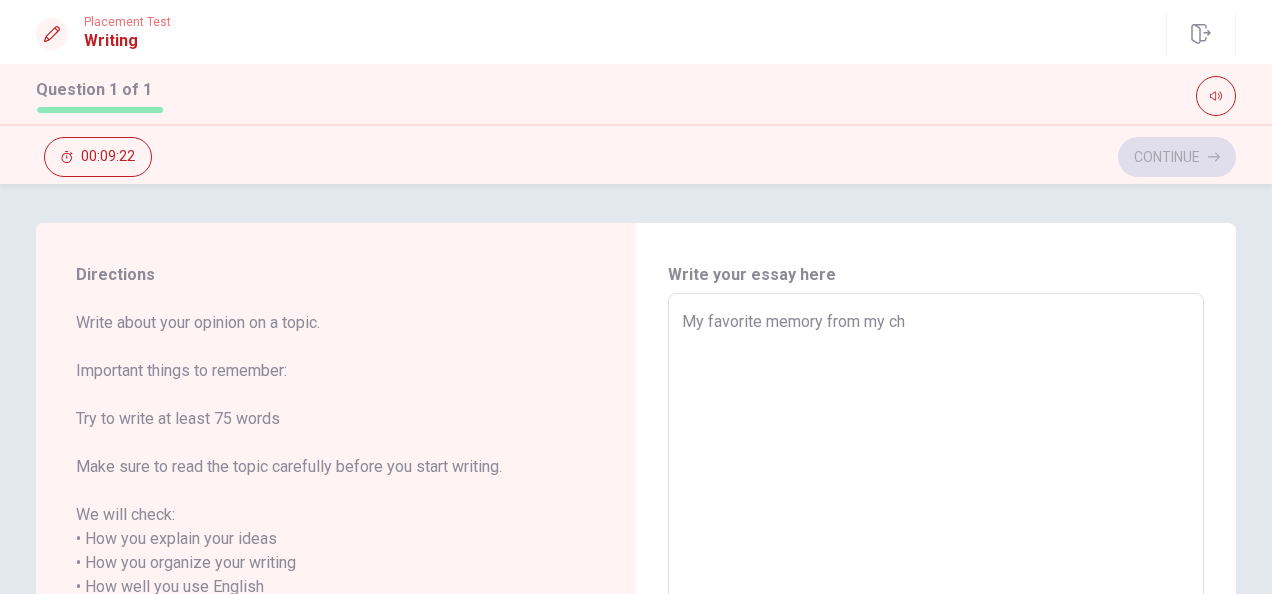 type on "x" 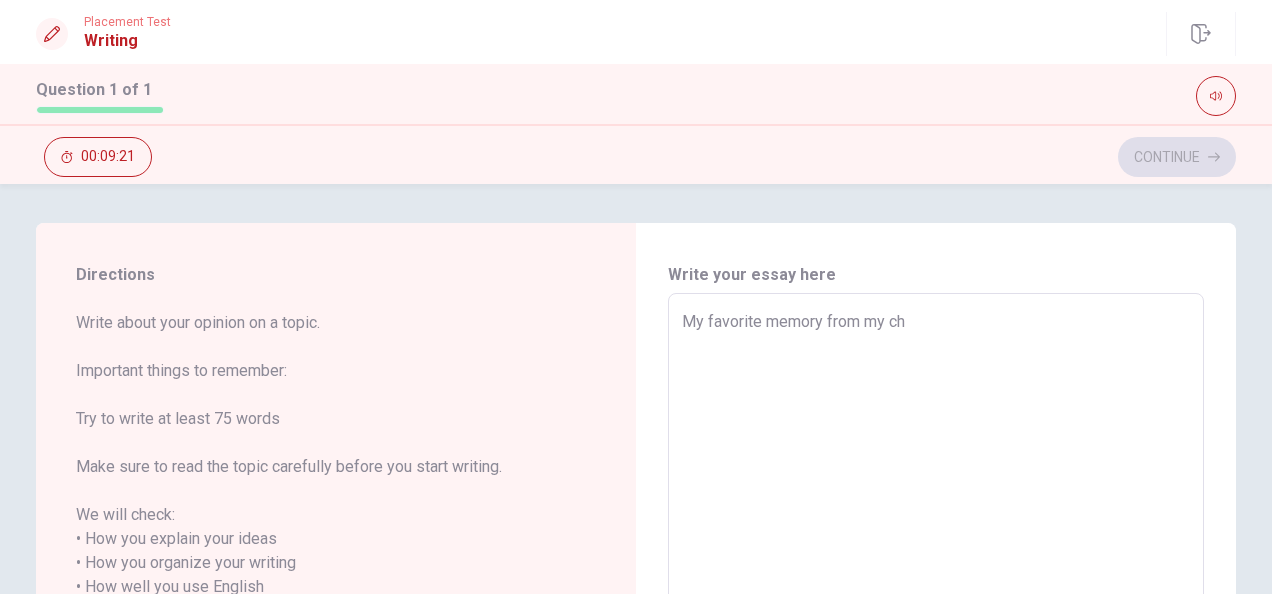 type on "My favorite memory from my chi" 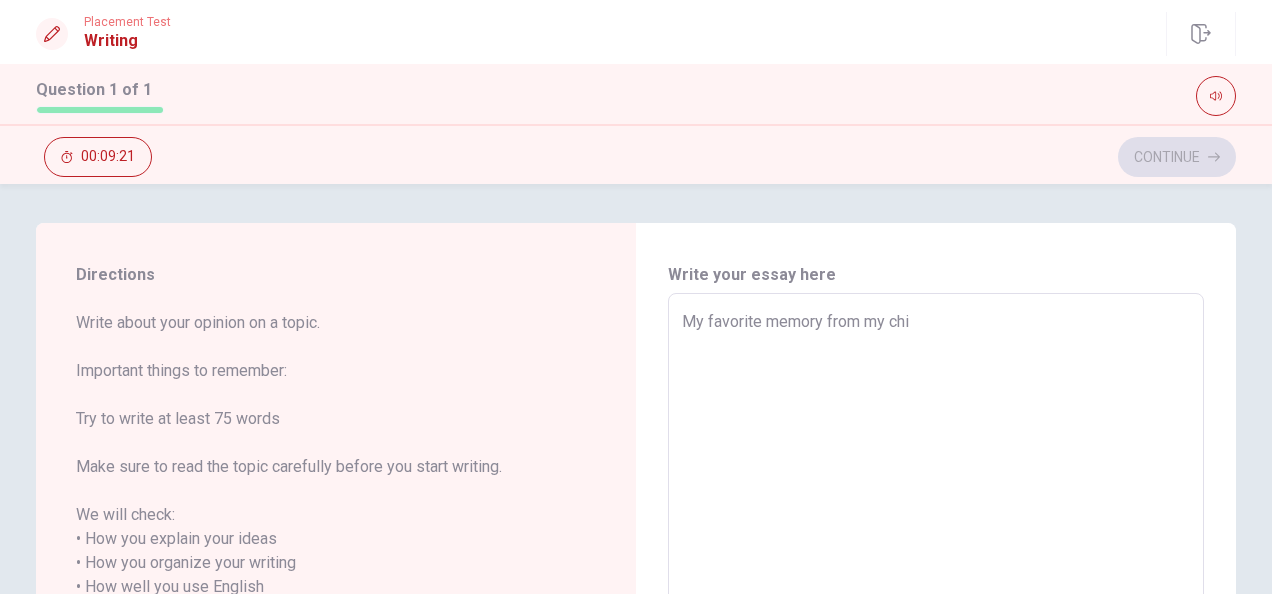 type on "x" 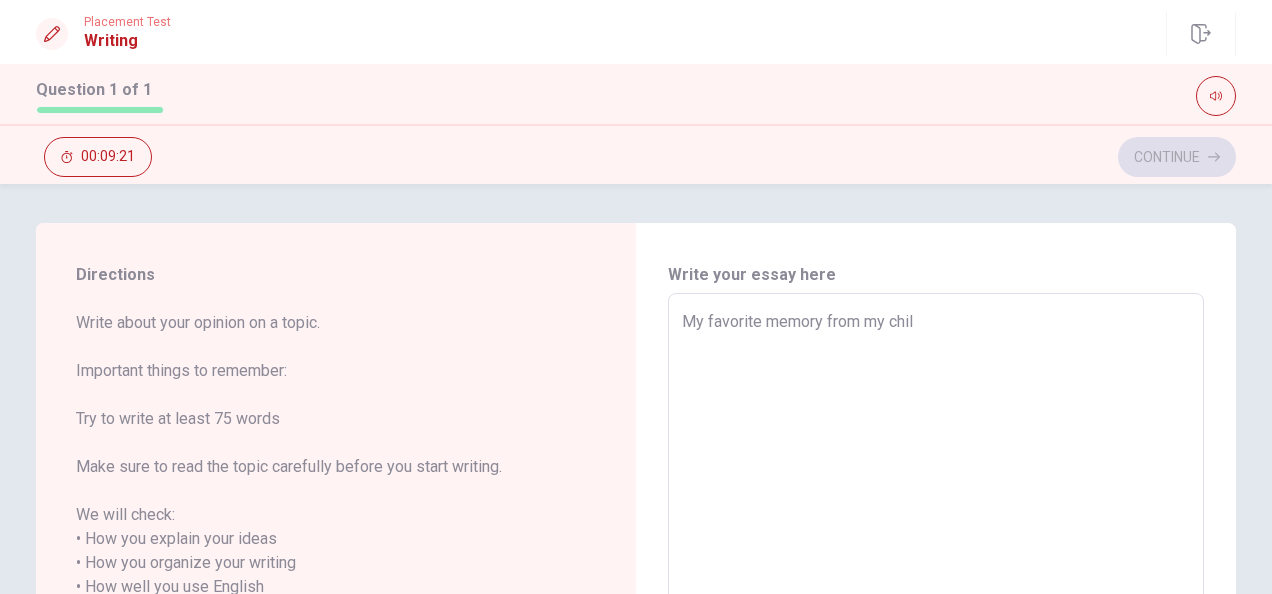 type on "x" 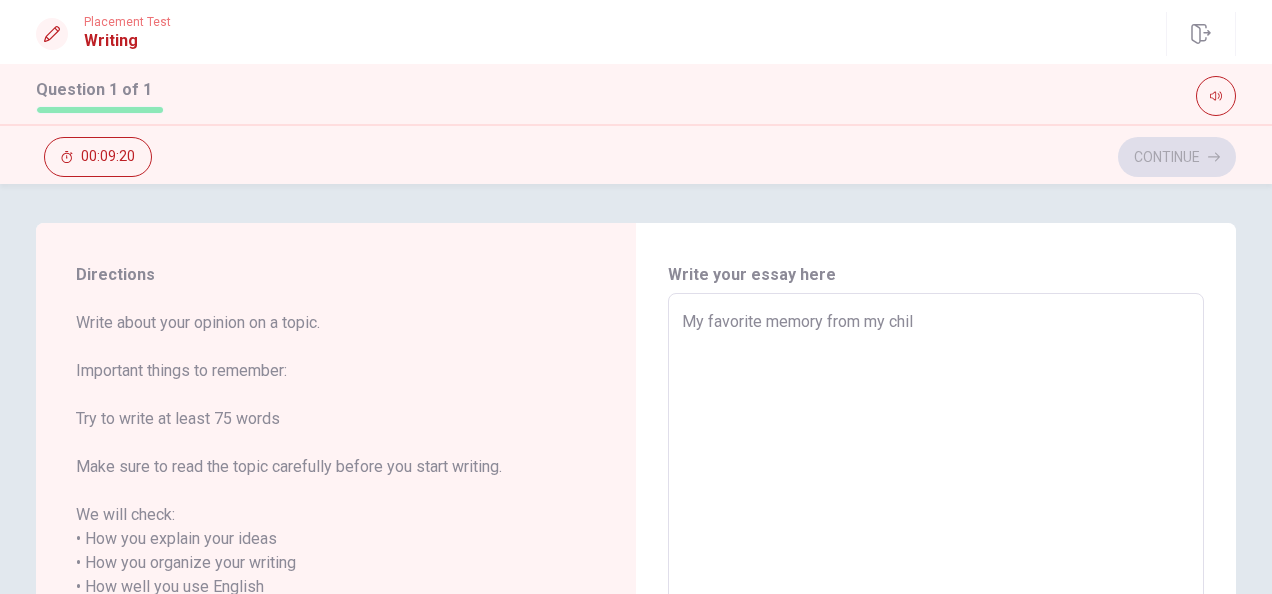 type on "My favorite memory from my child" 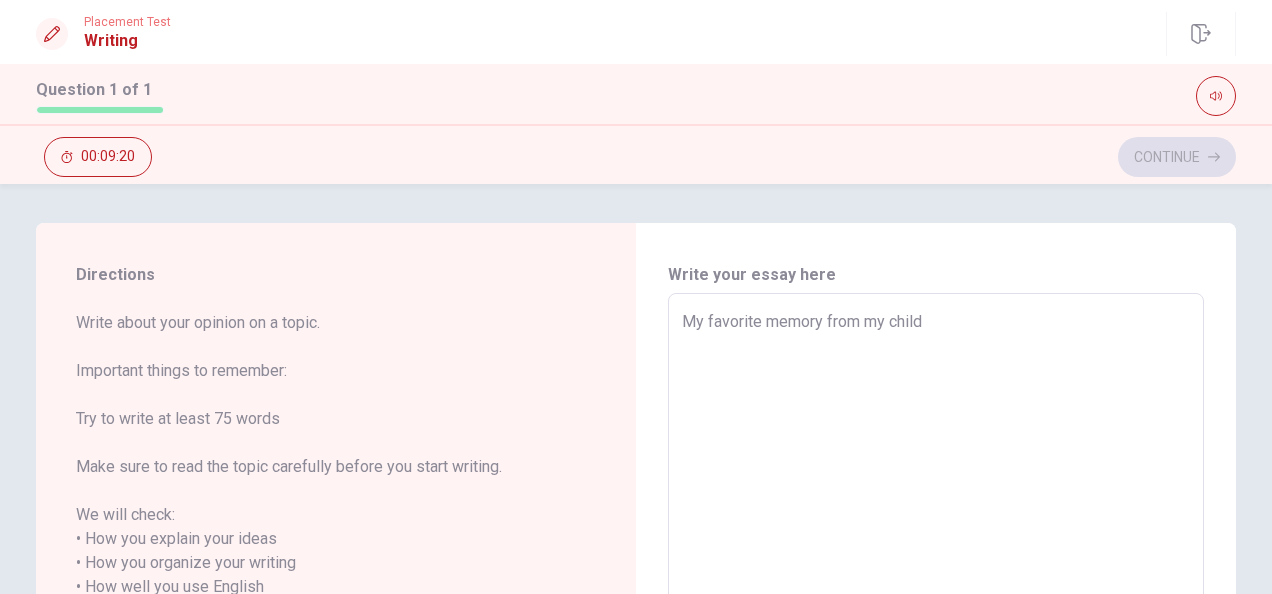 type on "x" 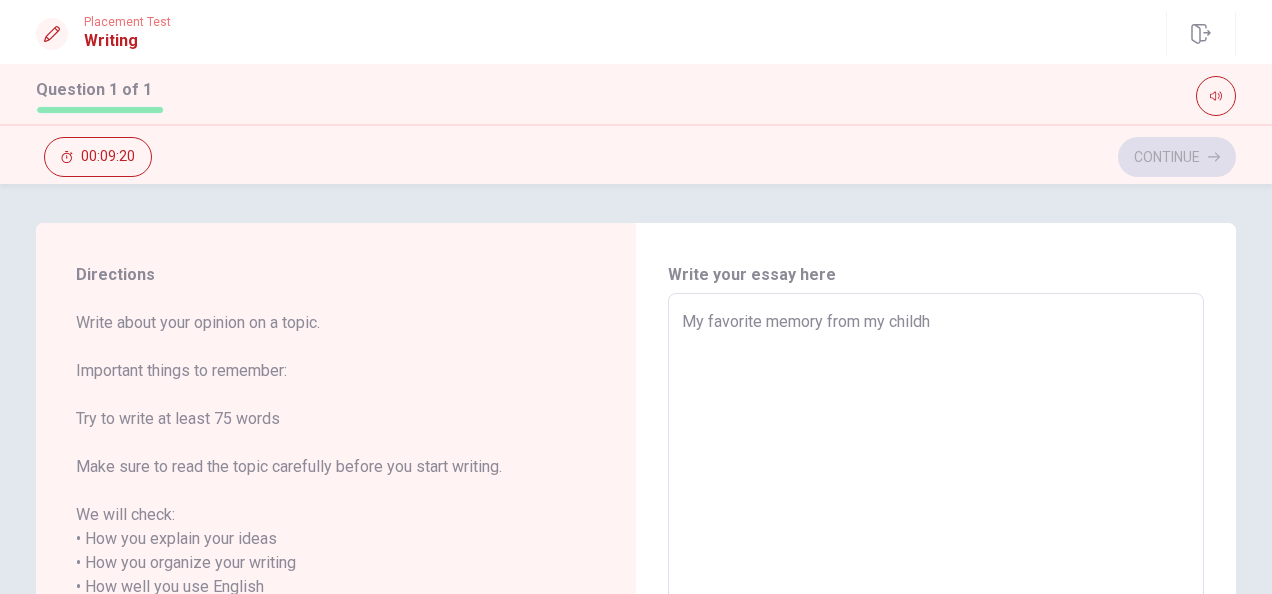 type on "x" 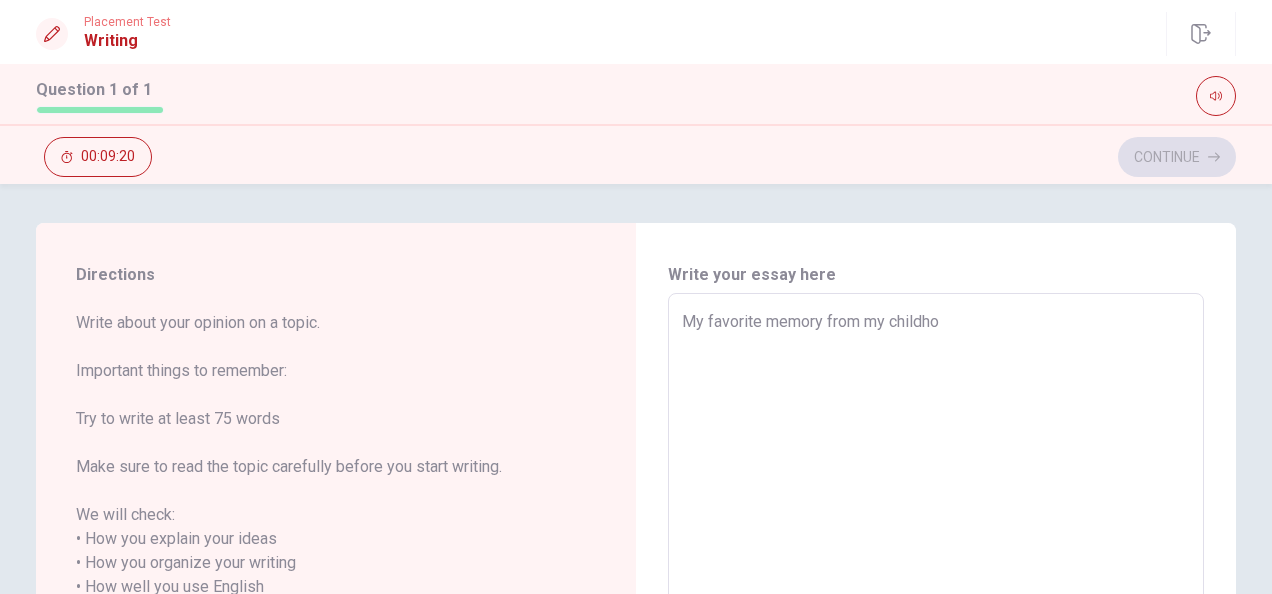 type on "x" 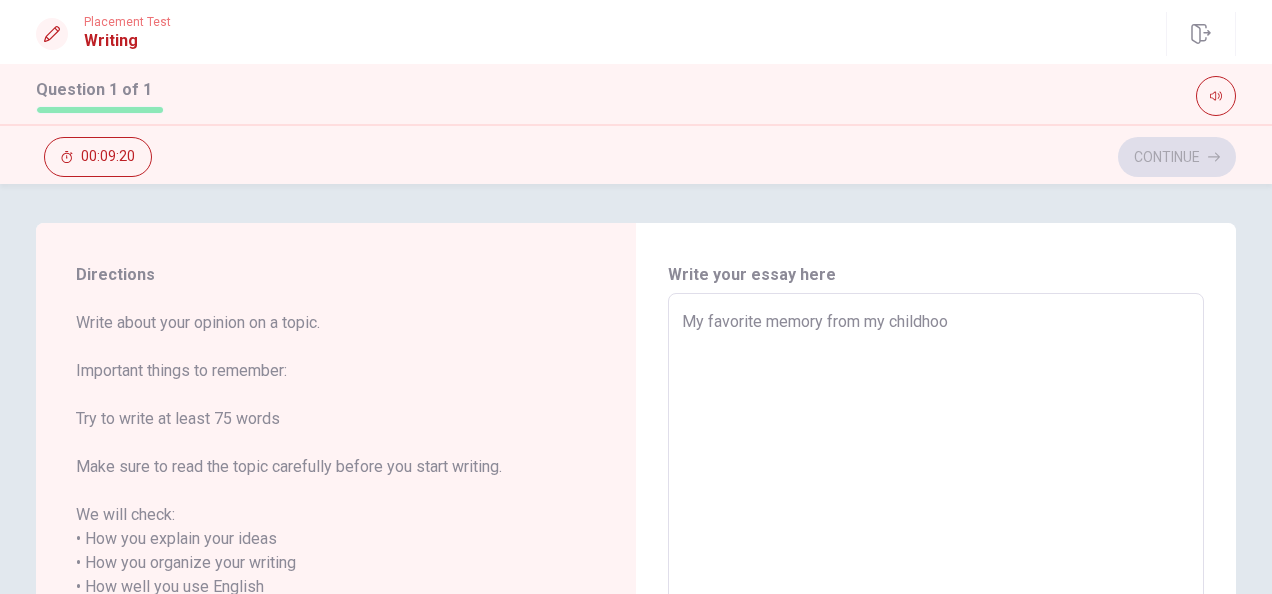 type on "x" 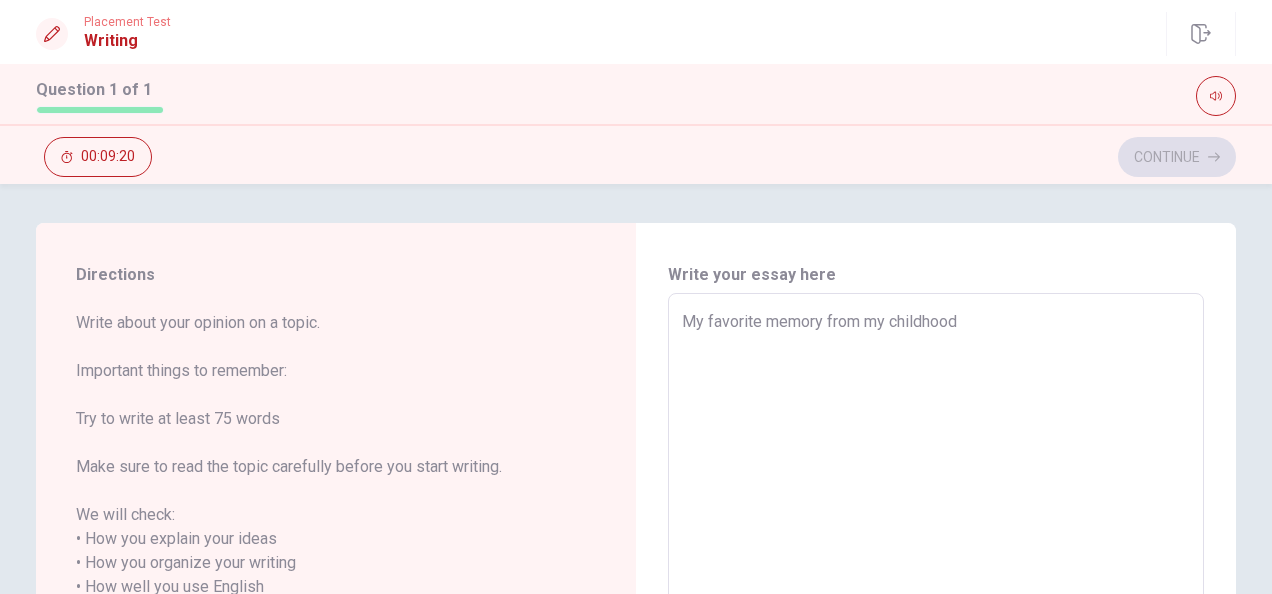type on "x" 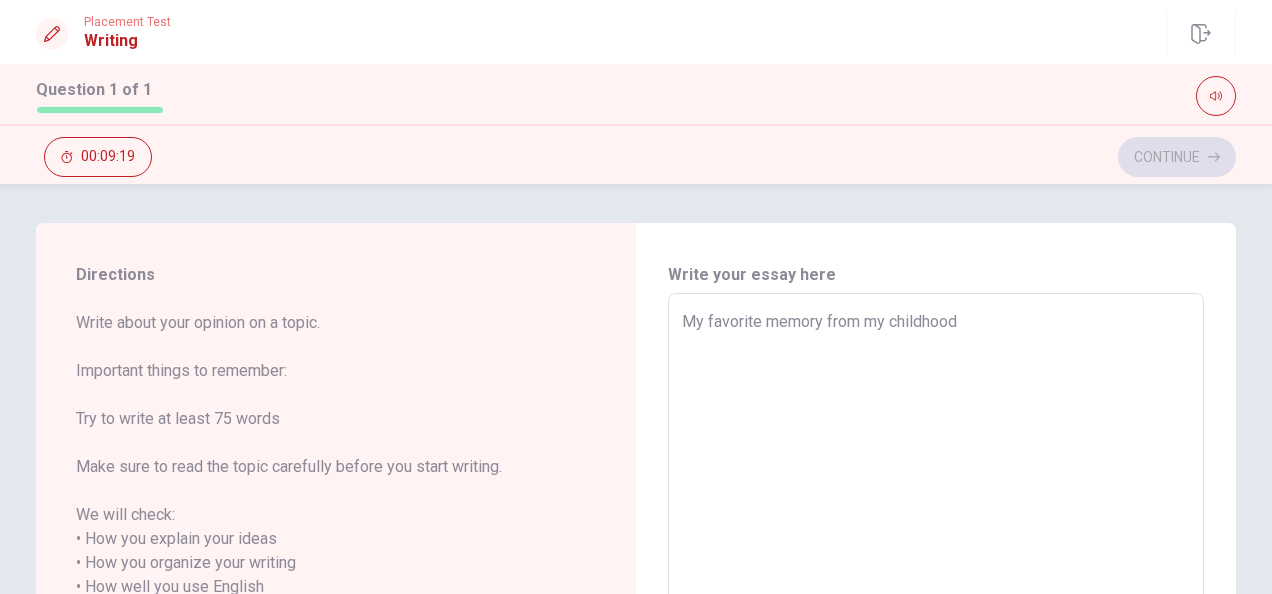 type on "My favorite memory from my childhood i" 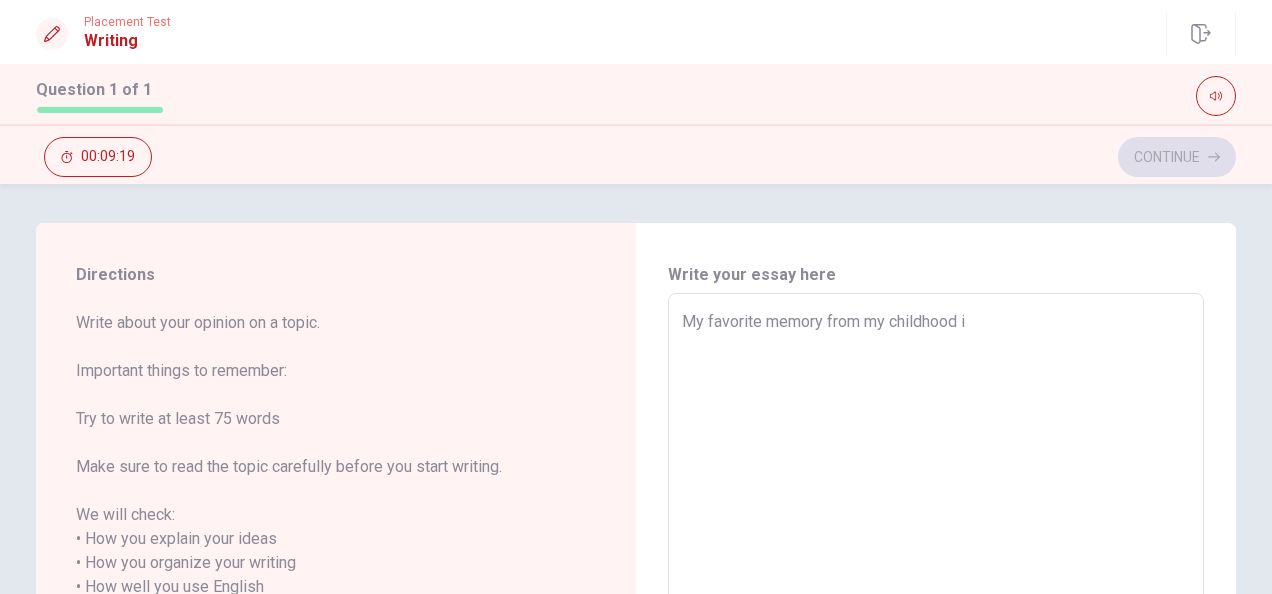 type on "x" 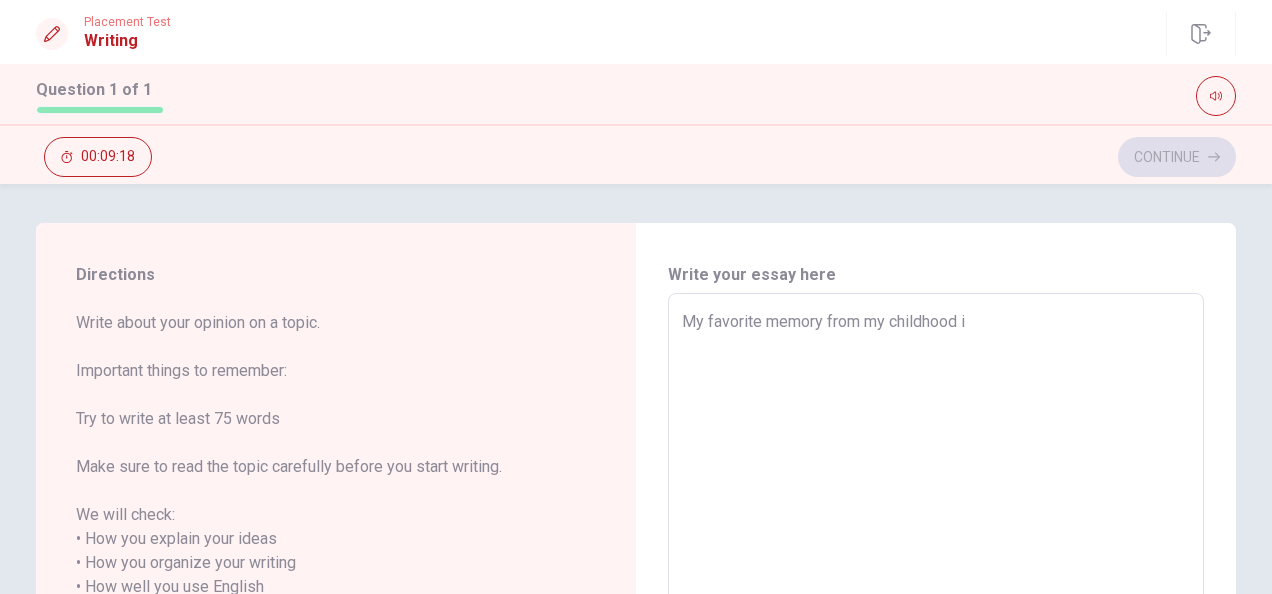 type on "My favorite memory from my childhood i" 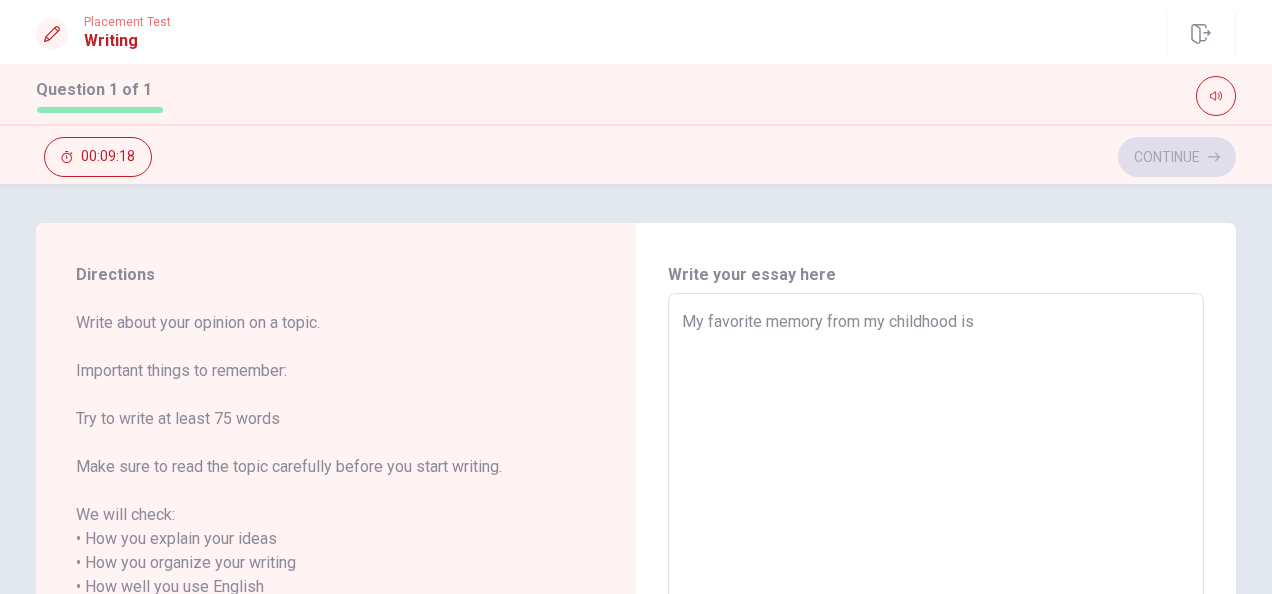 type on "x" 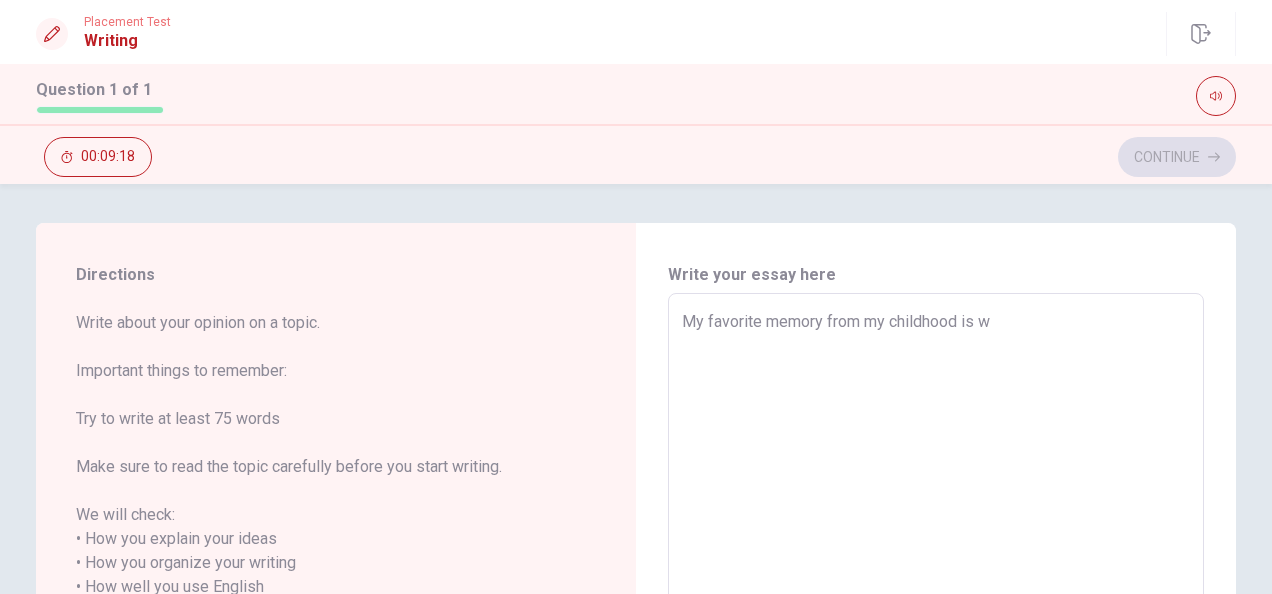 type on "x" 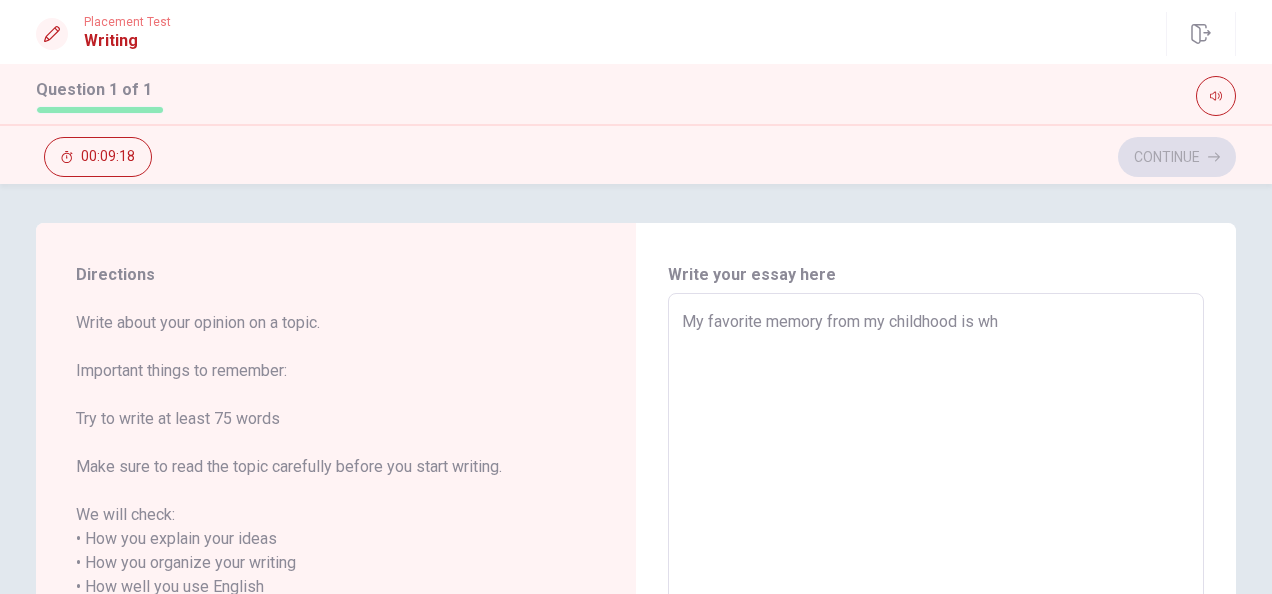type on "x" 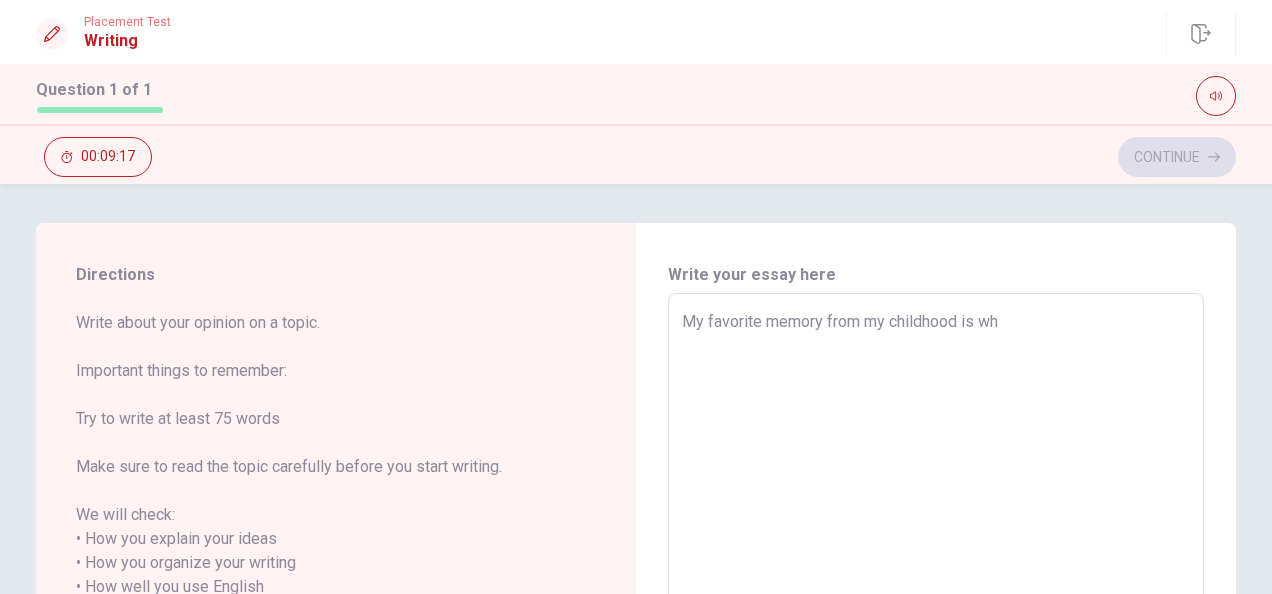 type on "My favorite memory from my childhood is whe" 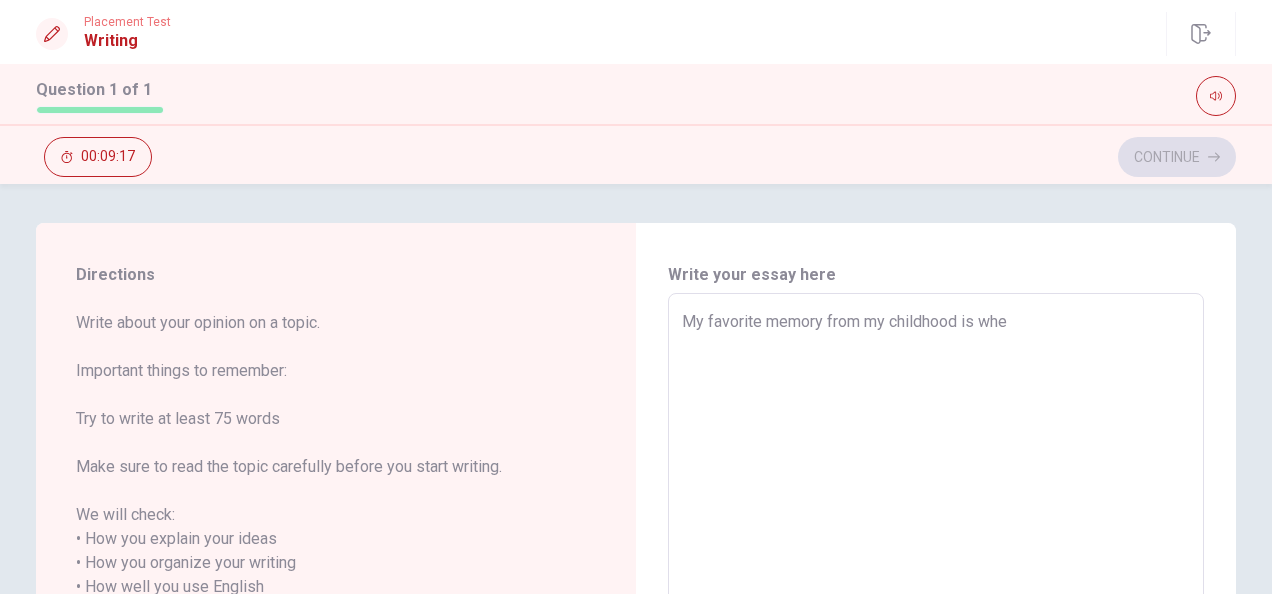 type on "x" 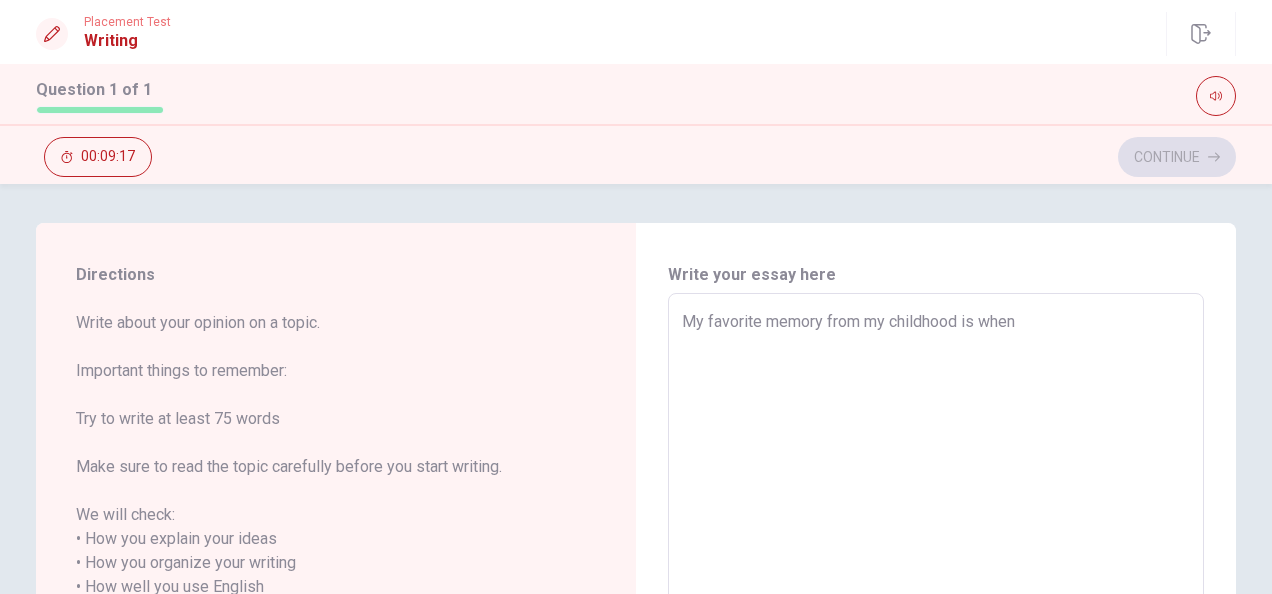 type on "x" 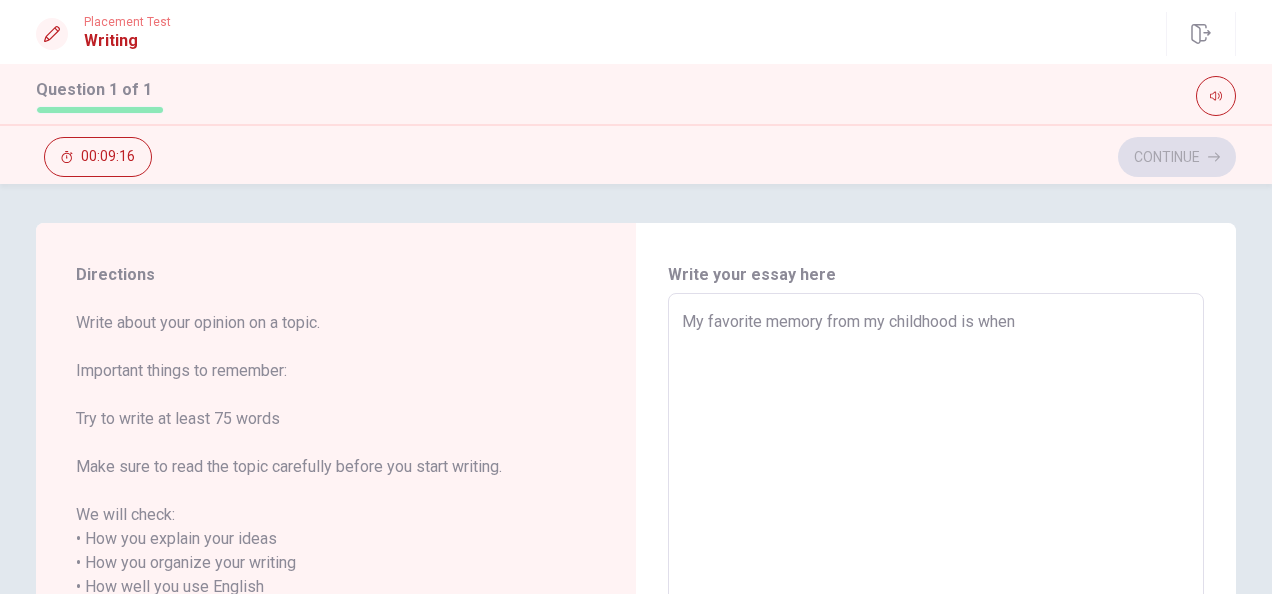 type on "My favorite memory from my childhood is when I" 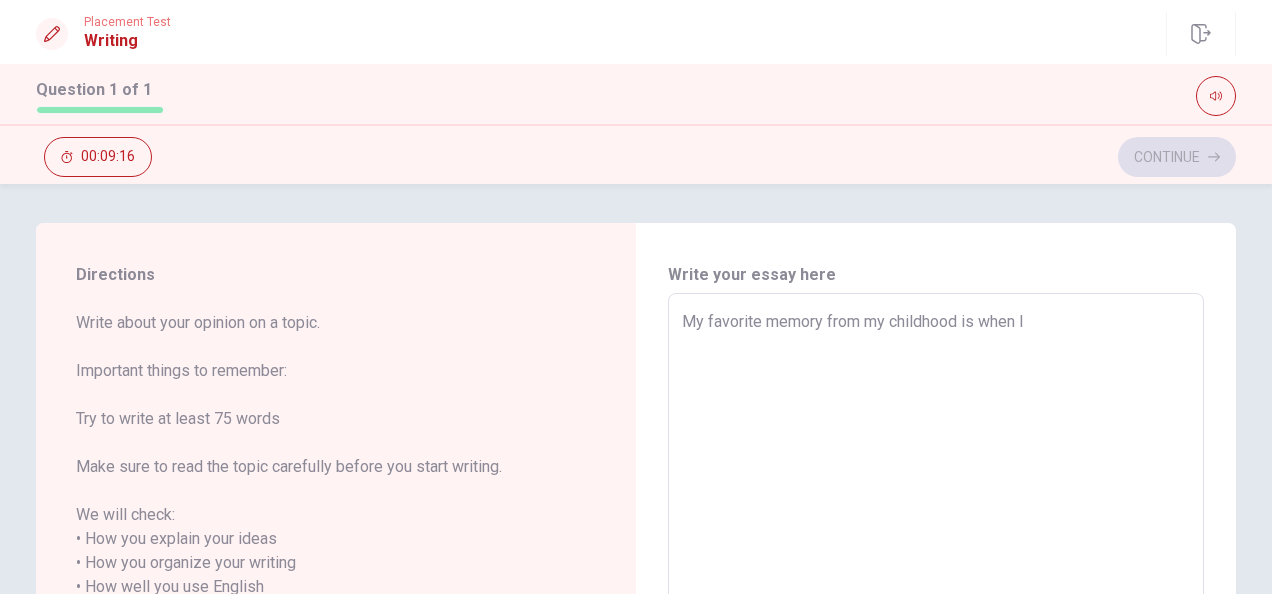 type on "x" 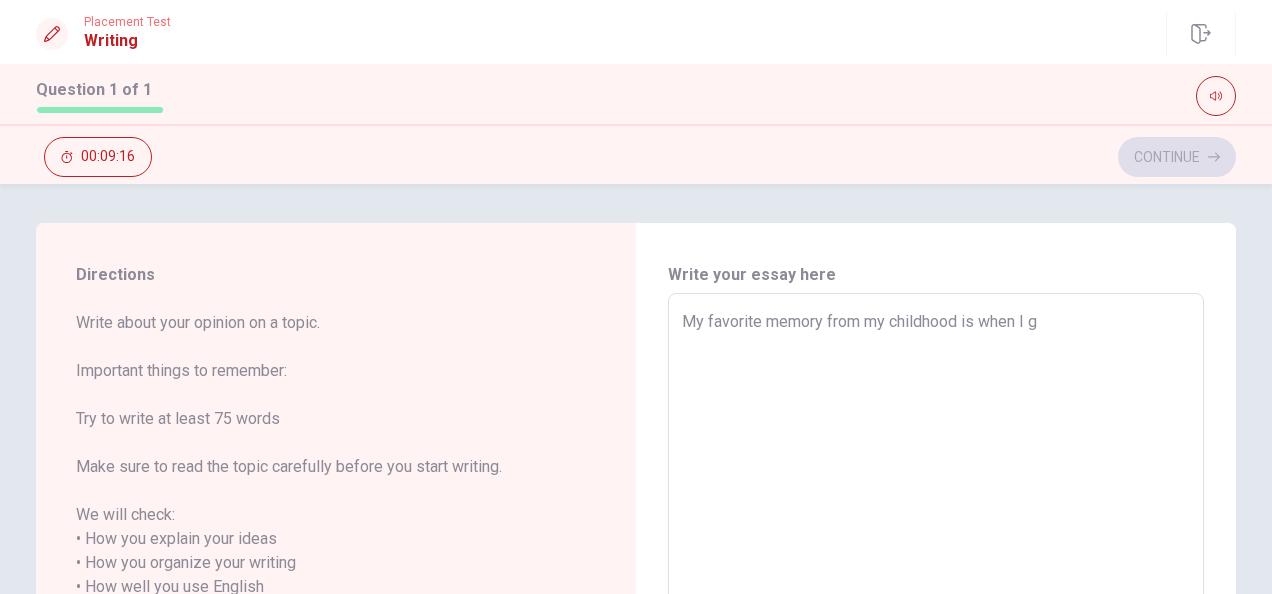 type on "x" 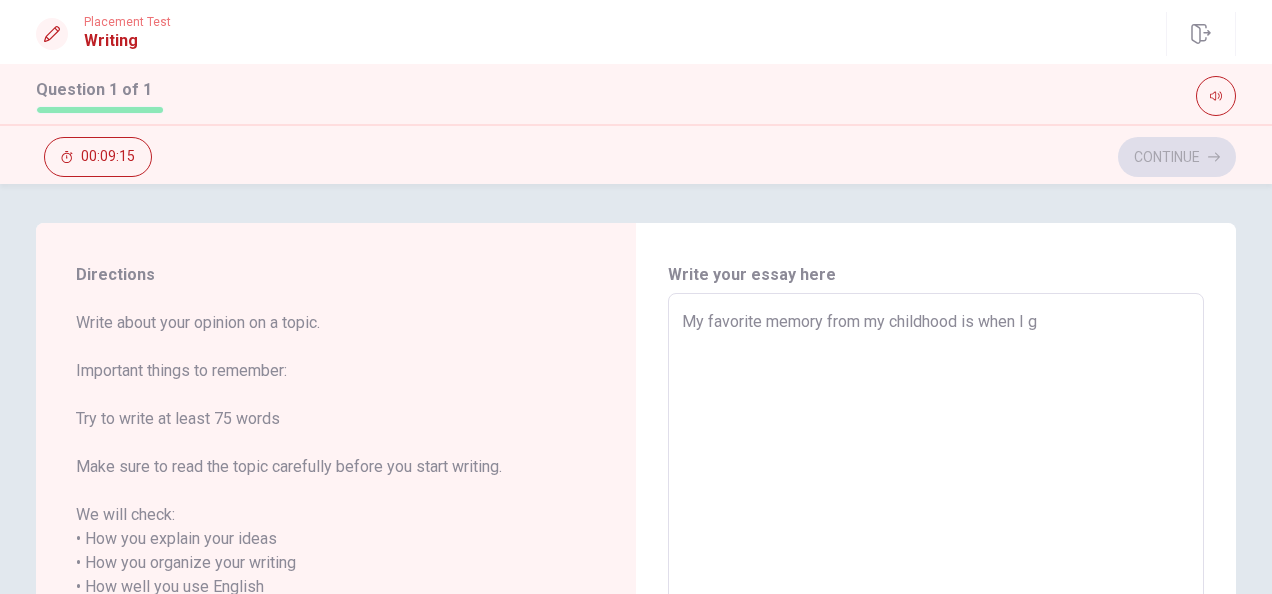 type on "My favorite memory from my childhood is when I go" 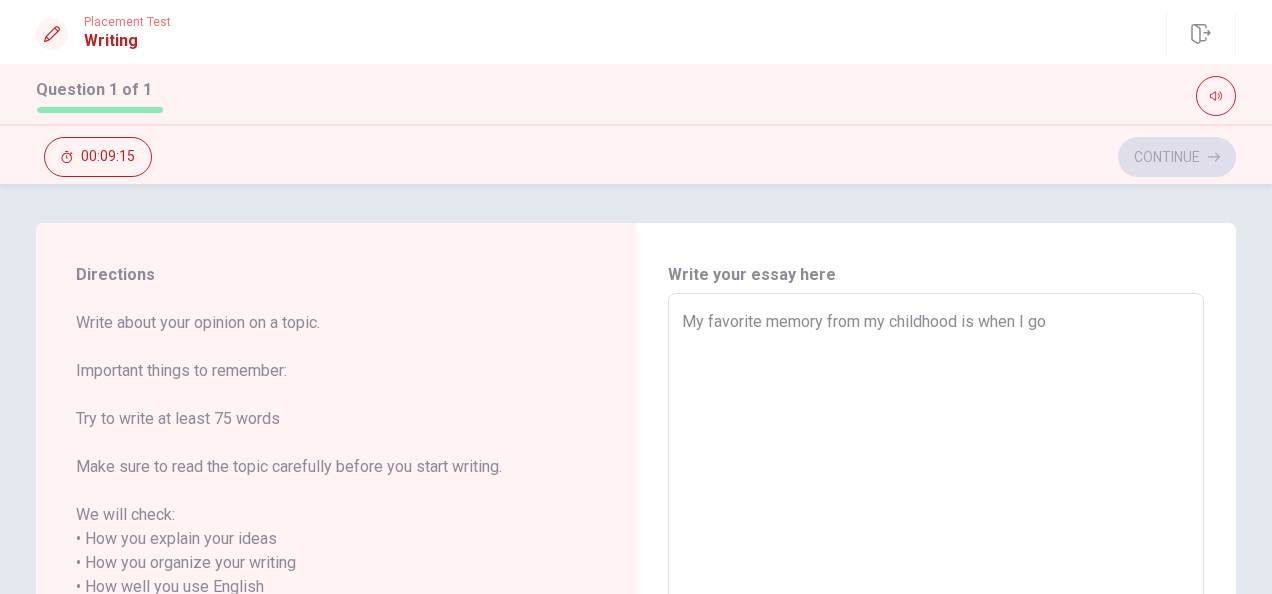 type on "x" 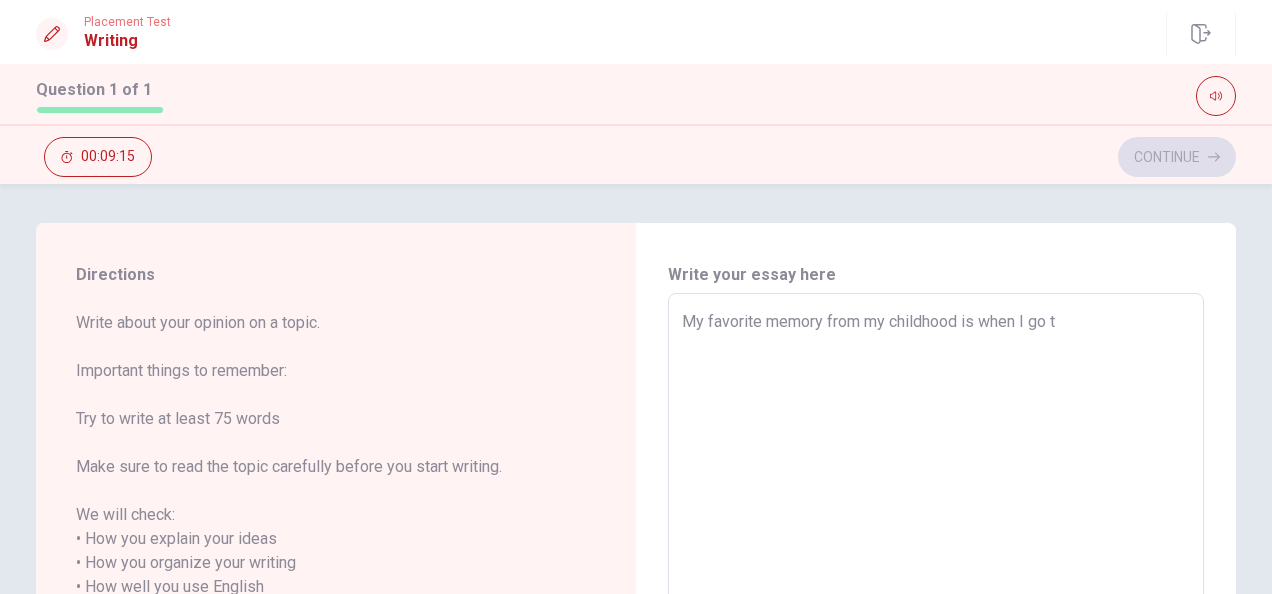 type on "x" 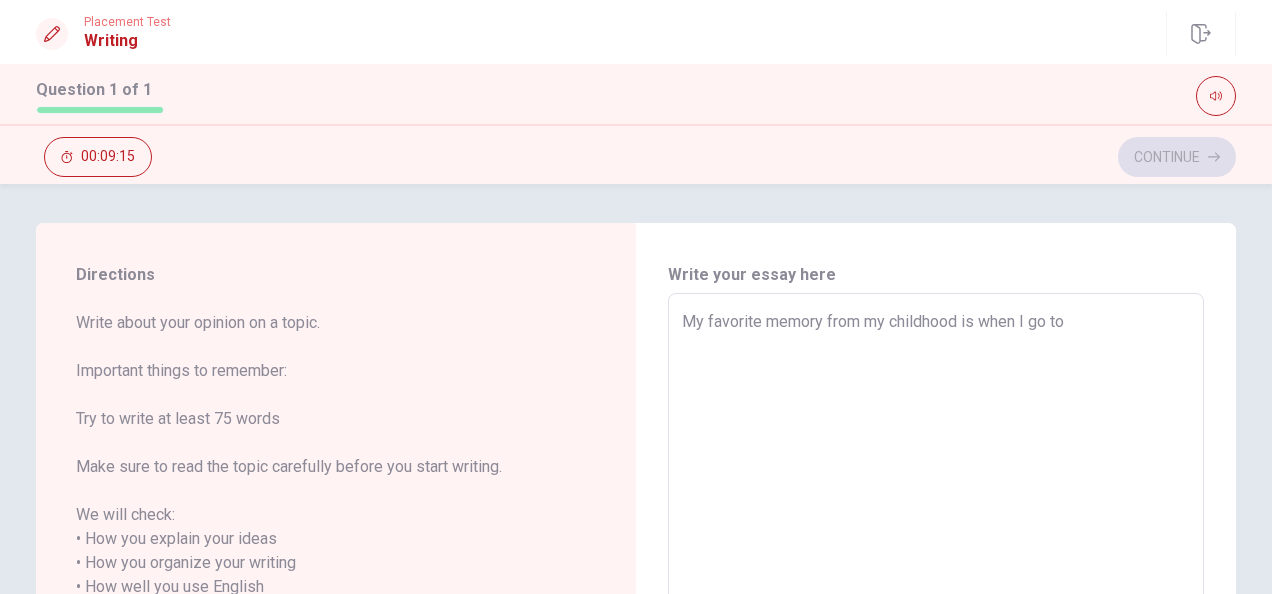 type on "x" 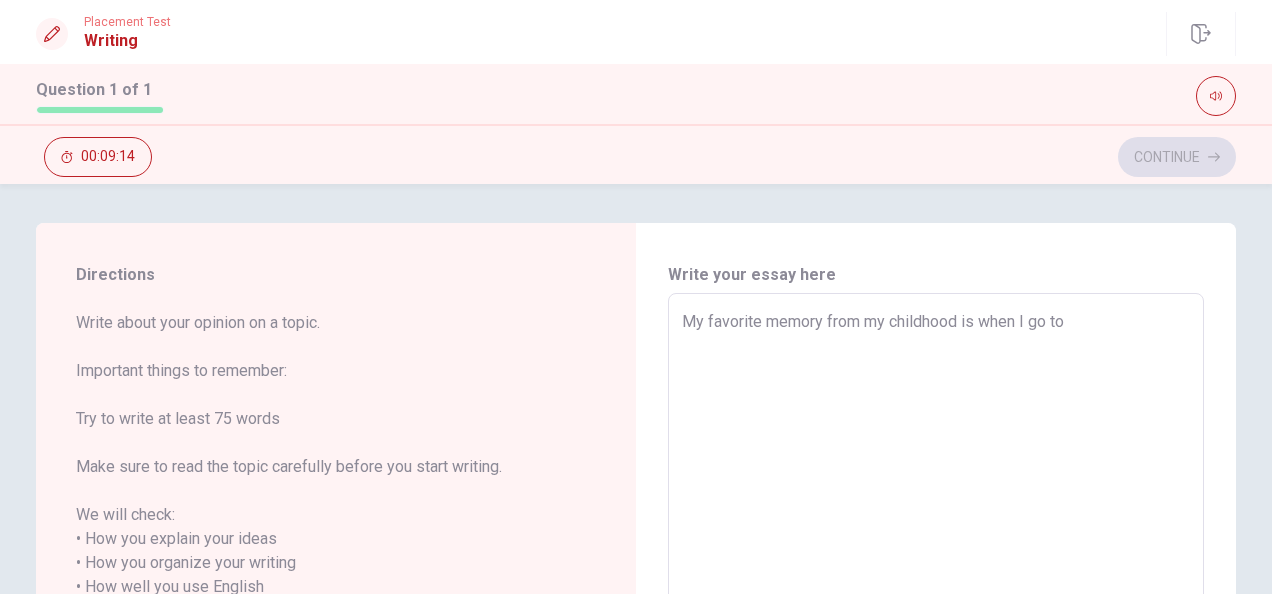 type on "My favorite memory from my childhood is when I go to" 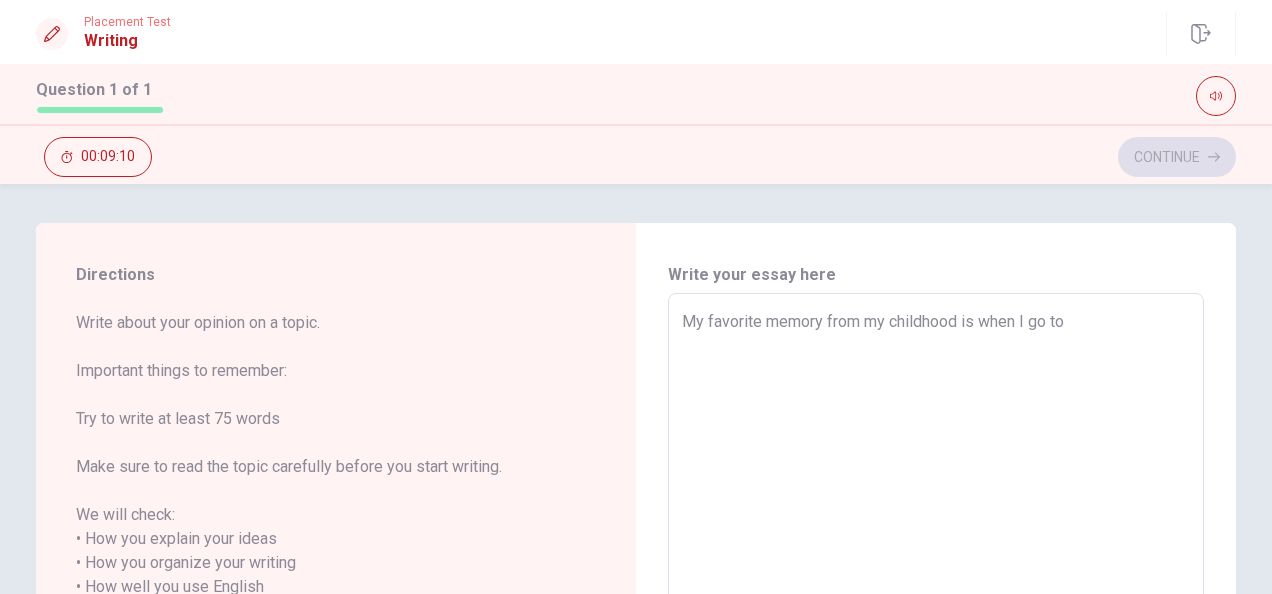 click on "My favorite memory from my childhood is when I go to" at bounding box center [936, 587] 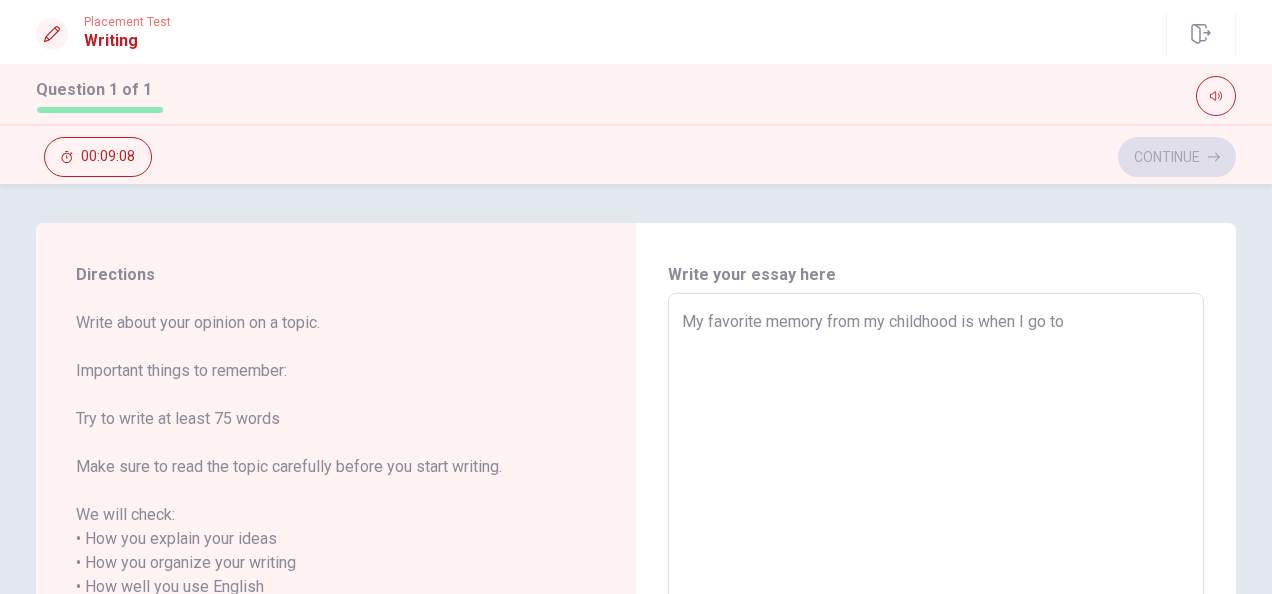click on "My favorite memory from my childhood is when I go to" at bounding box center [936, 587] 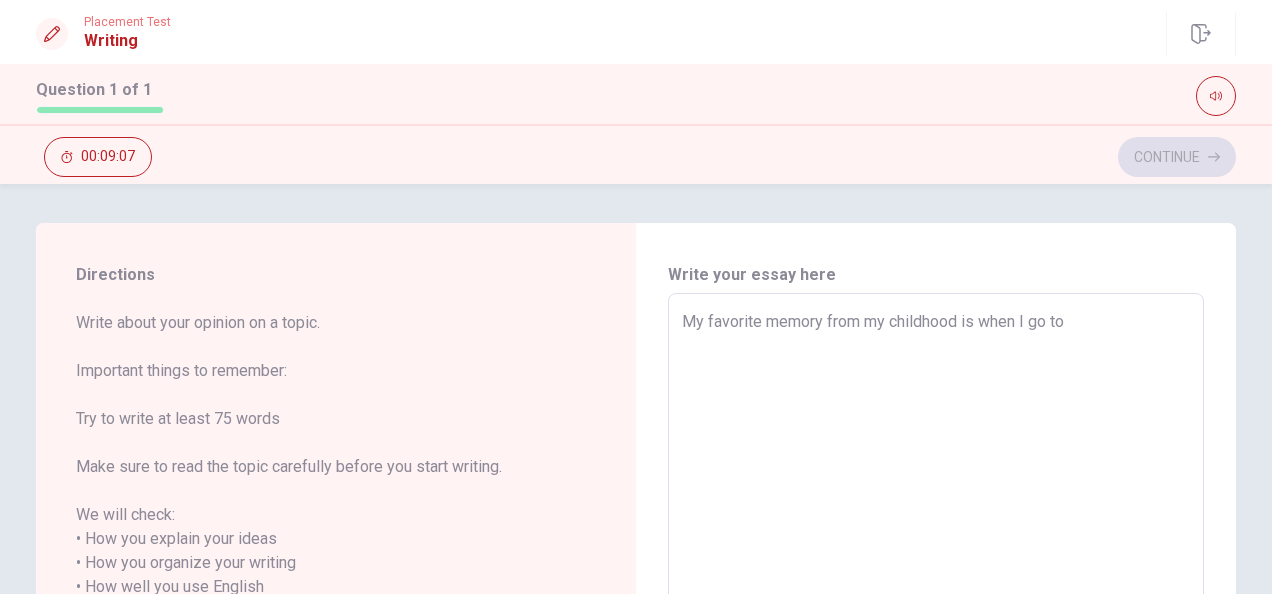 type on "My favorite memory from my childhood is when I go to B" 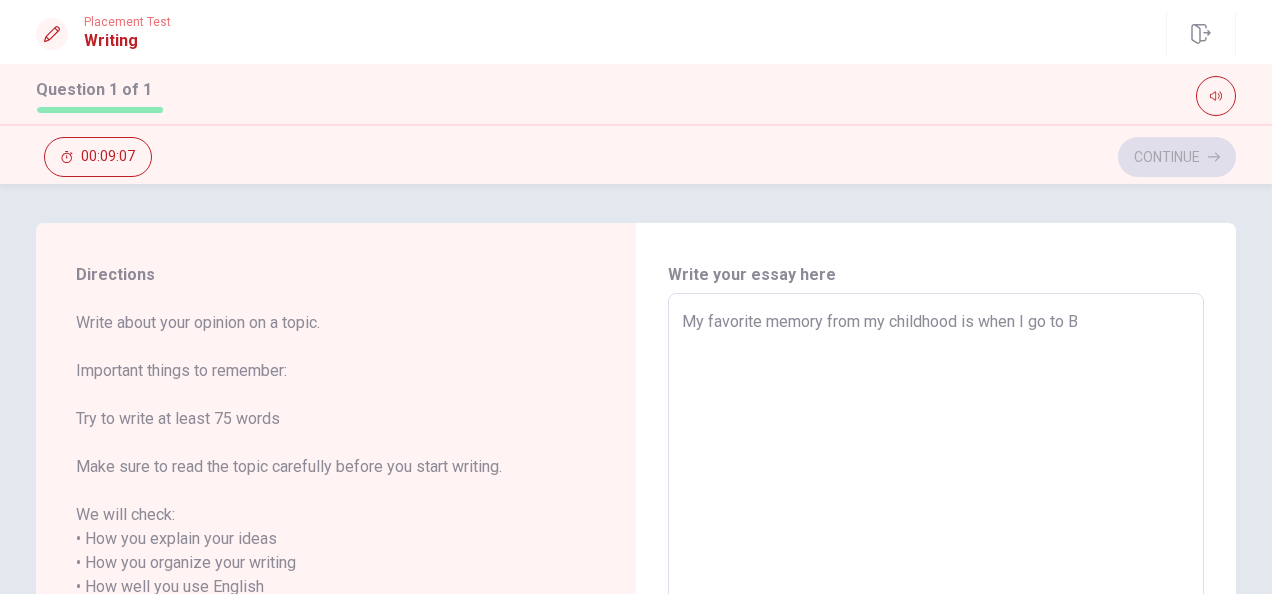 type on "x" 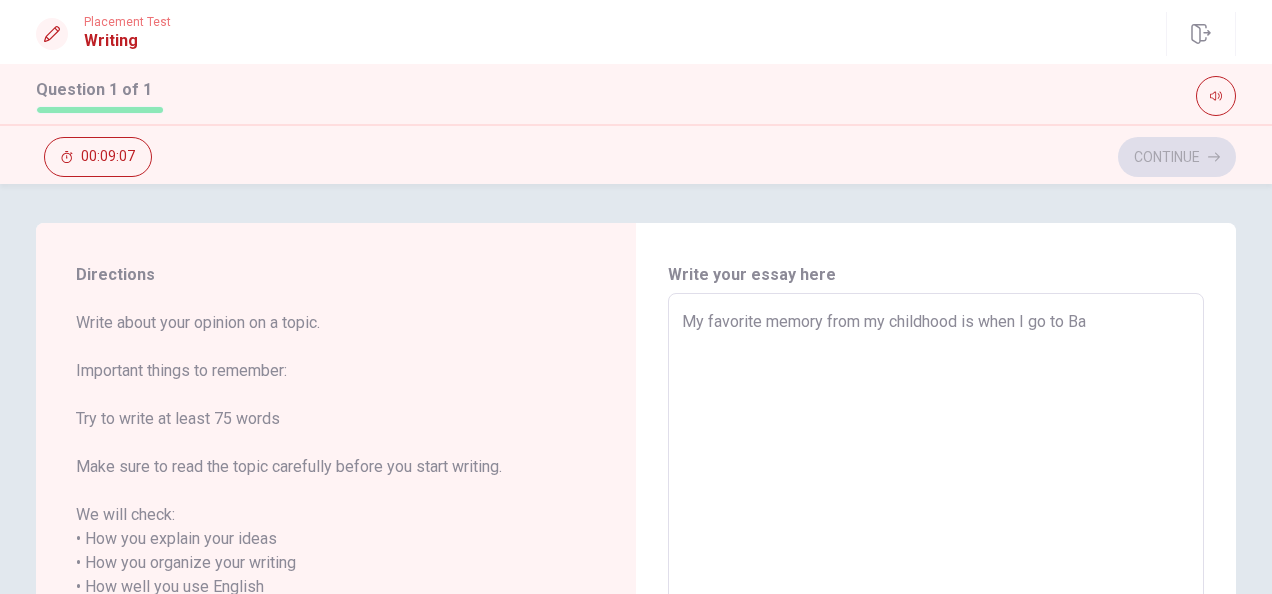type on "x" 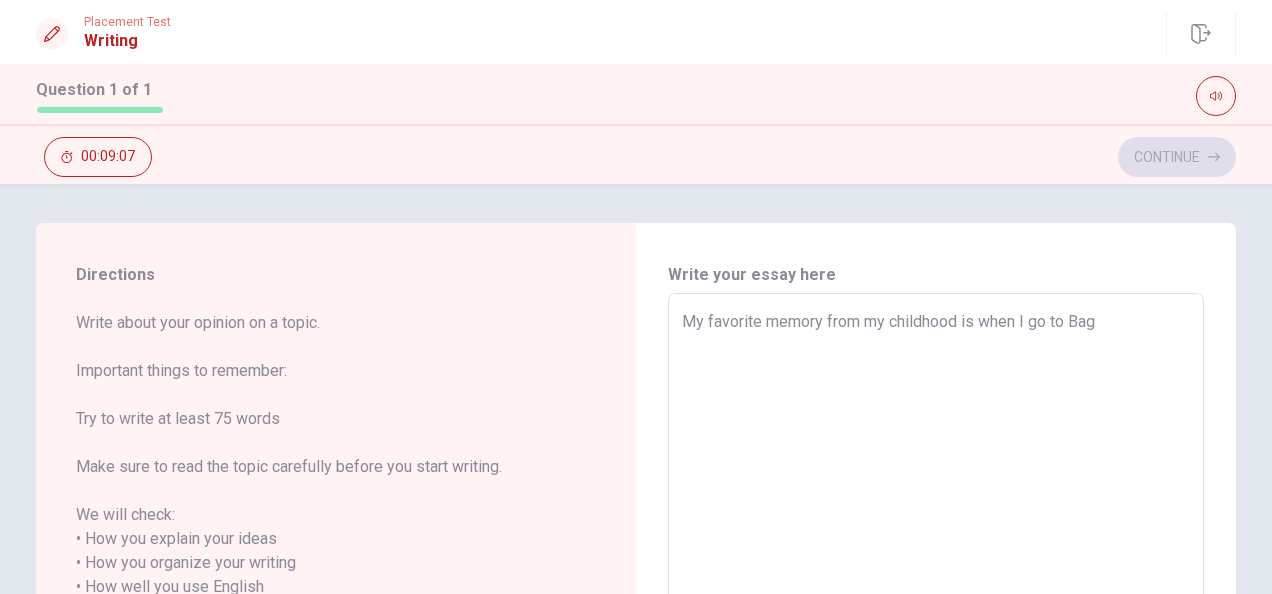 type on "x" 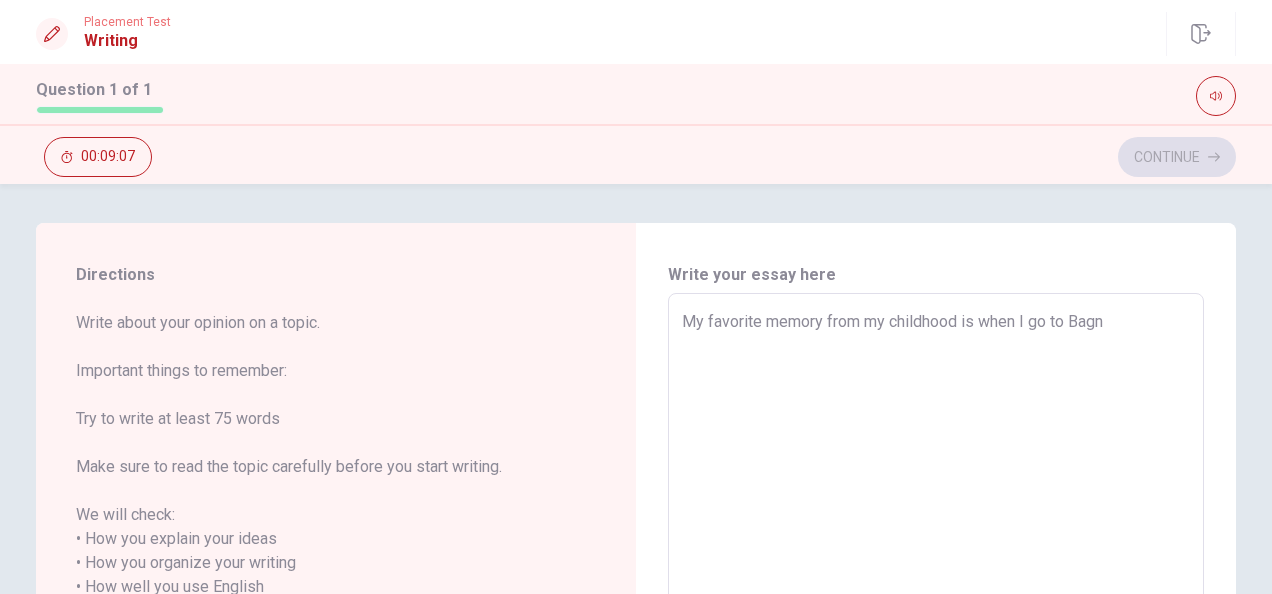 type on "x" 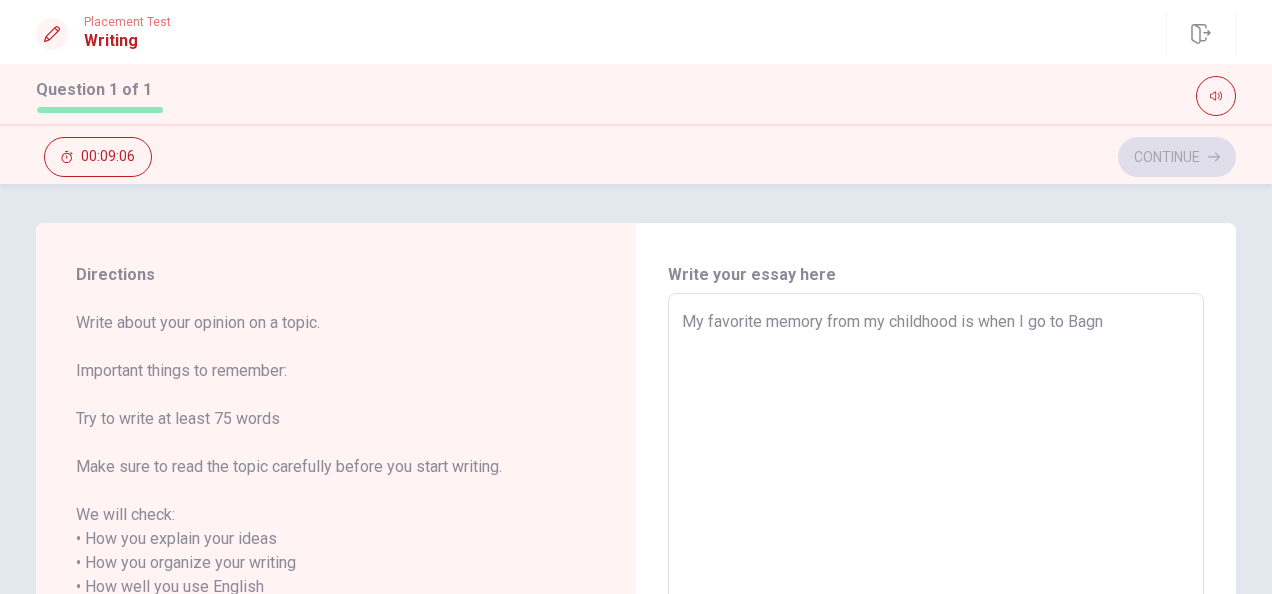 type on "My favorite memory from my childhood is when I go to [GEOGRAPHIC_DATA]" 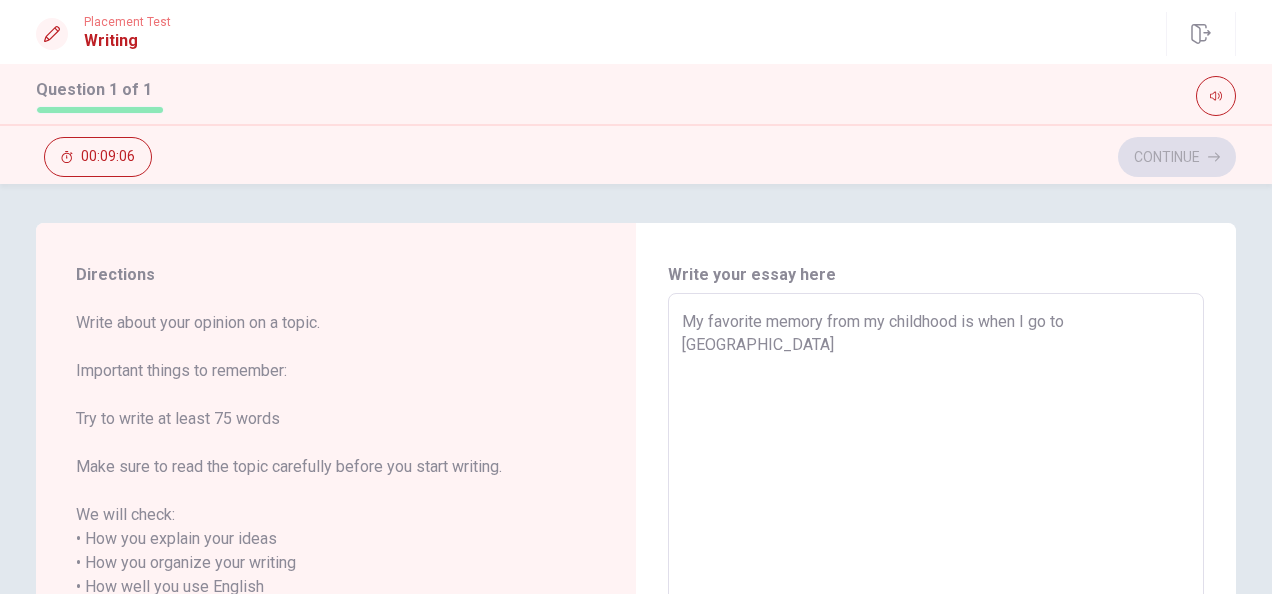 type on "x" 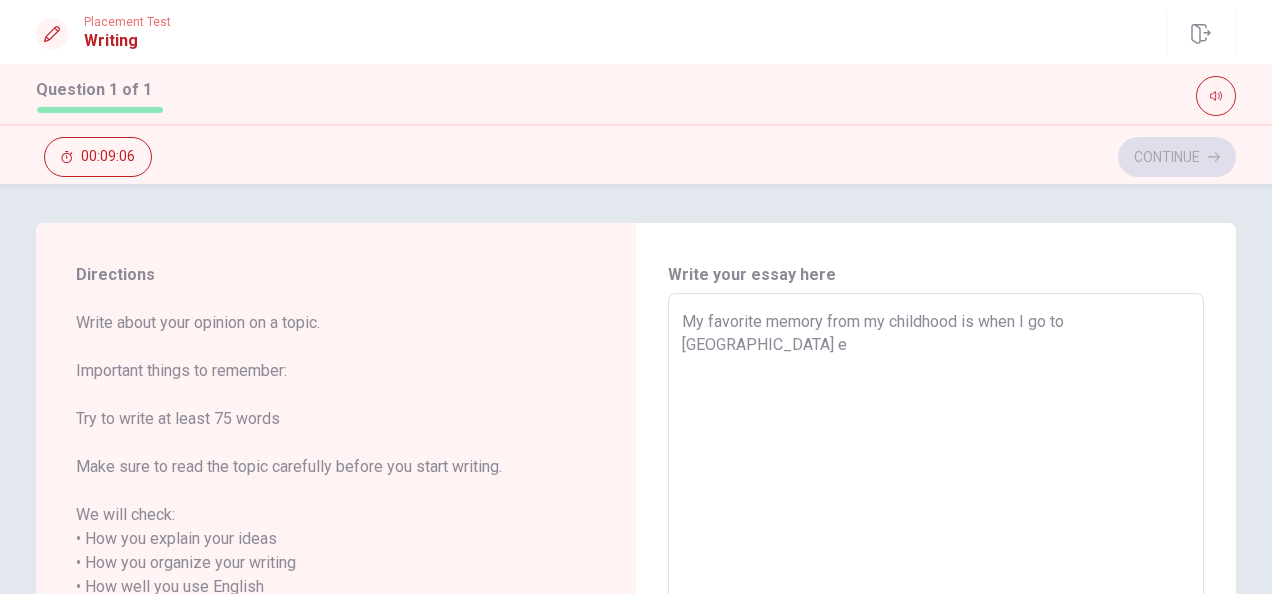 type on "x" 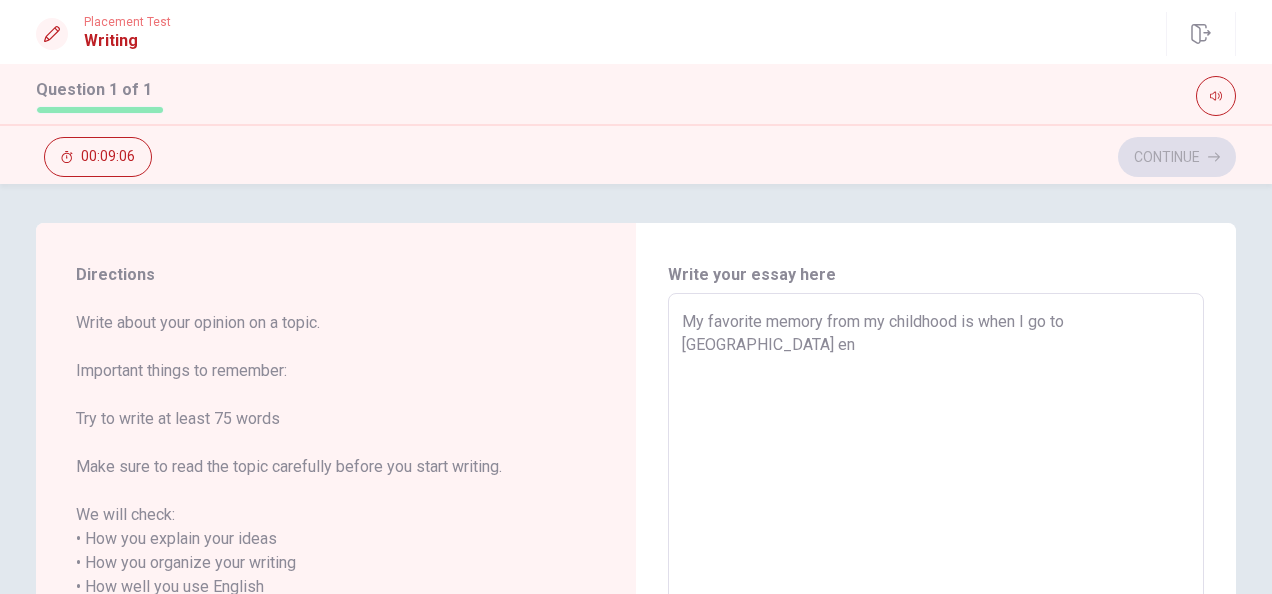 type on "x" 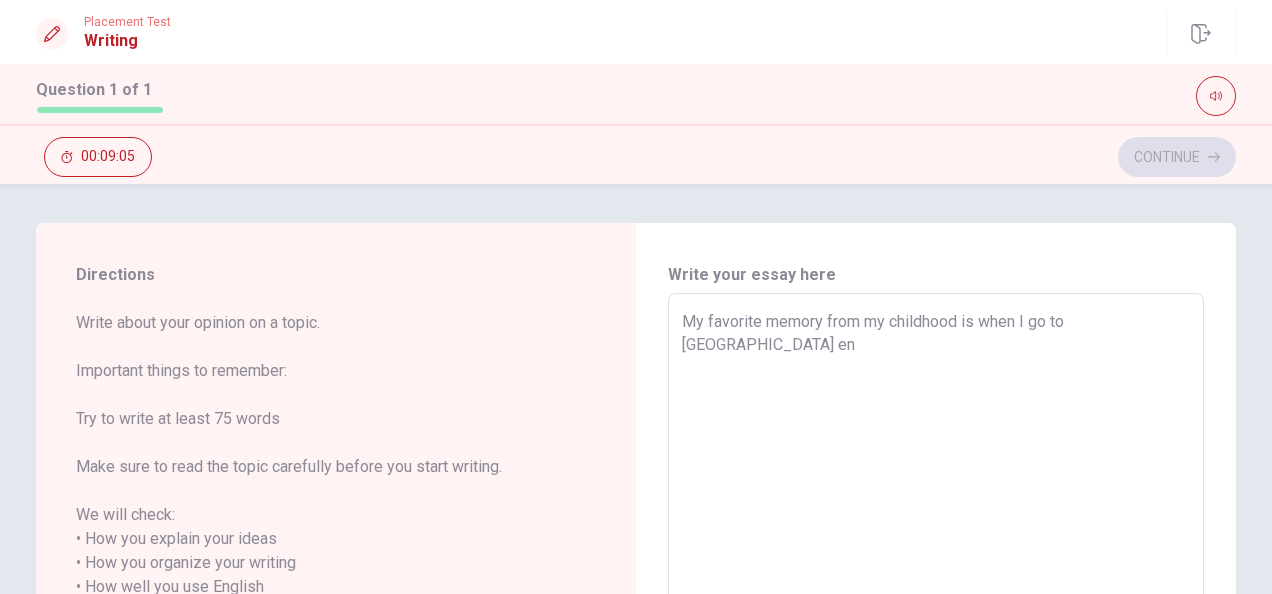 type on "My favorite memory from my childhood is when I go to [GEOGRAPHIC_DATA] en" 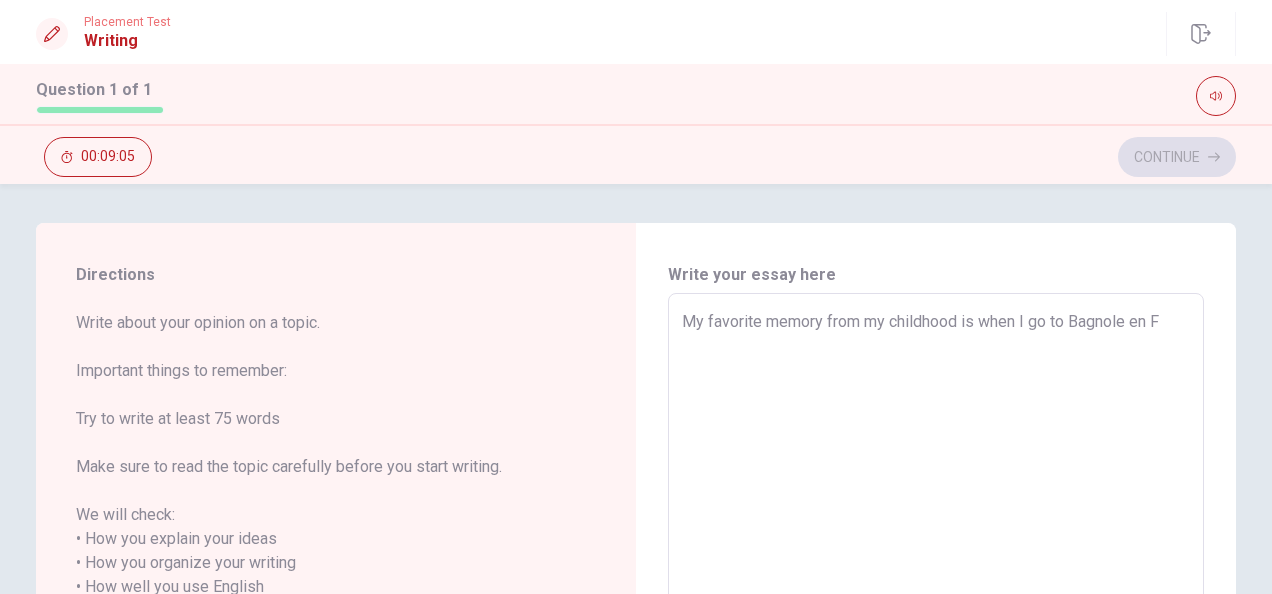 type on "x" 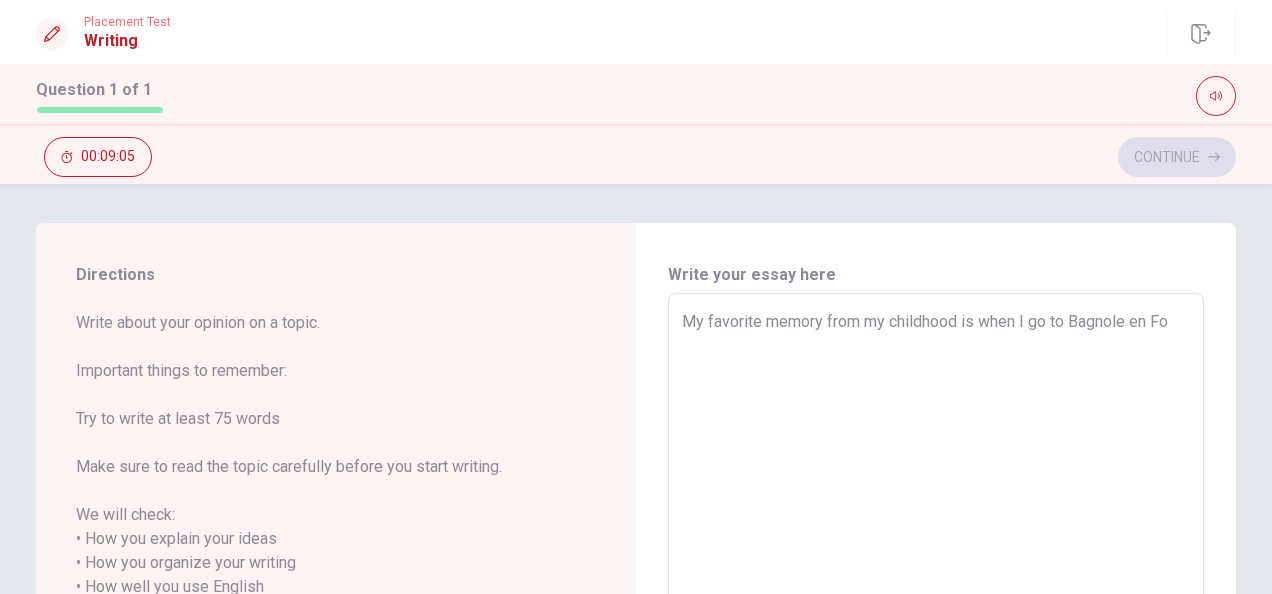 type on "x" 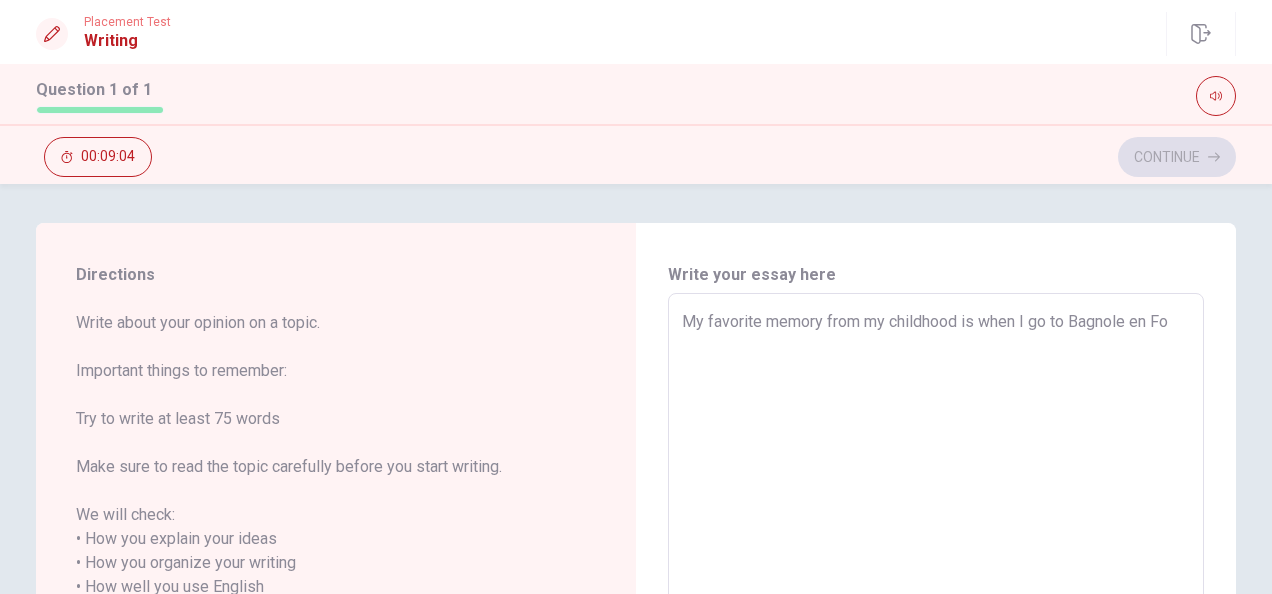 type on "My favorite memory from my childhood is when I go to Bagnole en For" 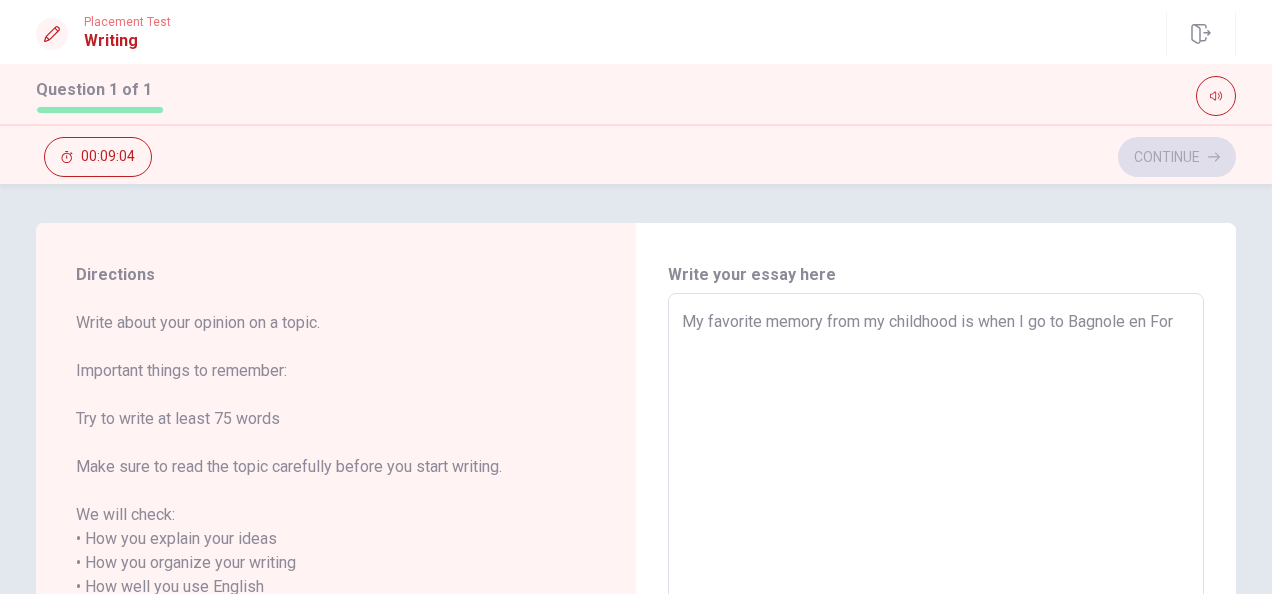 type on "x" 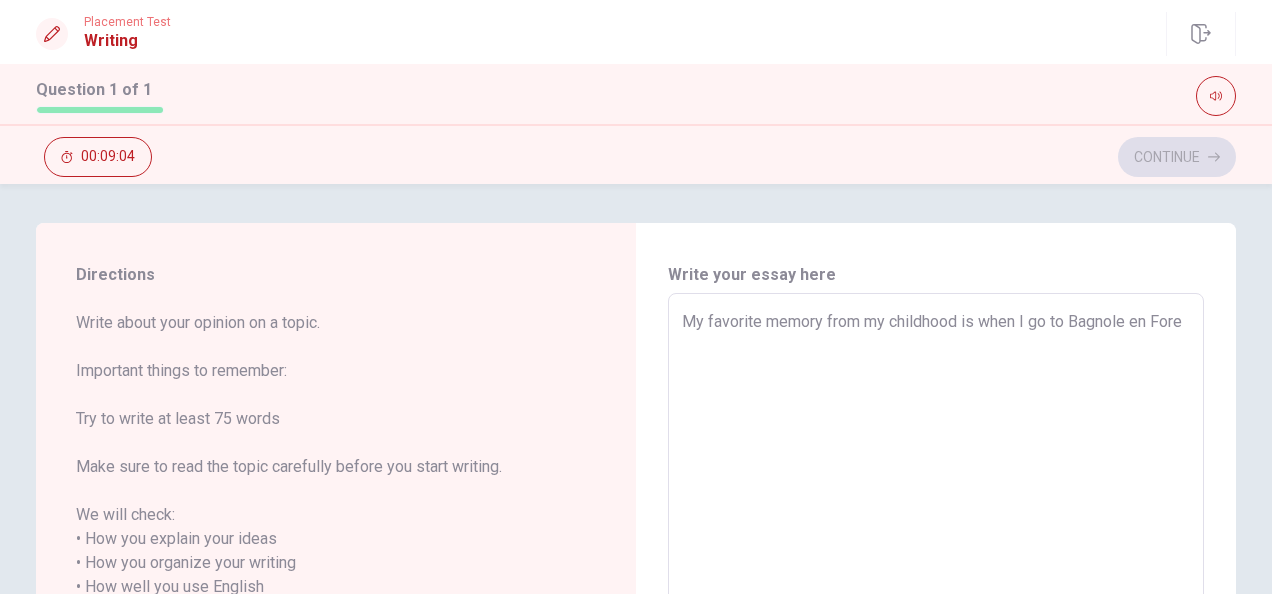 type on "x" 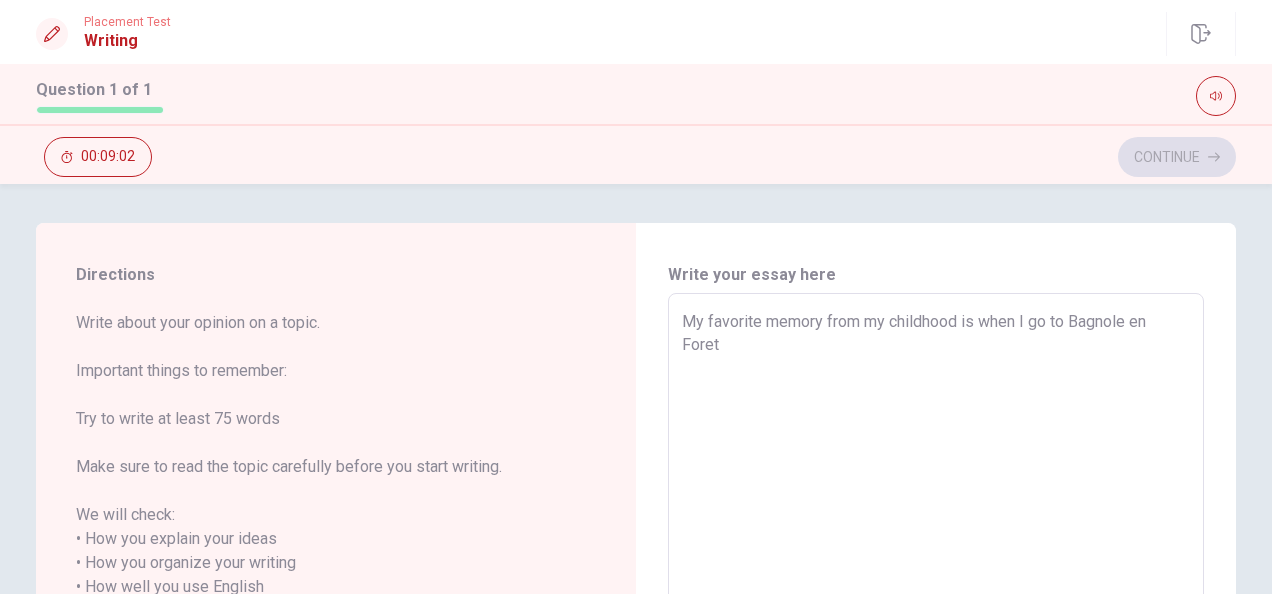 type on "x" 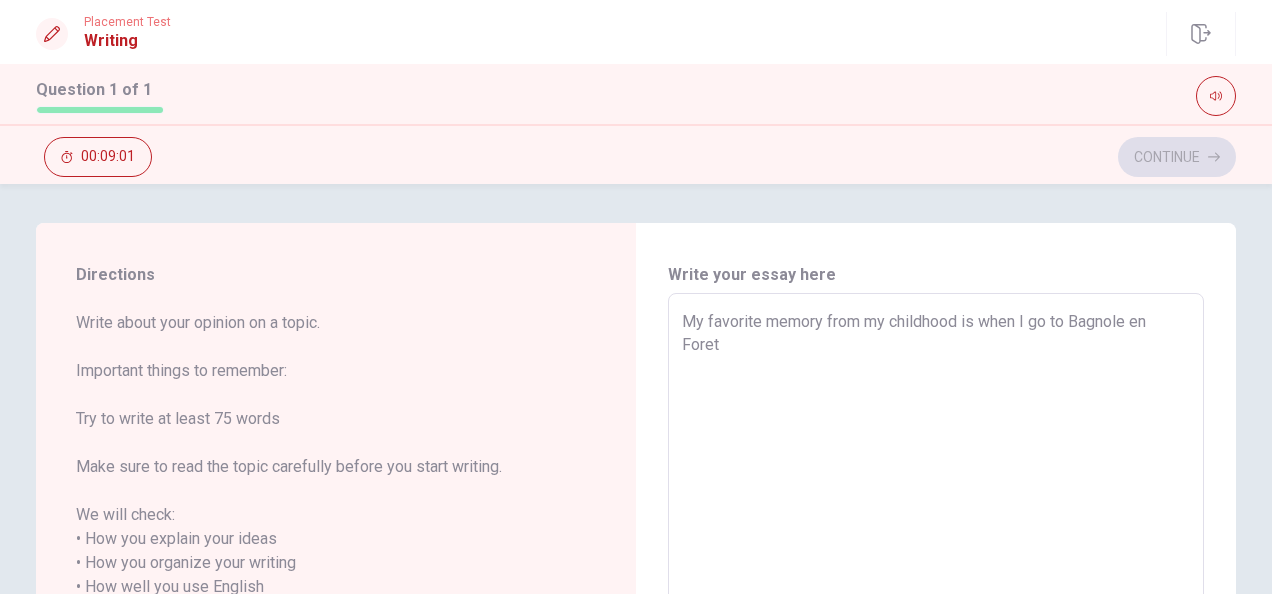 type on "My favorite memory from my childhood is when I go to Bagnole en Foret" 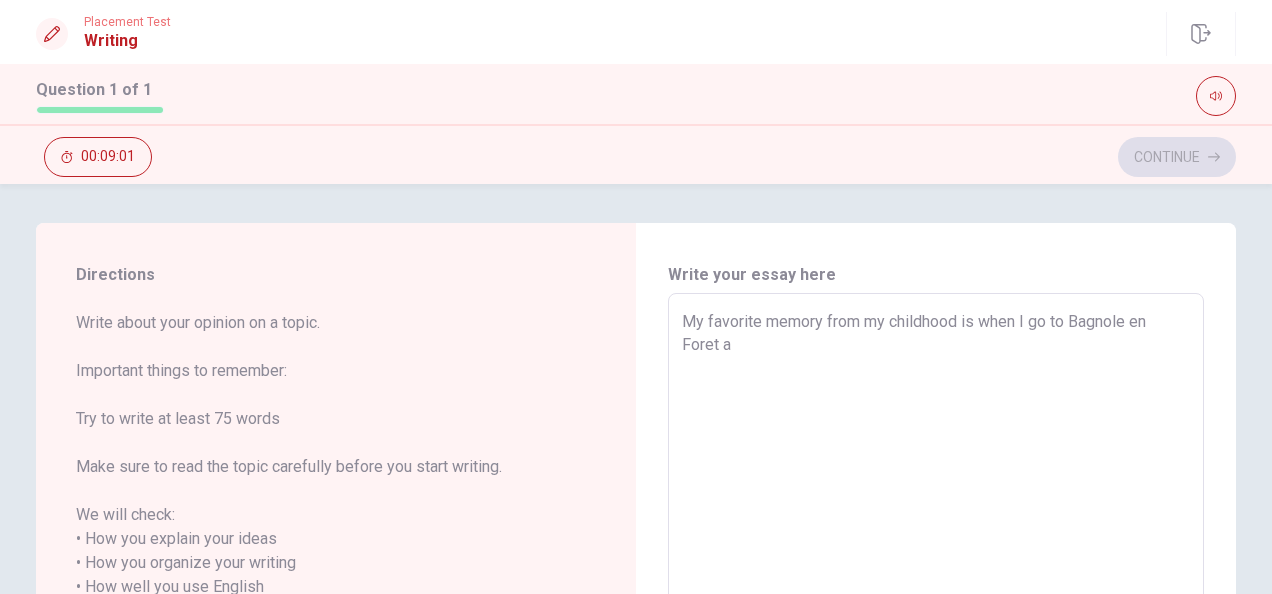 type on "My favorite memory from my childhood is when I go to Bagnole en Foret at" 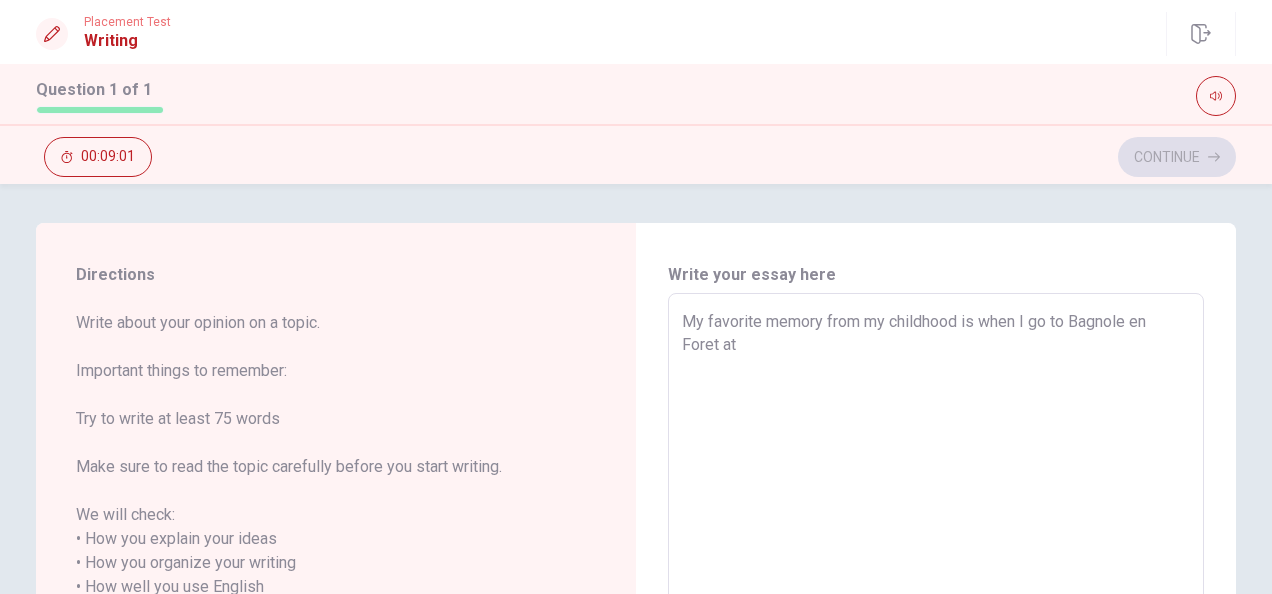 type on "x" 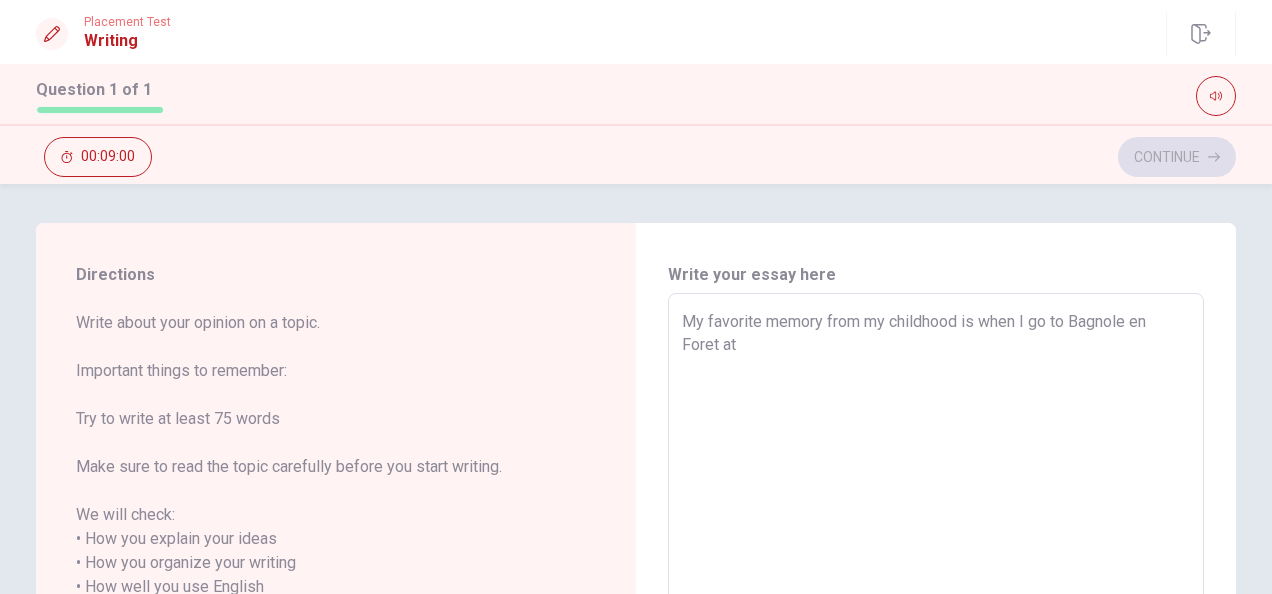 type on "My favorite memory from my childhood is when I go to Bagnole en Foret a" 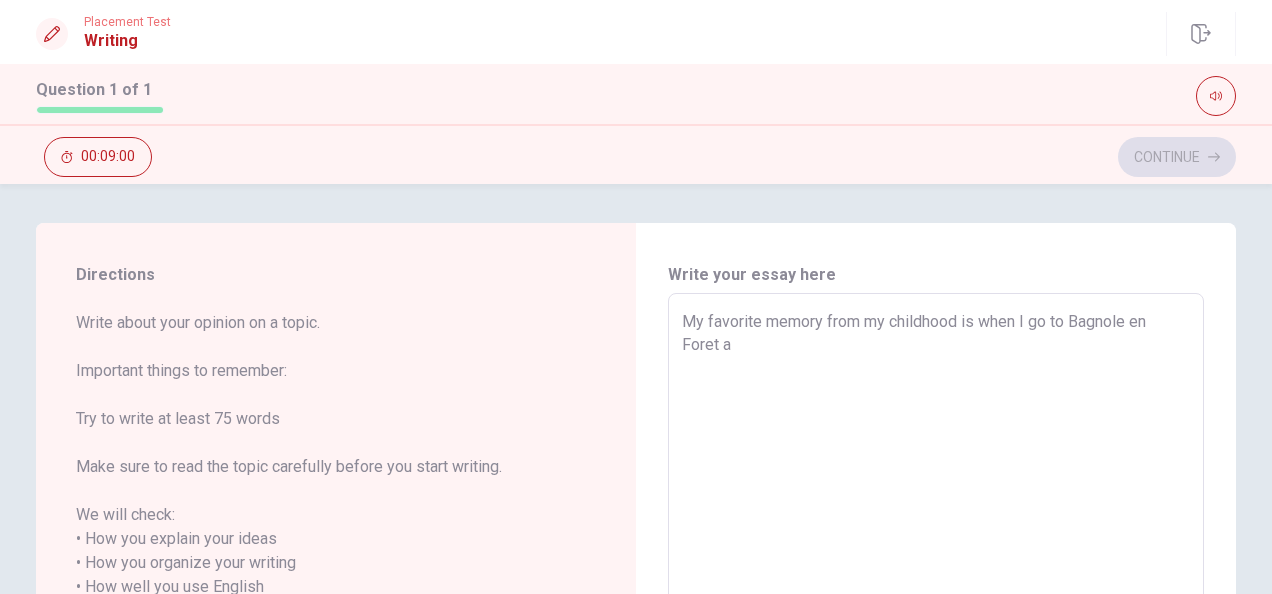 type on "x" 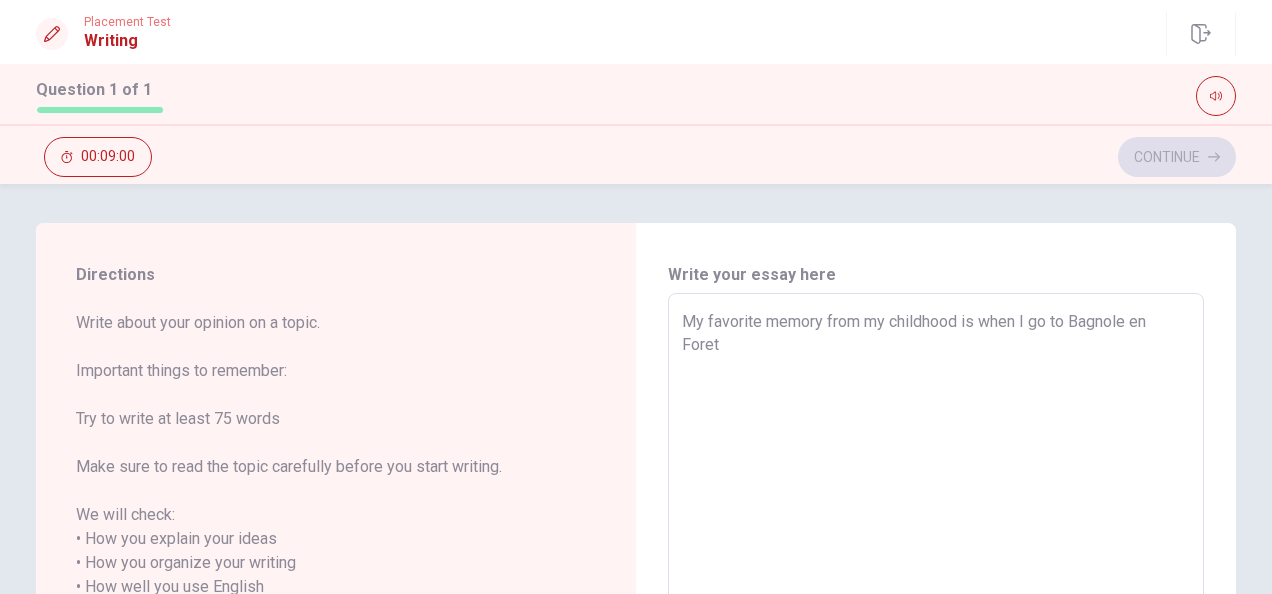 type on "x" 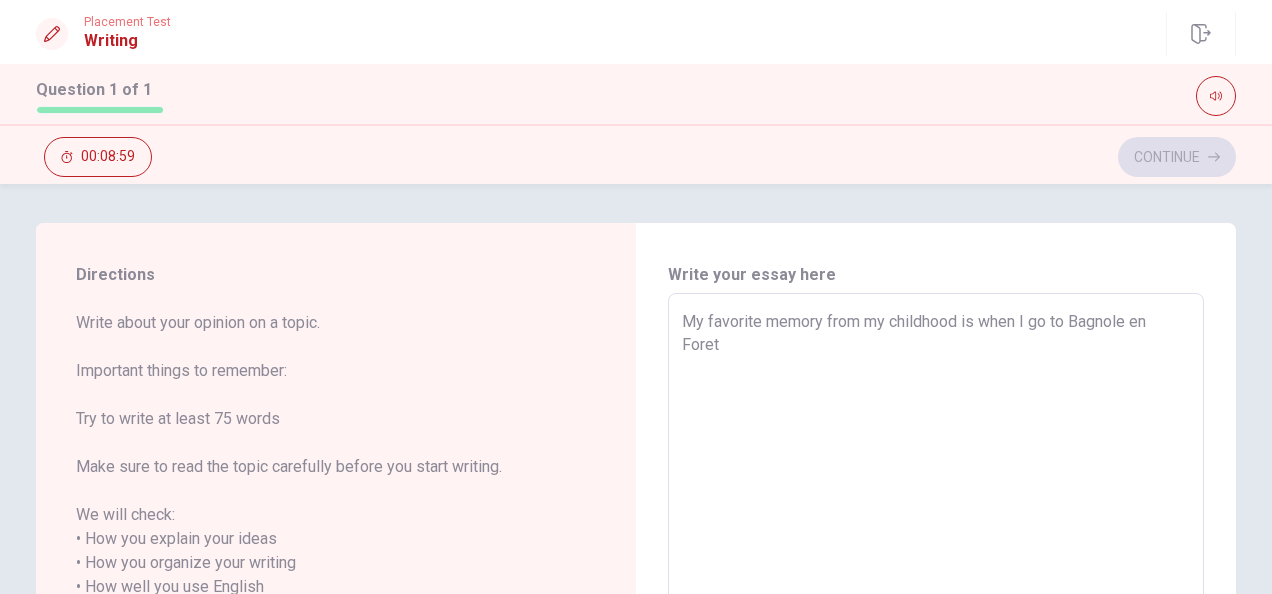 type on "My favorite memory from my childhood is when I go to Bagnole en Foret i" 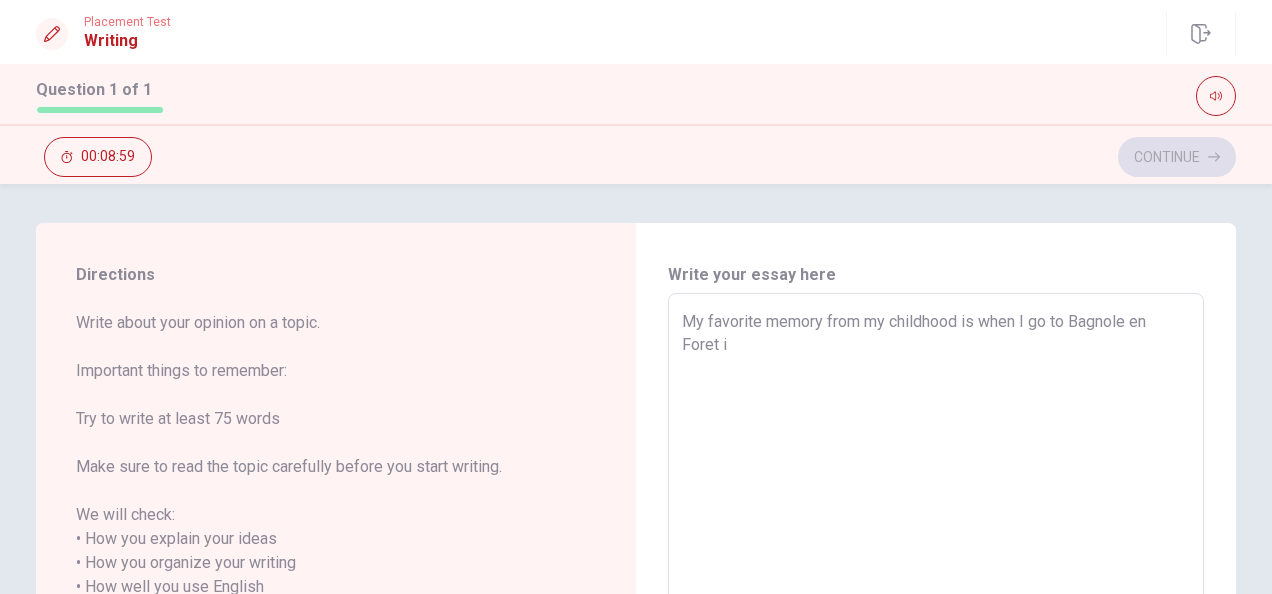 type on "x" 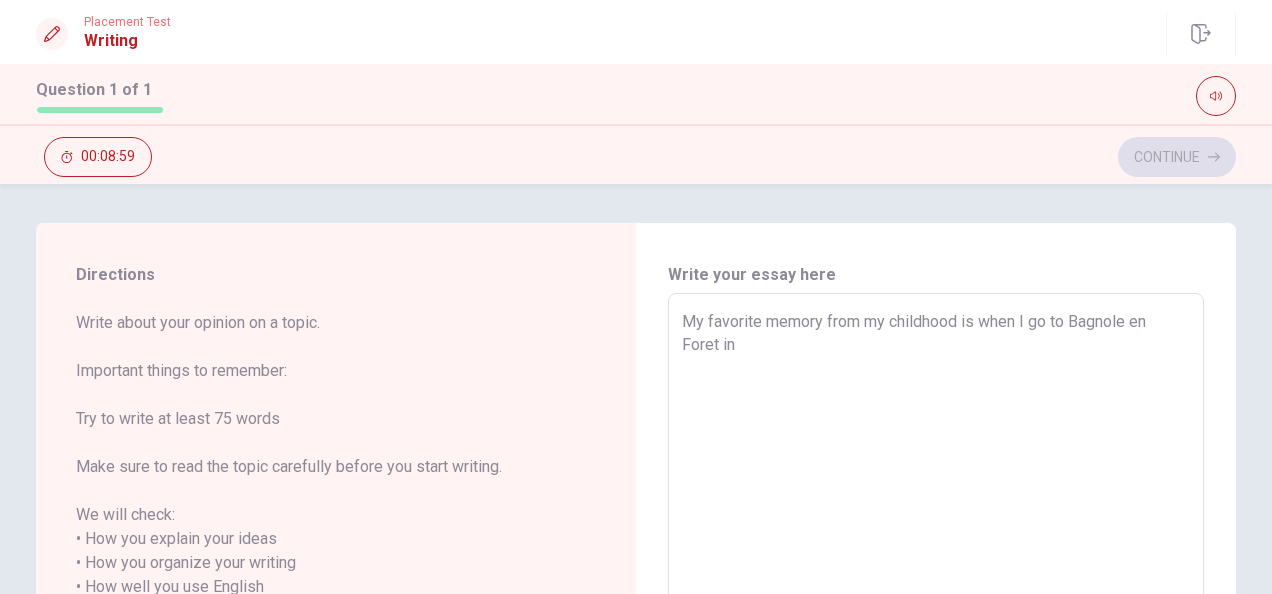 type on "x" 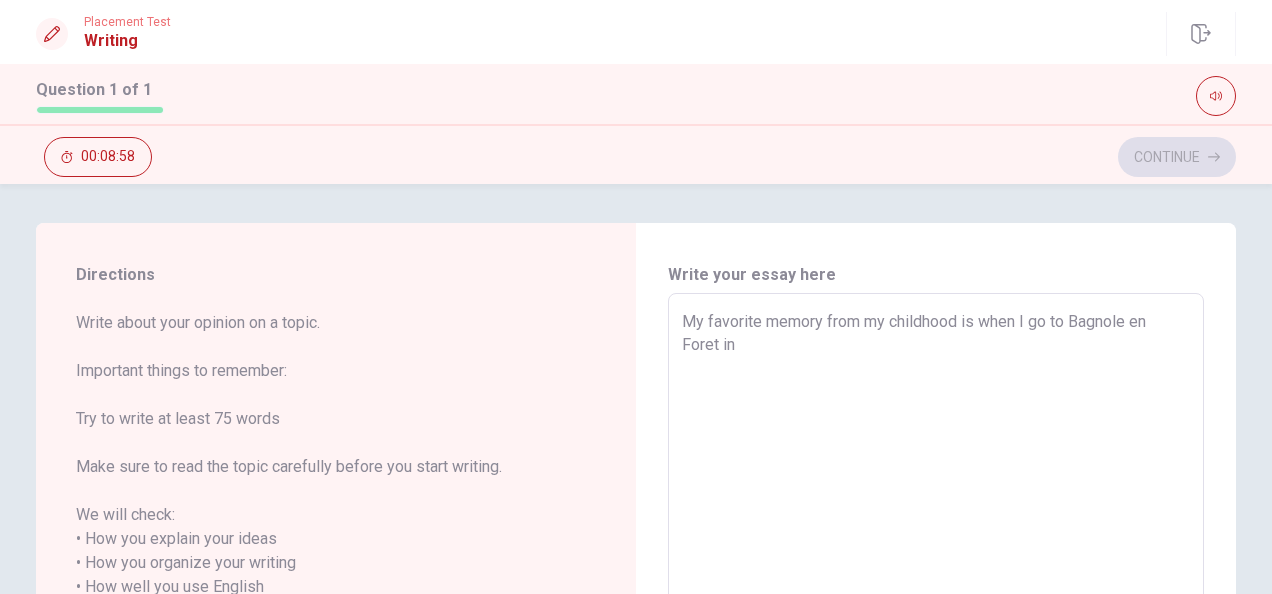 type on "My favorite memory from my childhood is when I go to Bagnole en Foret in" 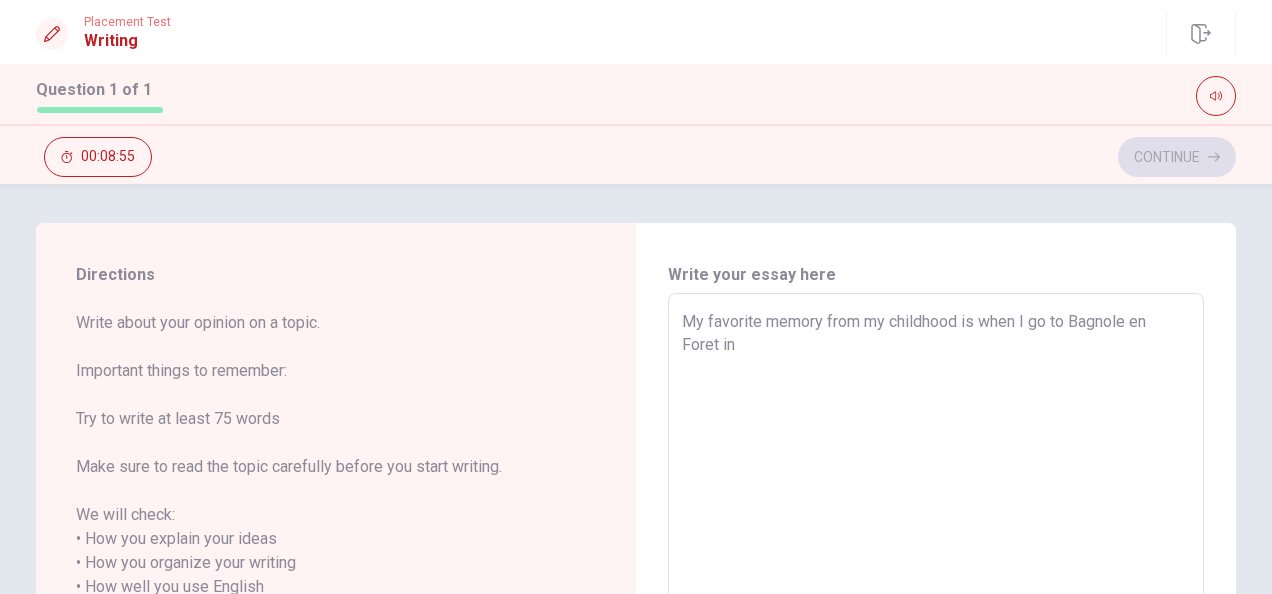 type on "x" 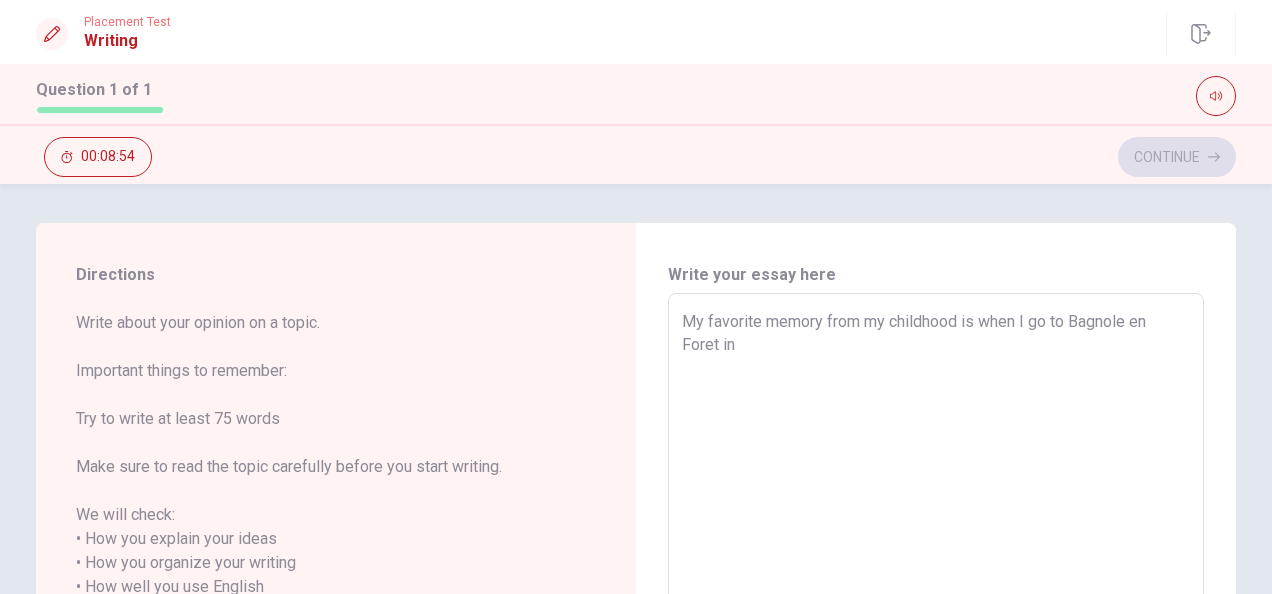 type on "My favorite memory from my childhood is when I go to Bagnole en Foret i" 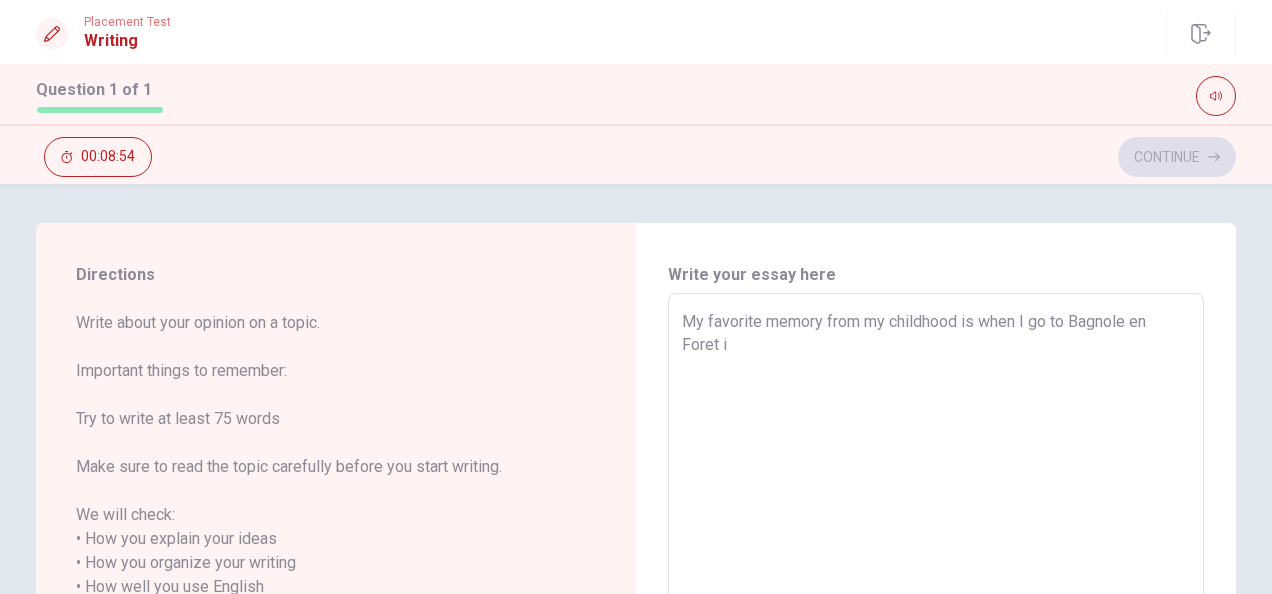 type on "x" 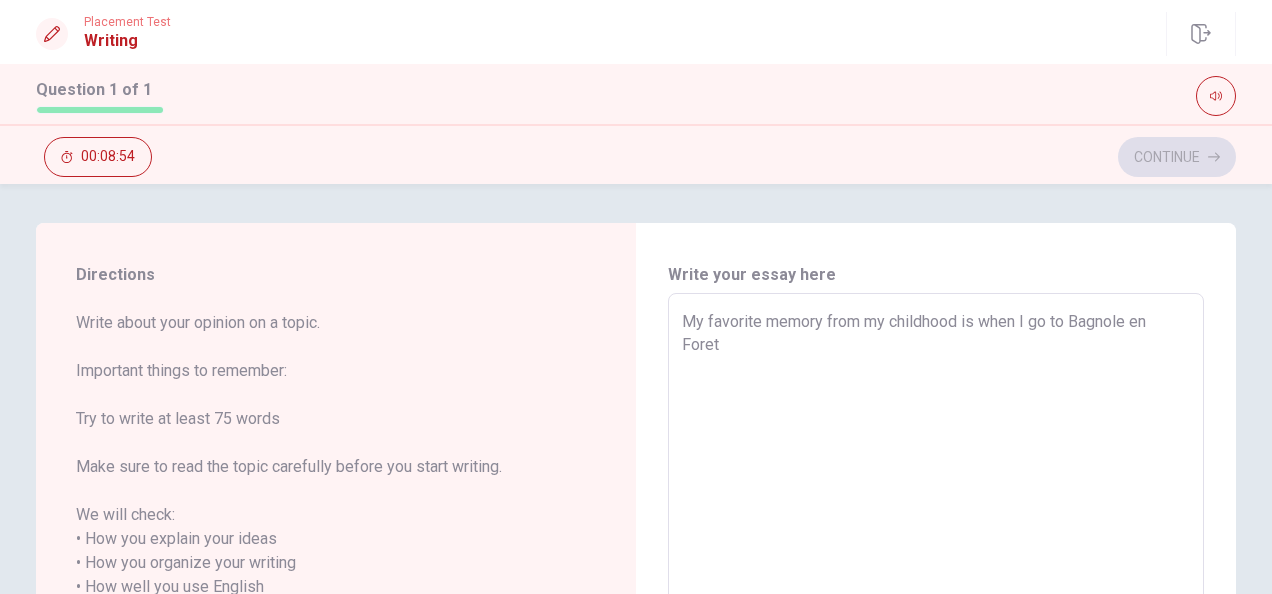 type on "x" 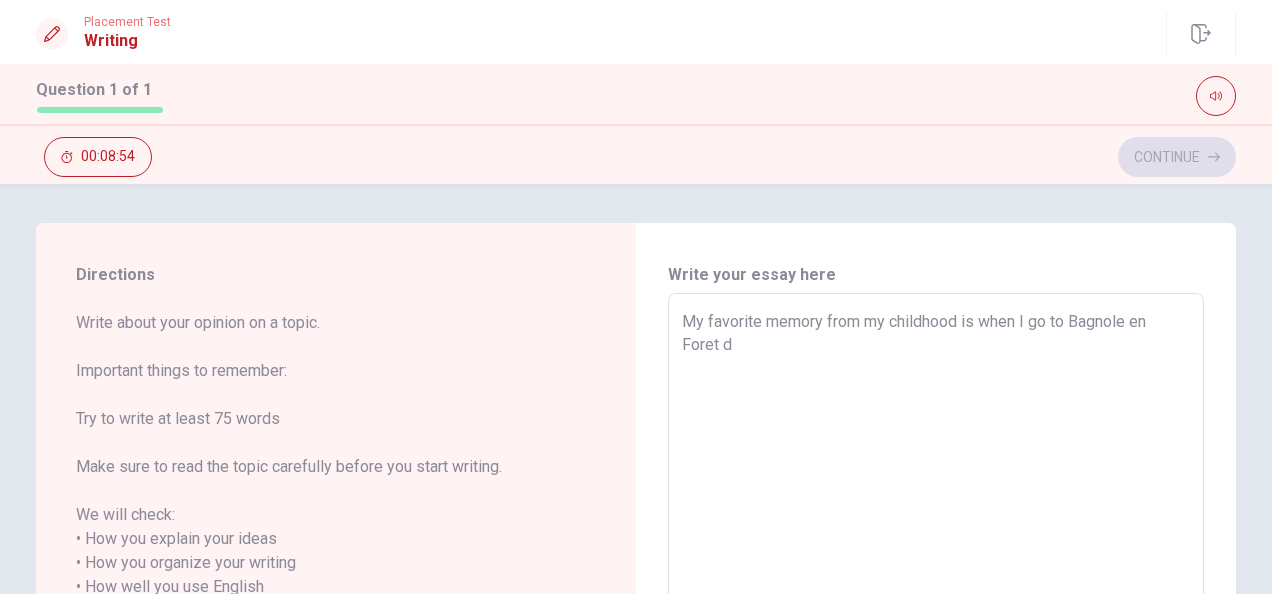 type on "x" 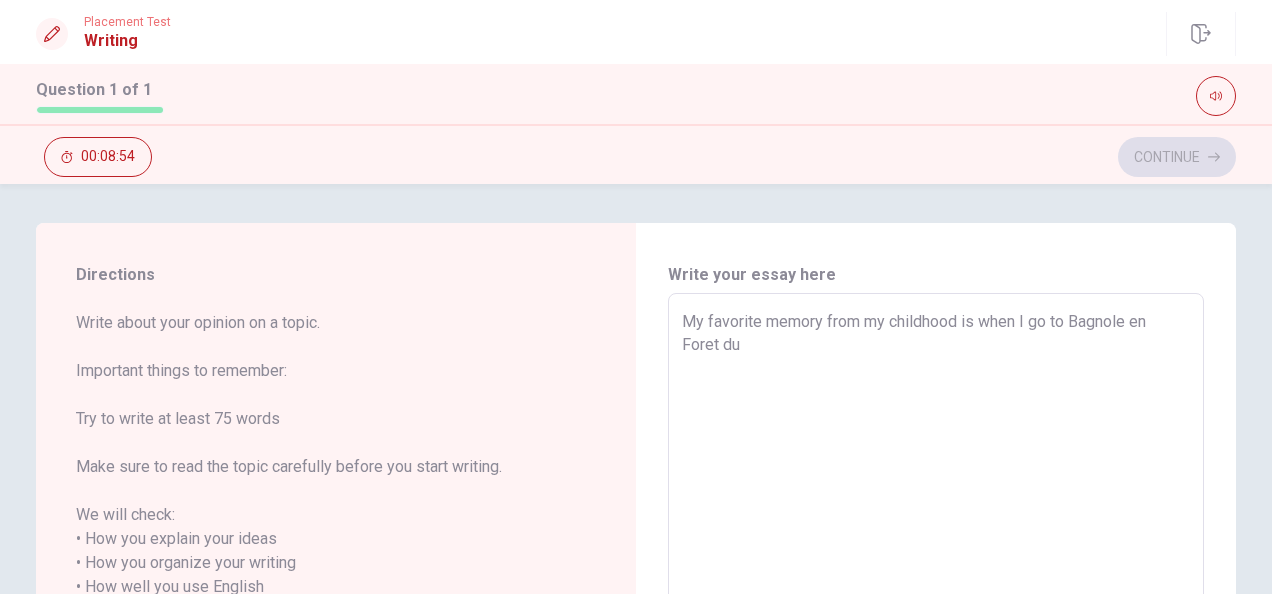 type on "x" 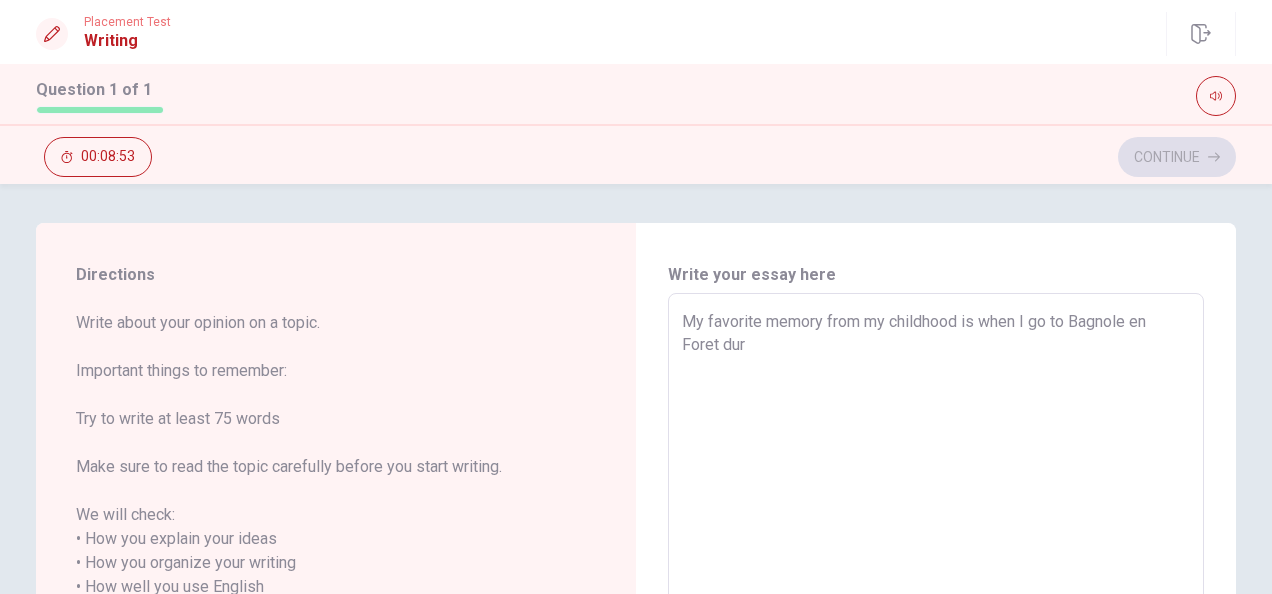 type on "My favorite memory from my childhood is when I go to Bagnole en Foret duri" 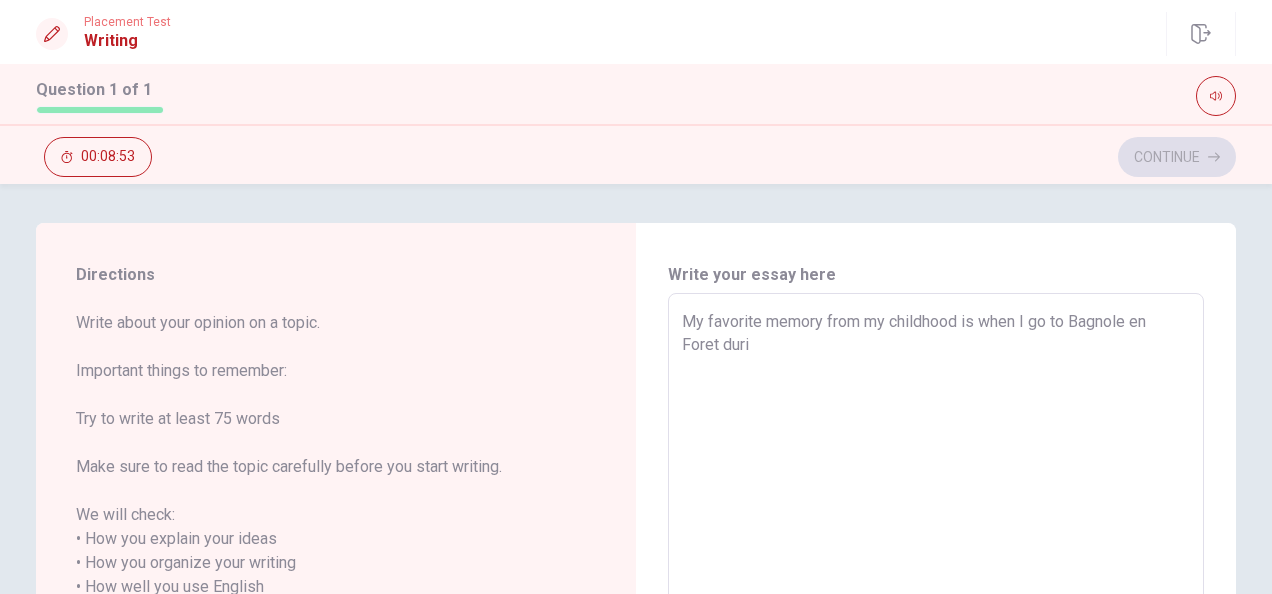 type on "x" 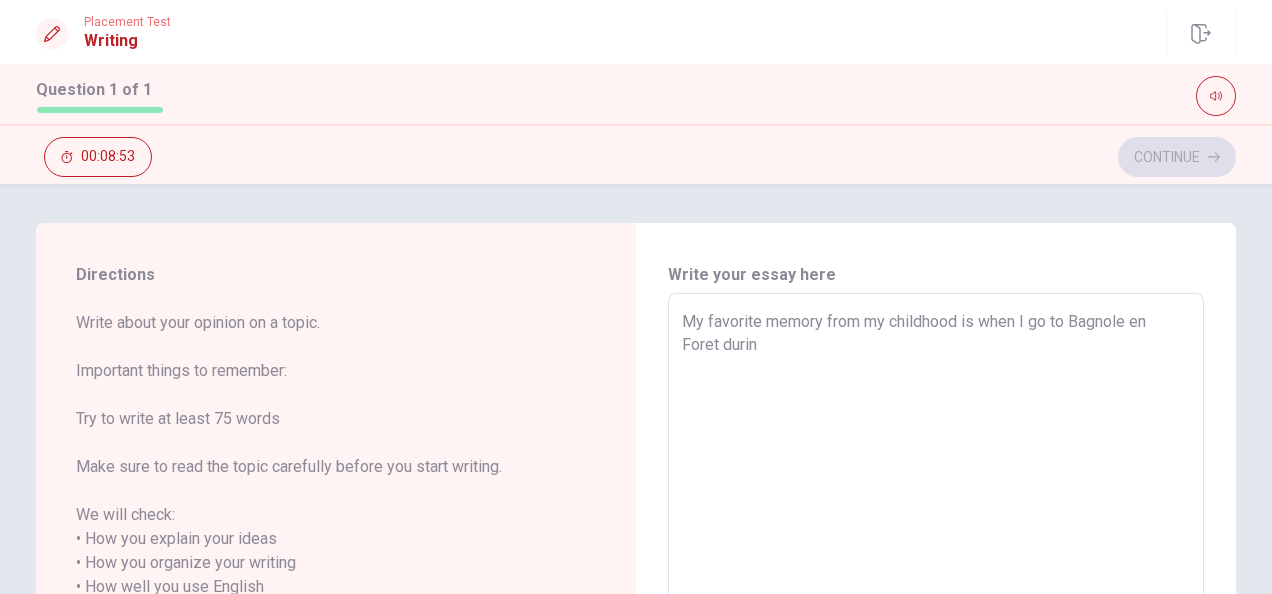 type on "x" 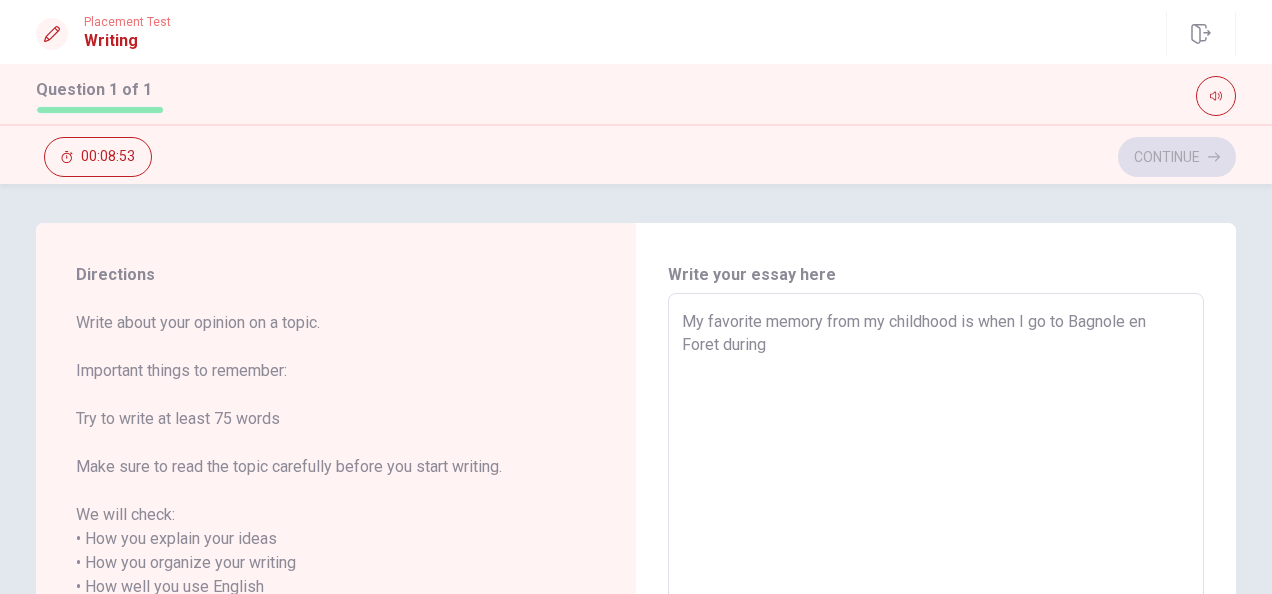 type on "x" 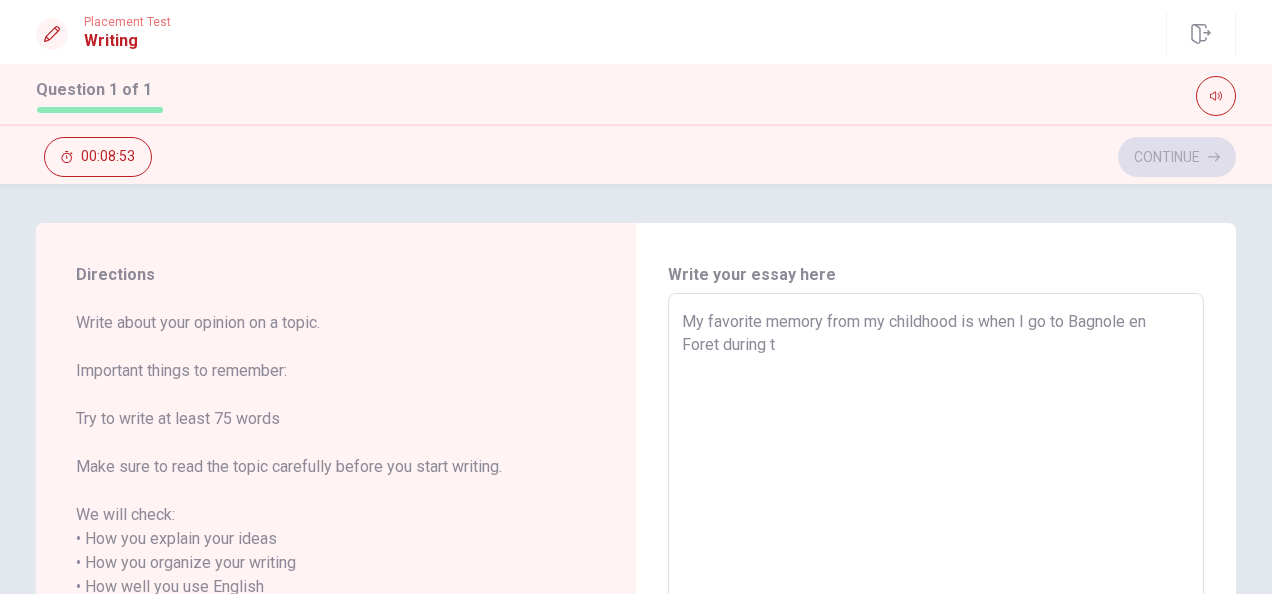 type on "x" 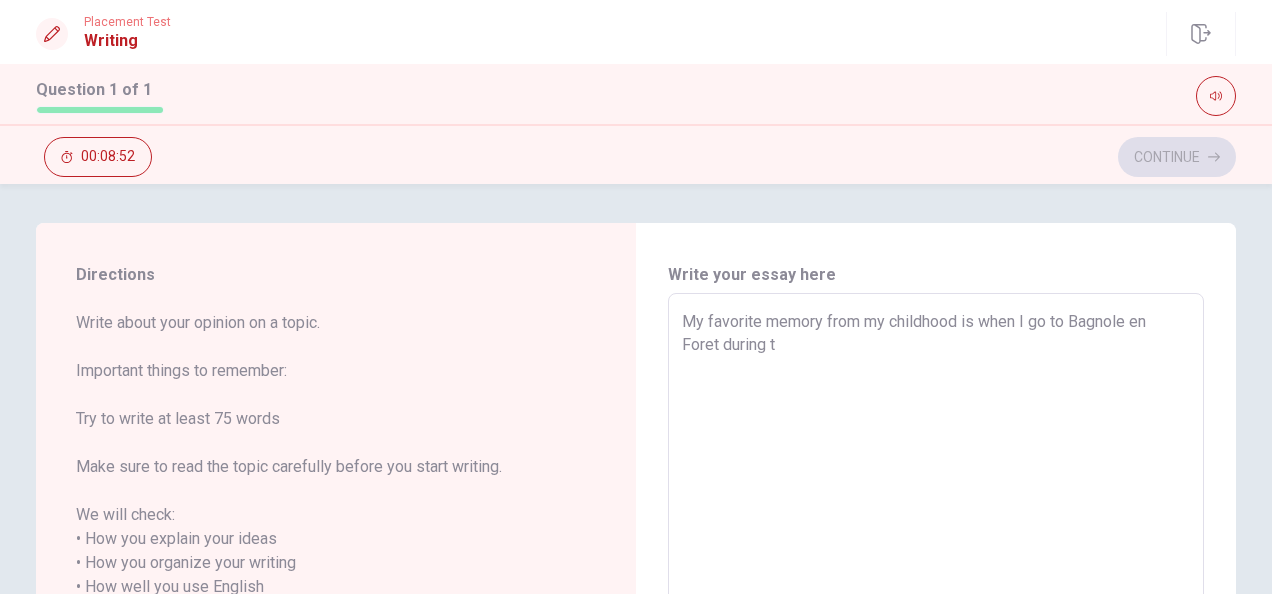 type on "My favorite memory from my childhood is when I go to Bagnole en Foret during te" 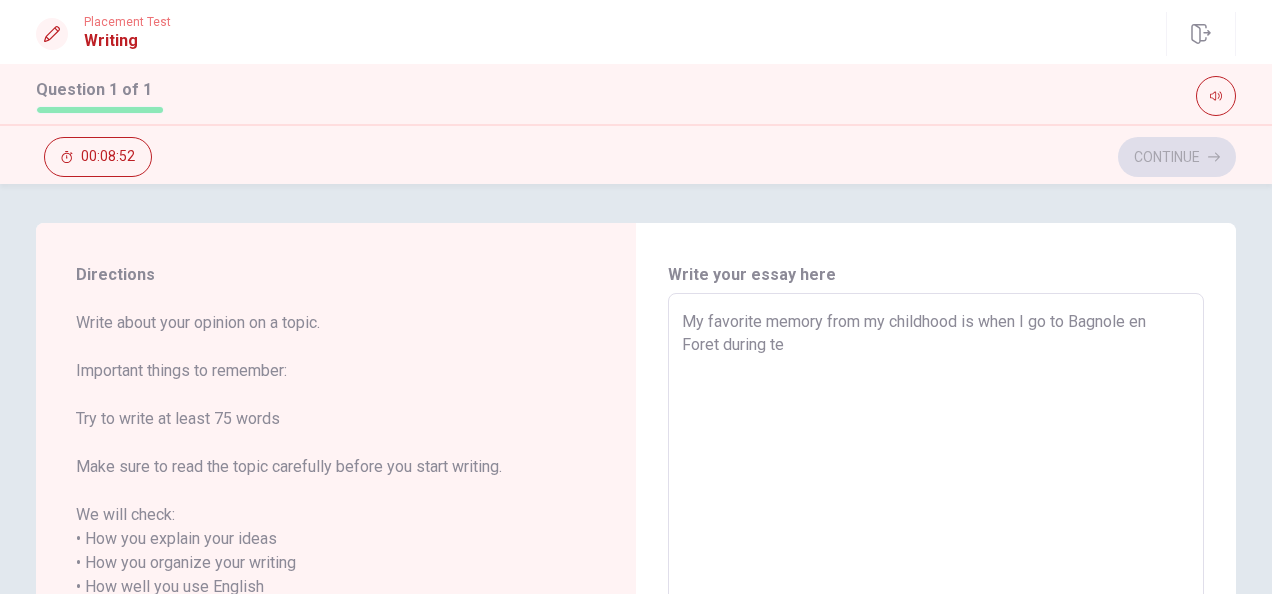 type on "x" 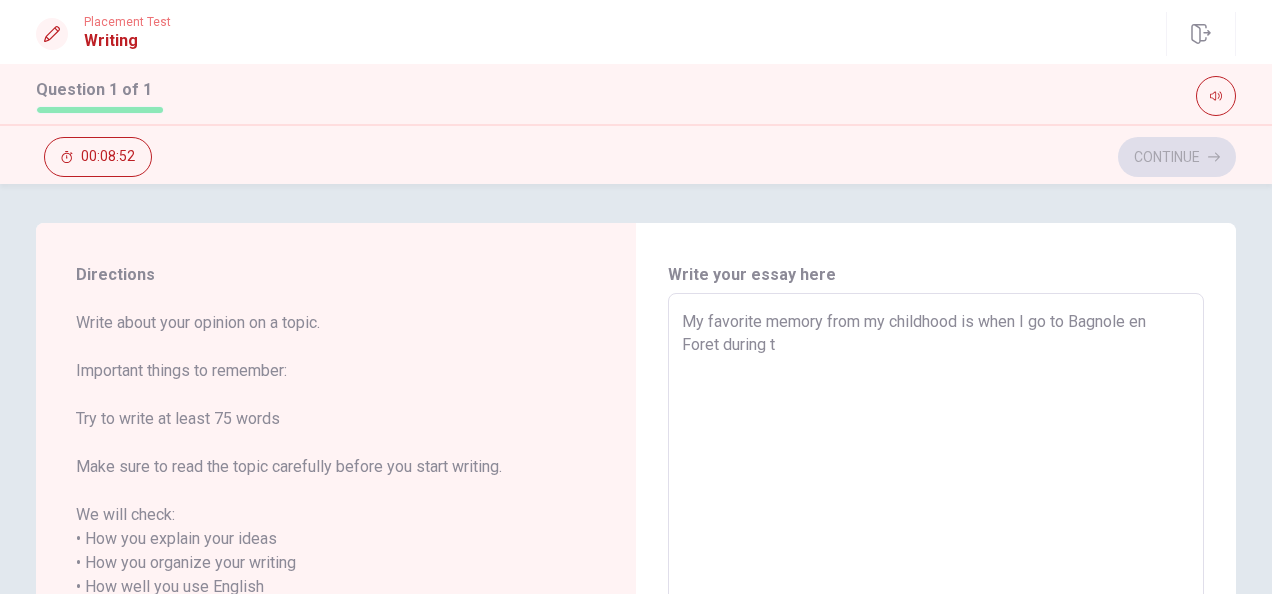 type on "x" 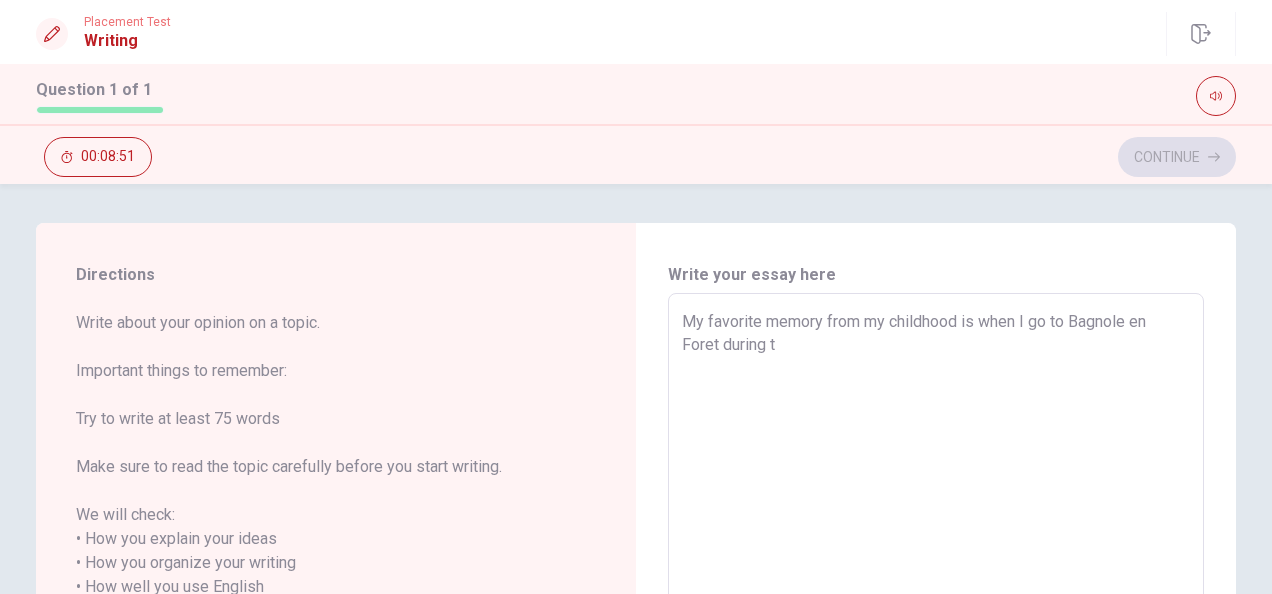 type on "My favorite memory from my childhood is when I go to Bagnole en Foret during th" 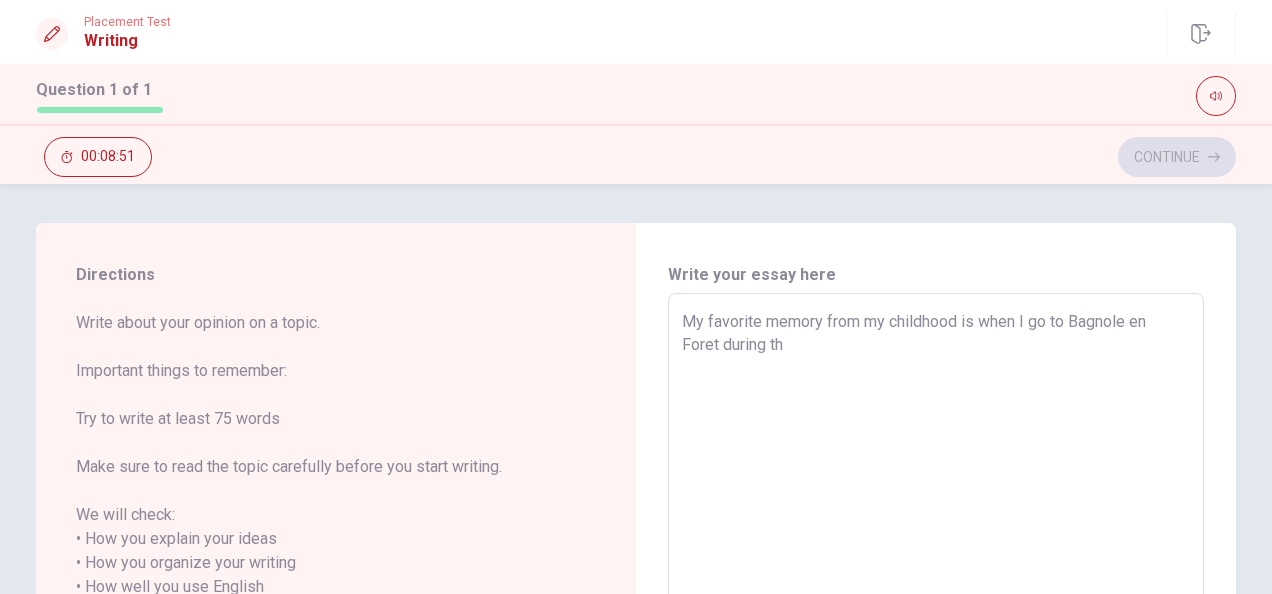 type on "x" 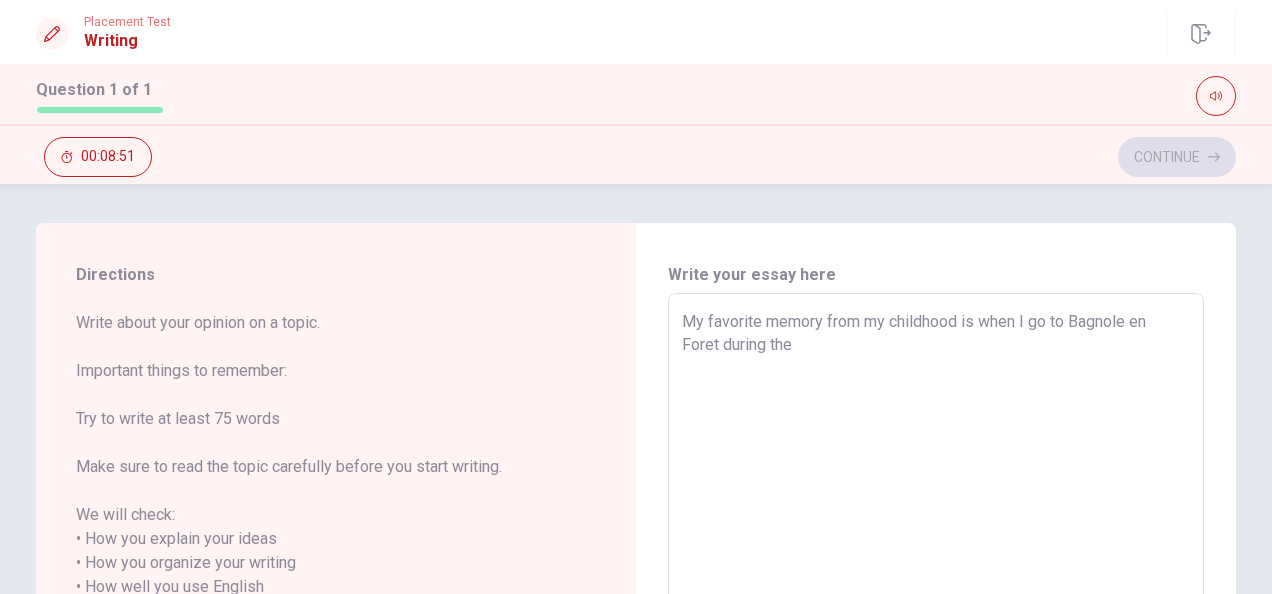 type 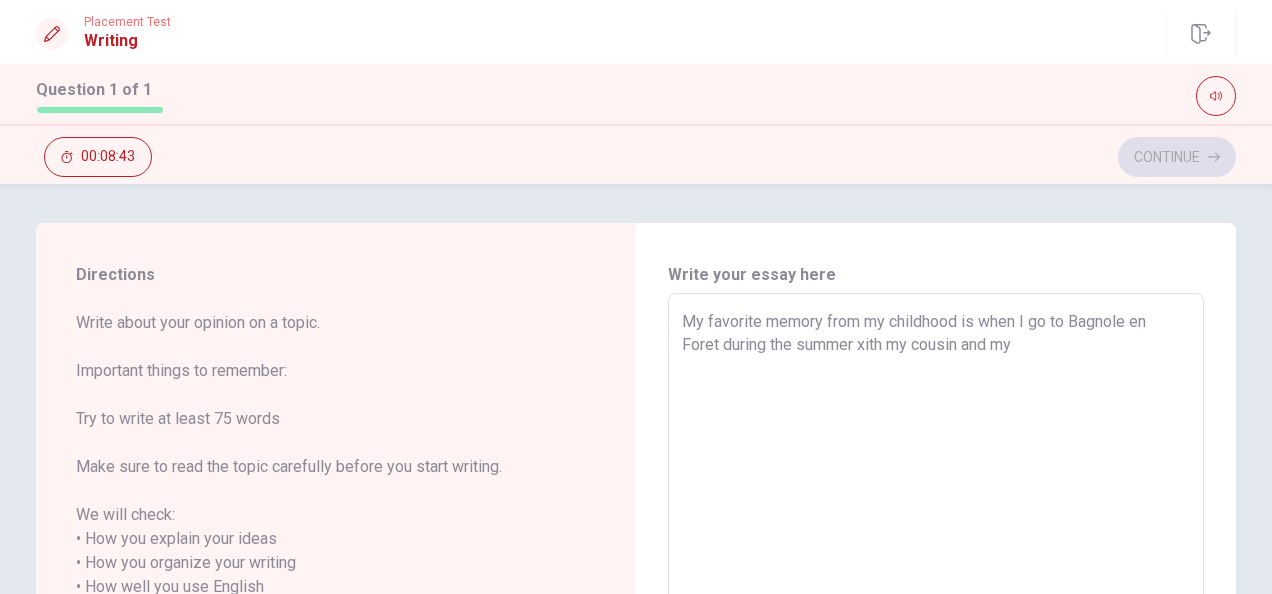 click on "My favorite memory from my childhood is when I go to Bagnole en Foret during the summer xith my cousin and my" at bounding box center [936, 587] 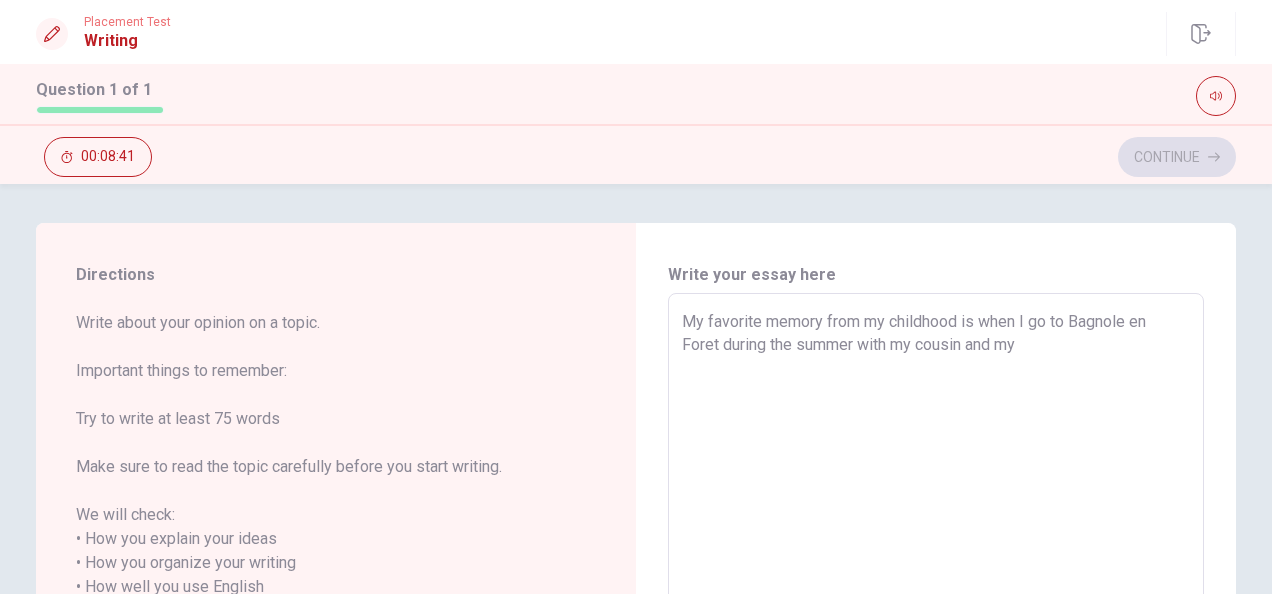 click on "My favorite memory from my childhood is when I go to Bagnole en Foret during the summer with my cousin and my" at bounding box center (936, 587) 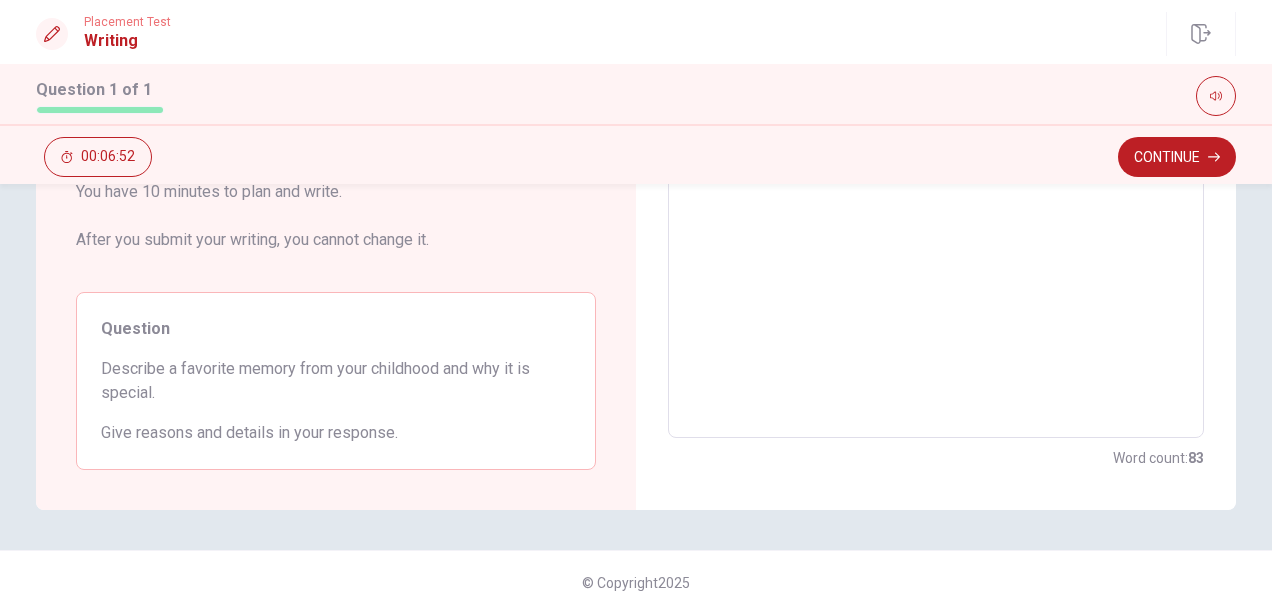 scroll, scrollTop: 442, scrollLeft: 0, axis: vertical 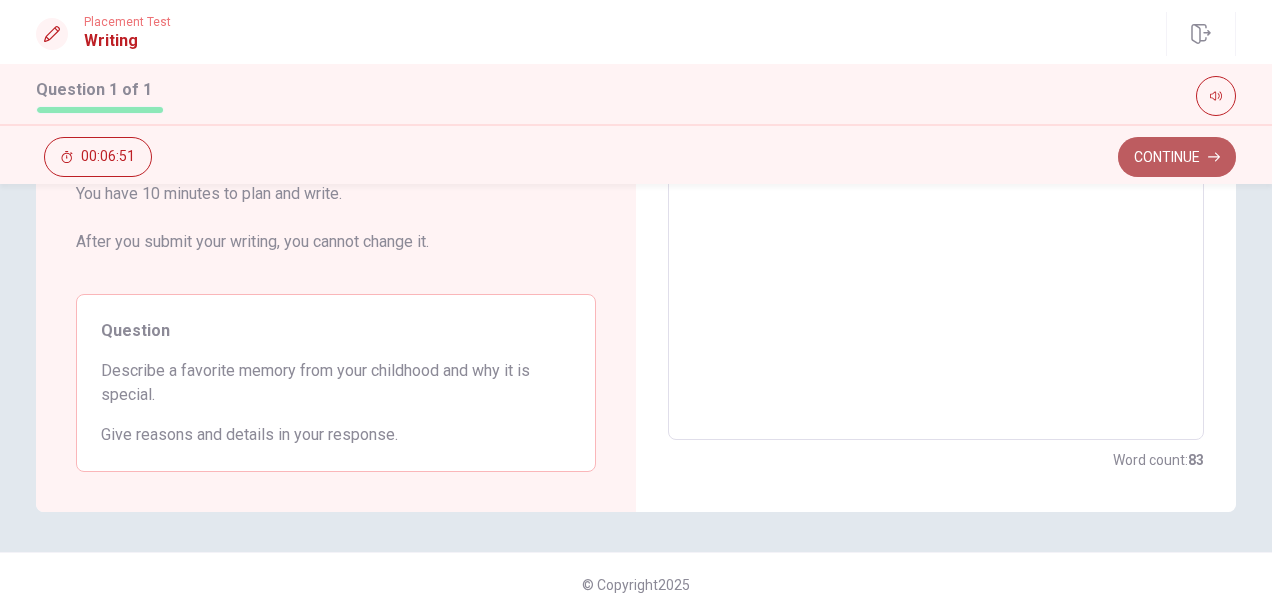 click on "Continue" at bounding box center [1177, 157] 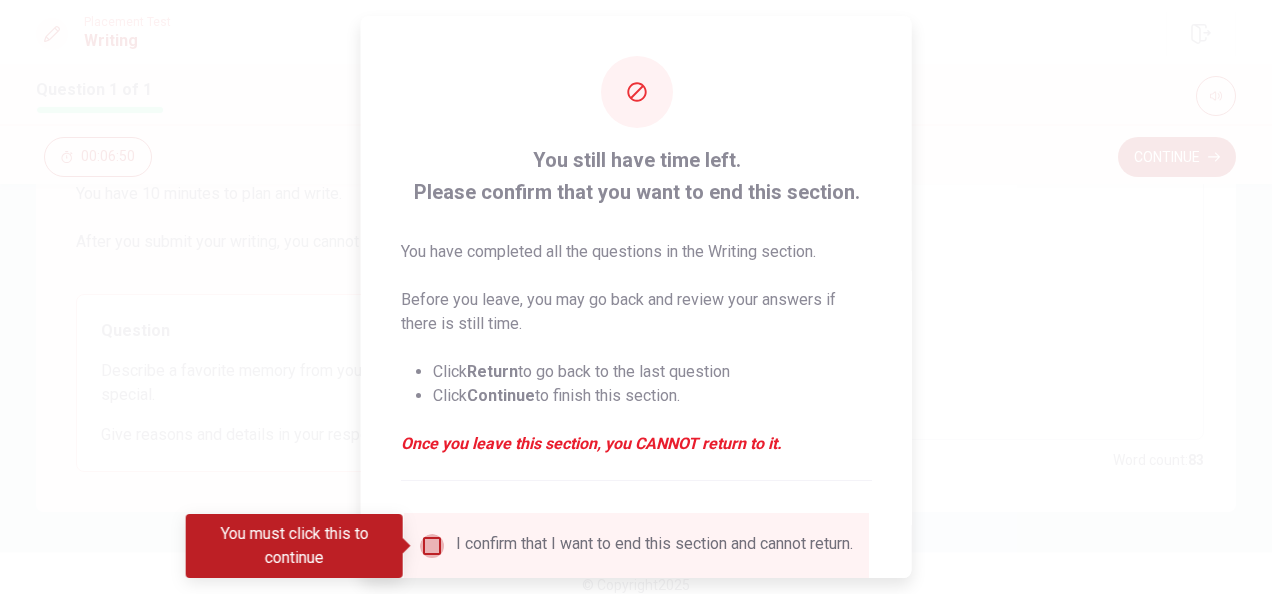 click at bounding box center [432, 546] 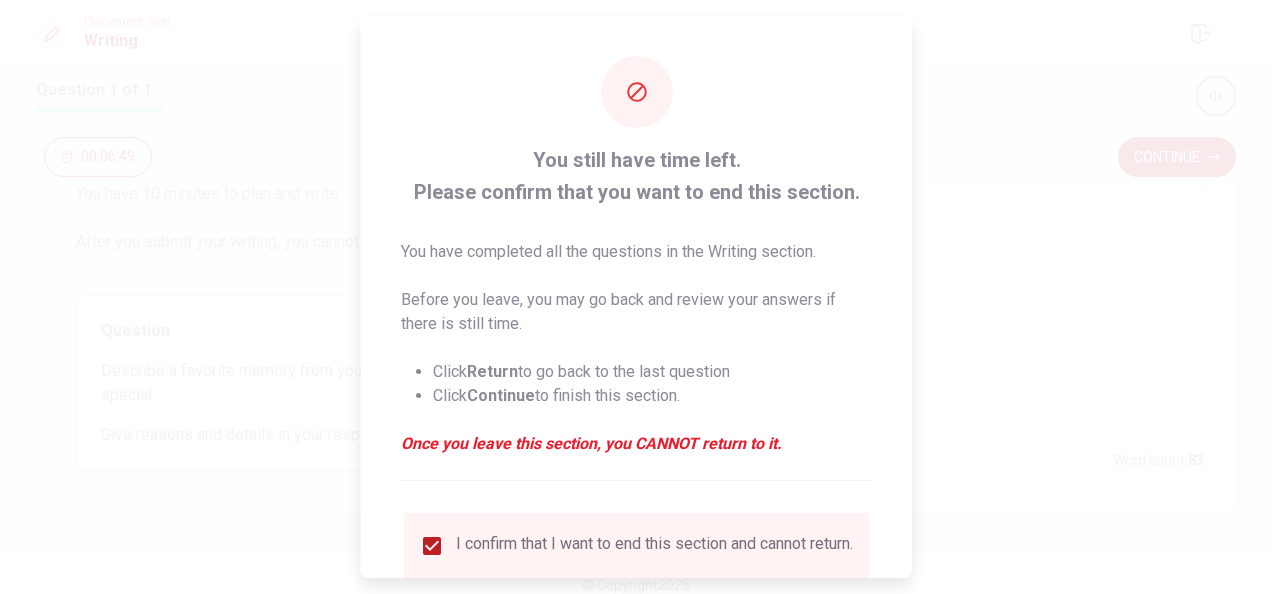 scroll, scrollTop: 152, scrollLeft: 0, axis: vertical 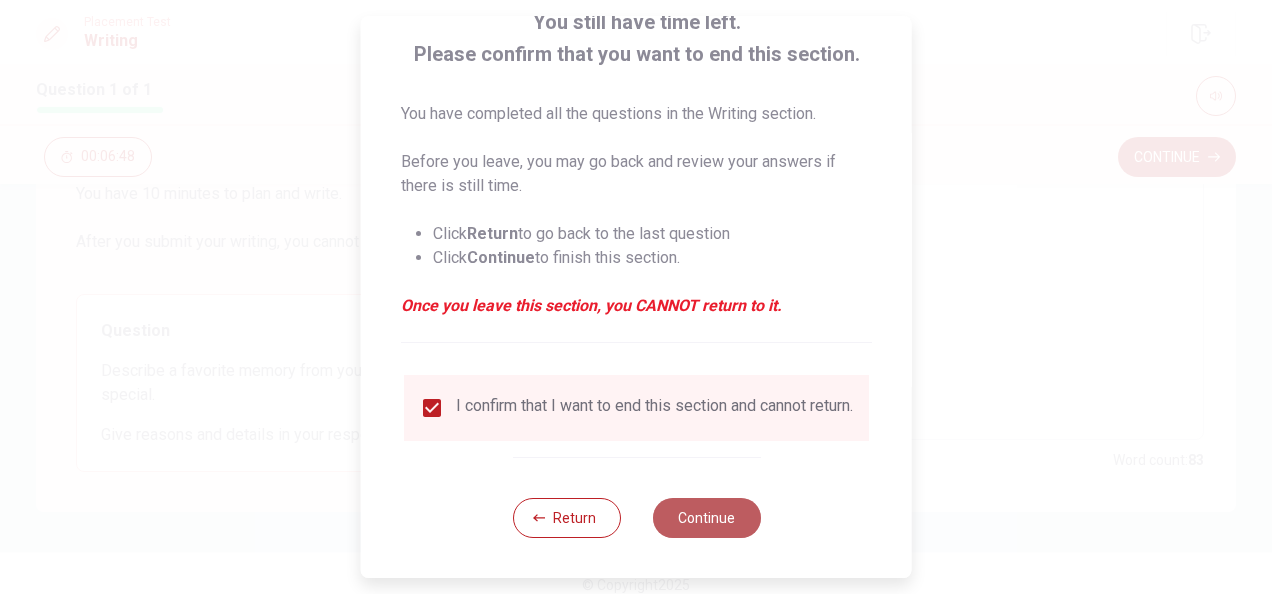 click on "Continue" at bounding box center (706, 518) 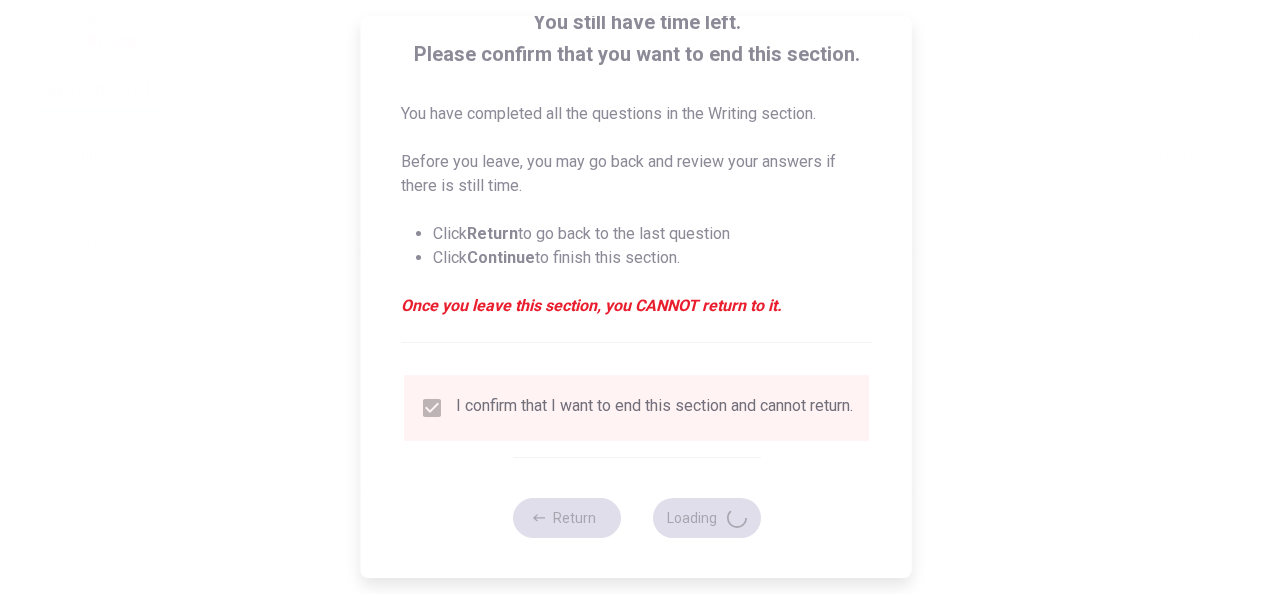 scroll, scrollTop: 0, scrollLeft: 0, axis: both 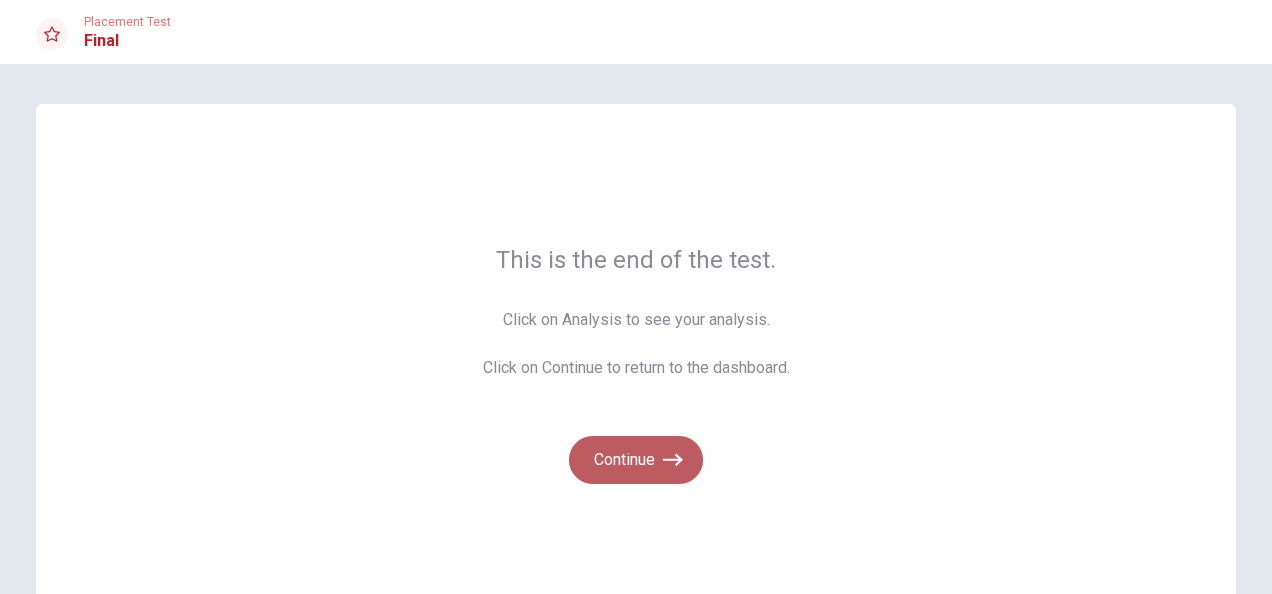 click on "Continue" at bounding box center (636, 460) 